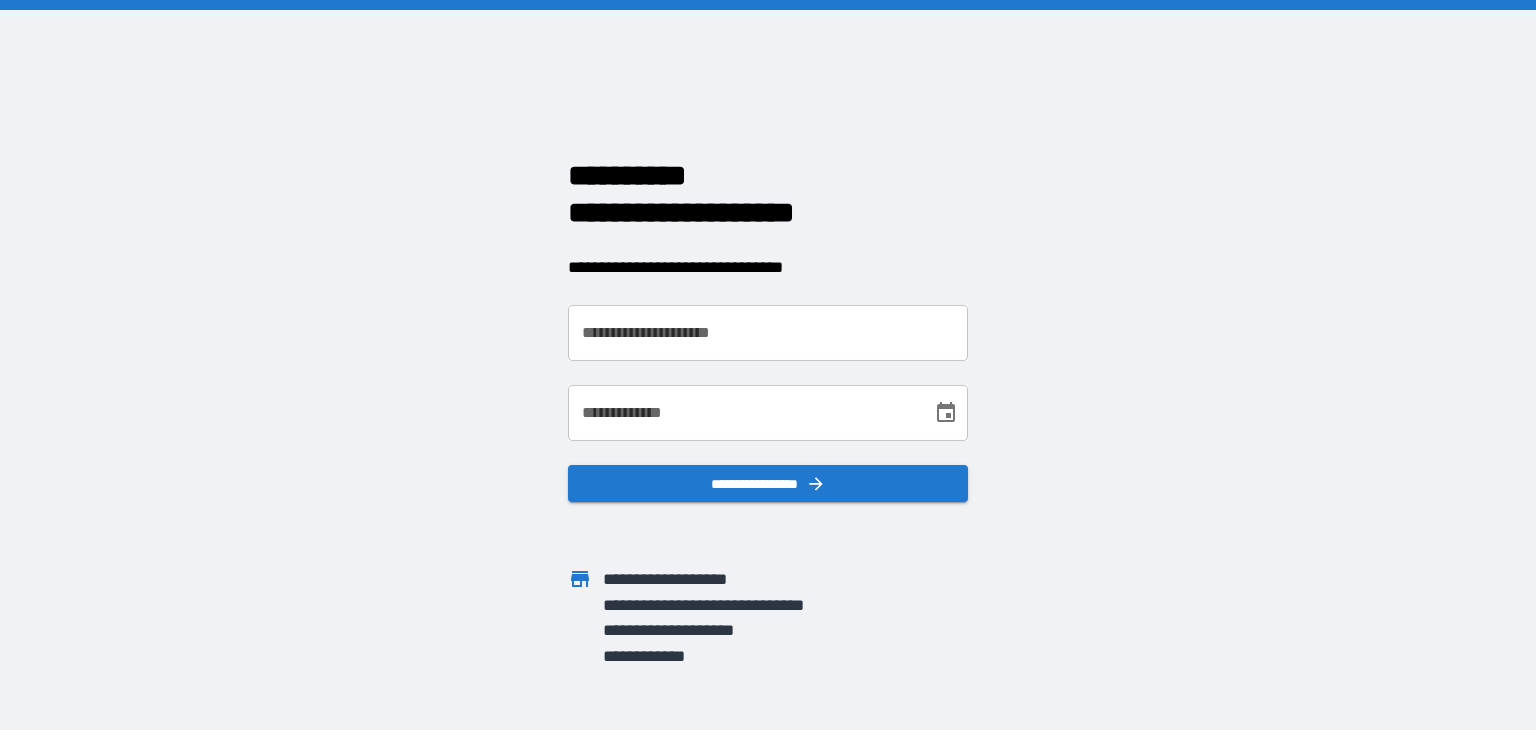 scroll, scrollTop: 0, scrollLeft: 0, axis: both 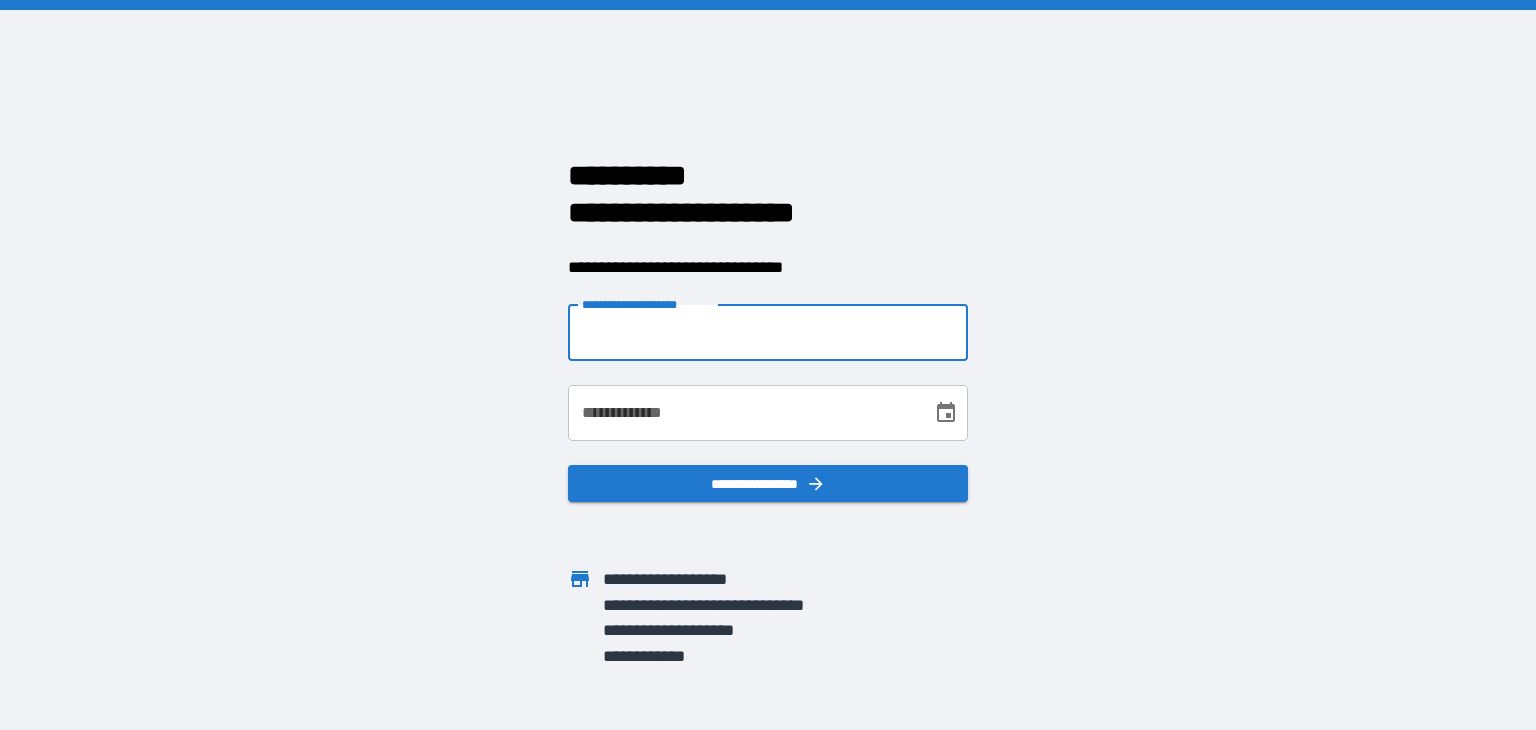type on "**********" 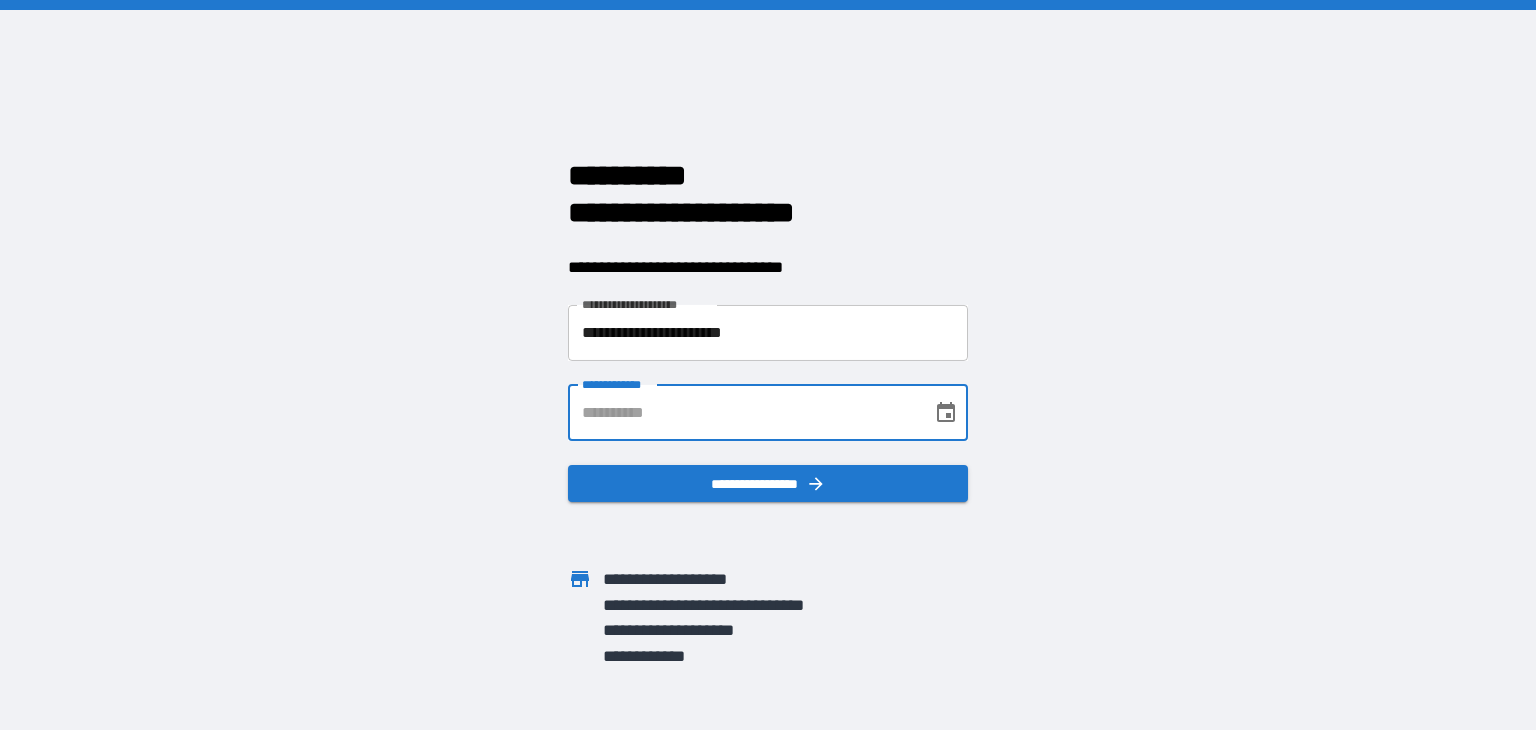 click on "**********" at bounding box center [743, 413] 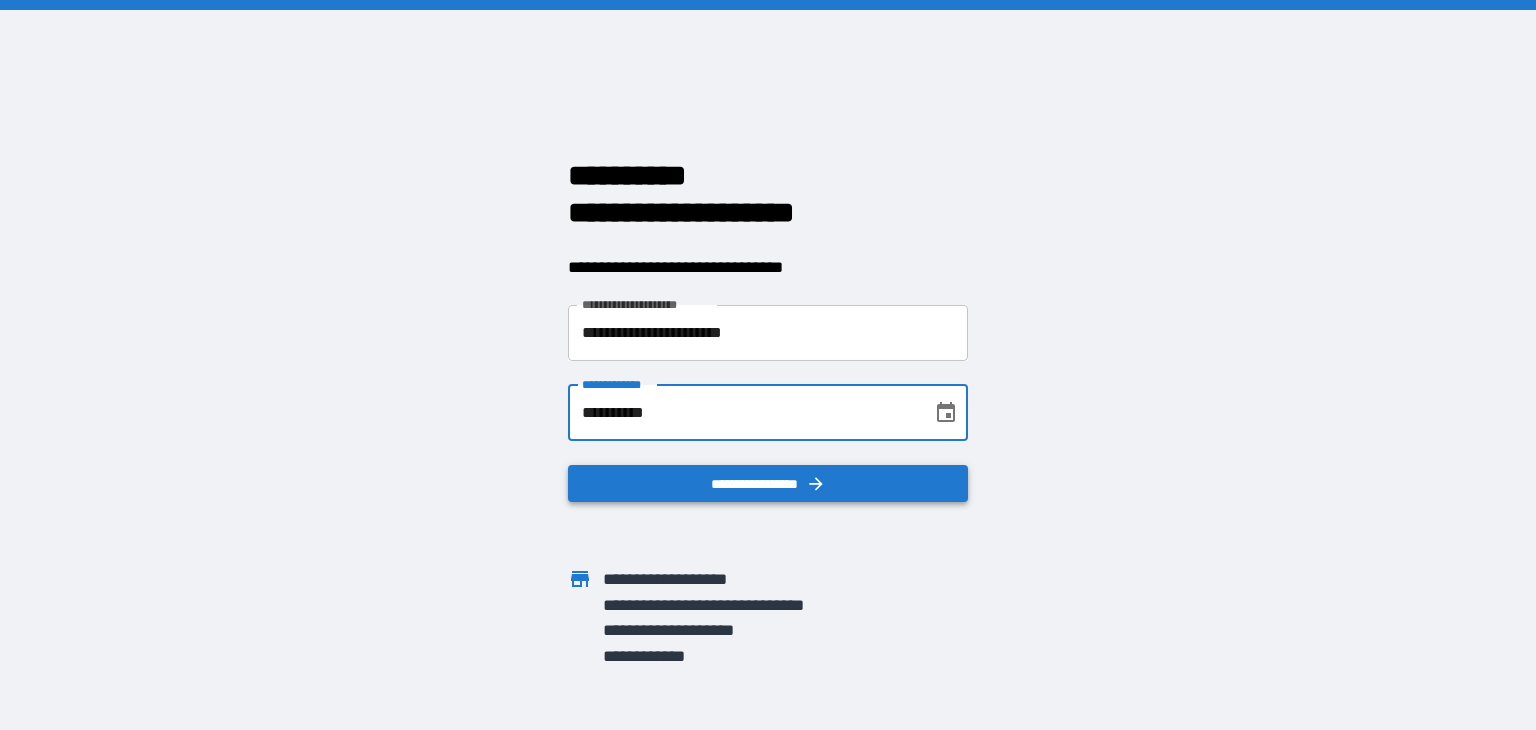 type on "**********" 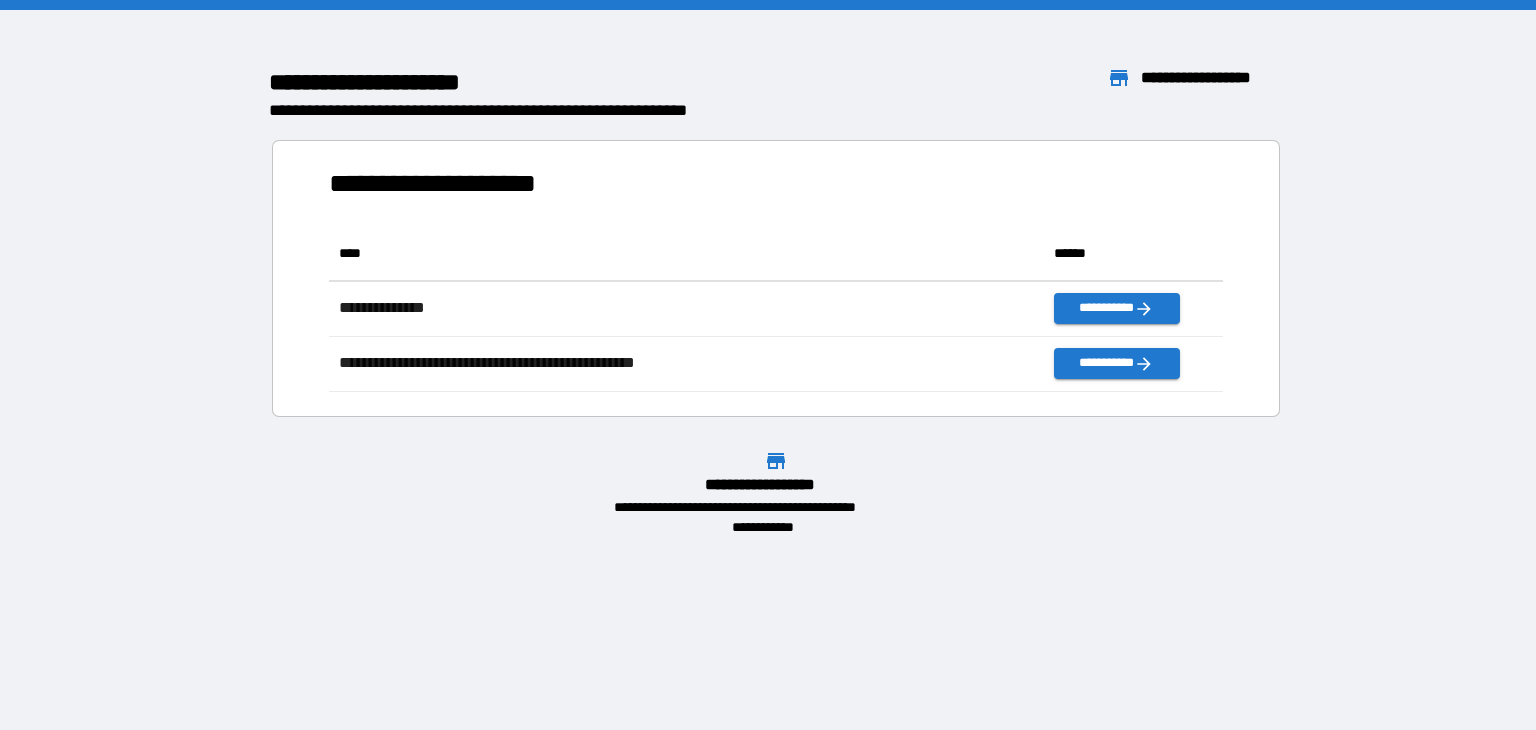 scroll, scrollTop: 16, scrollLeft: 16, axis: both 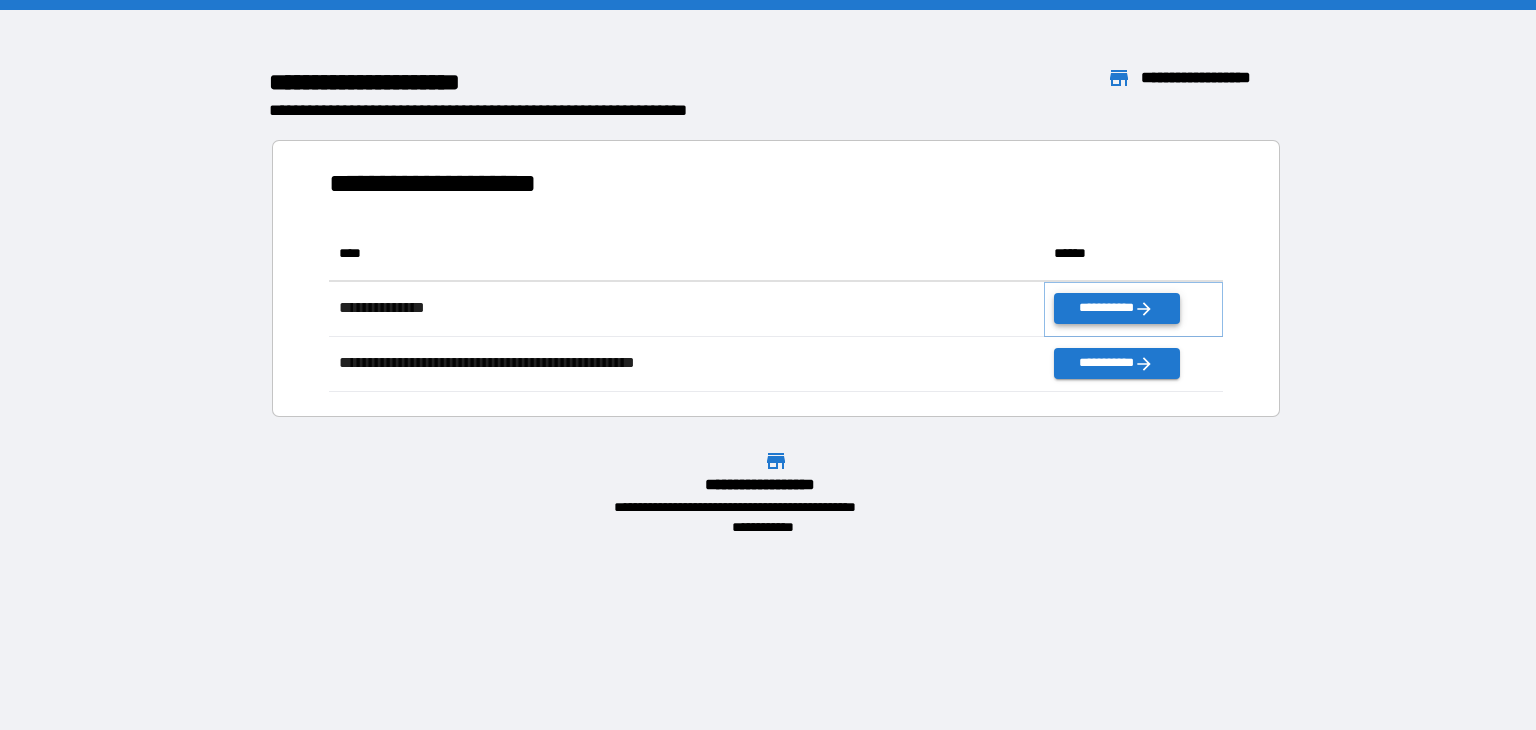 click on "**********" at bounding box center (1116, 308) 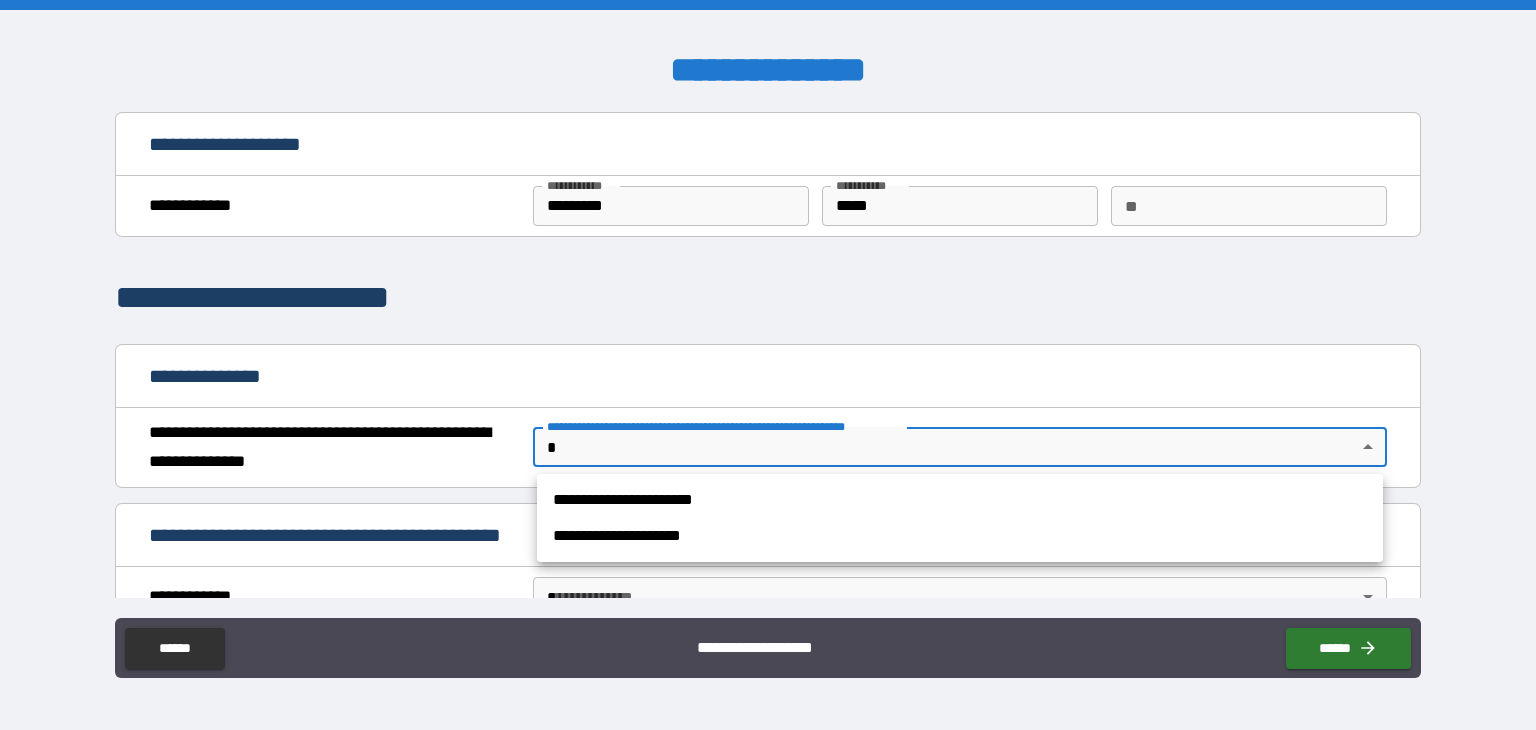 click on "**********" at bounding box center (768, 365) 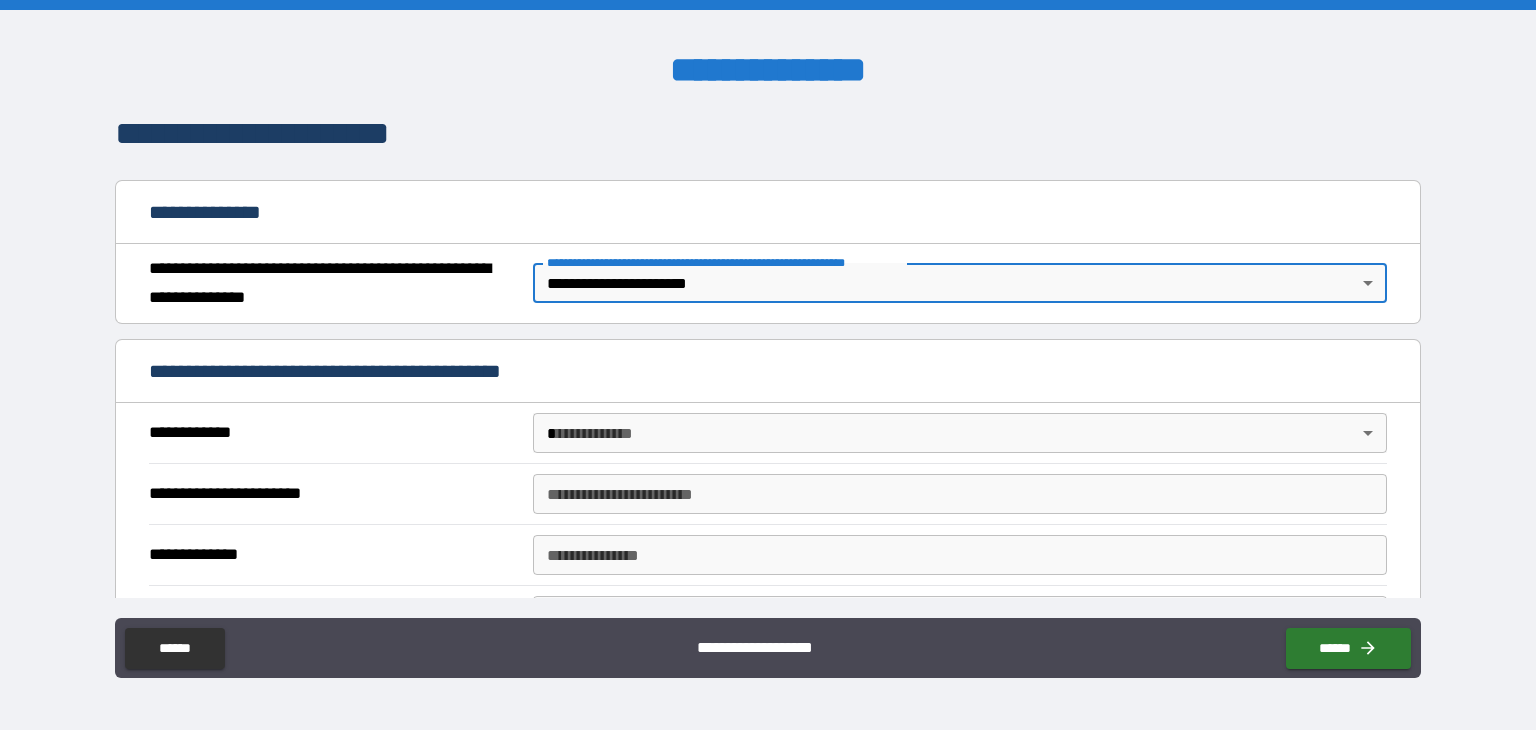 scroll, scrollTop: 200, scrollLeft: 0, axis: vertical 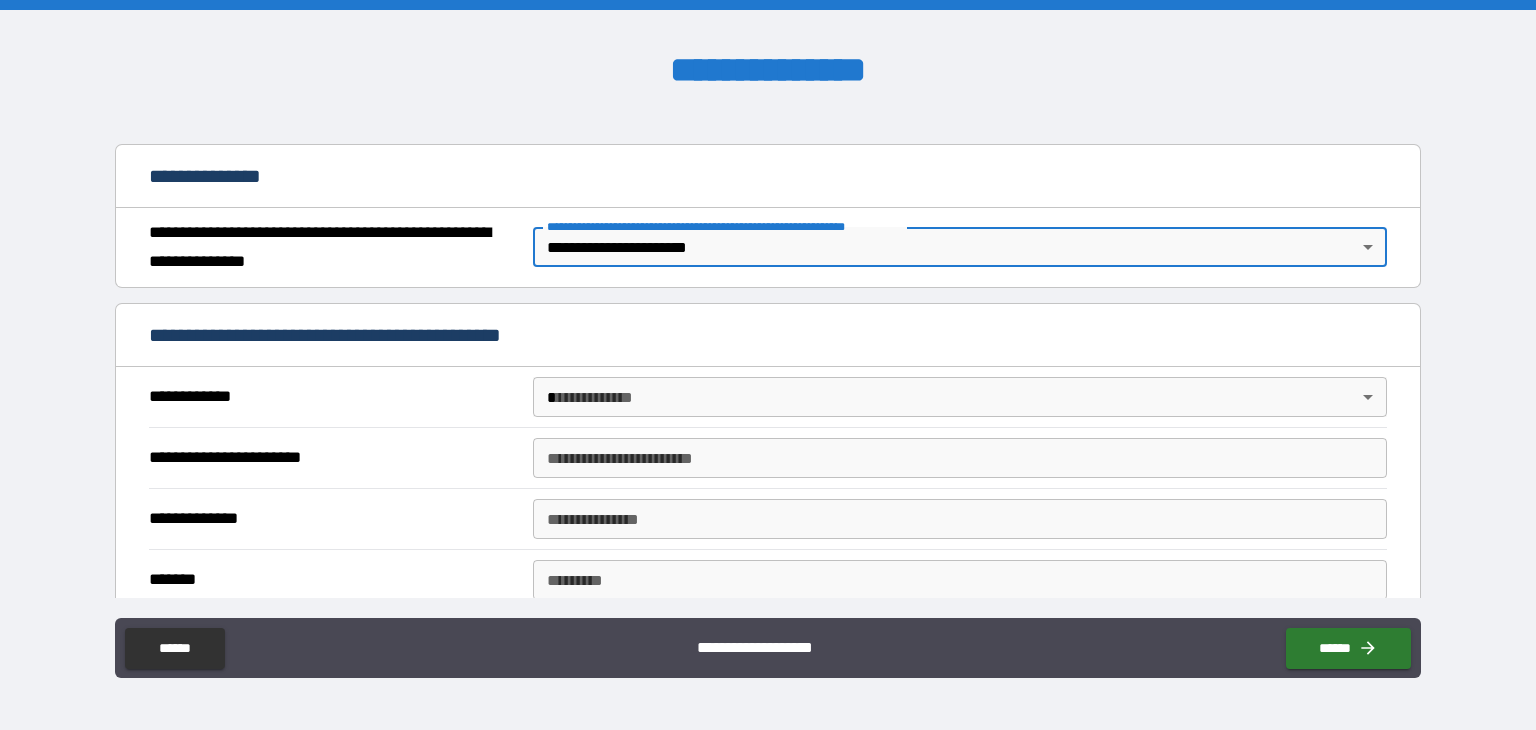 click on "**********" at bounding box center [768, 365] 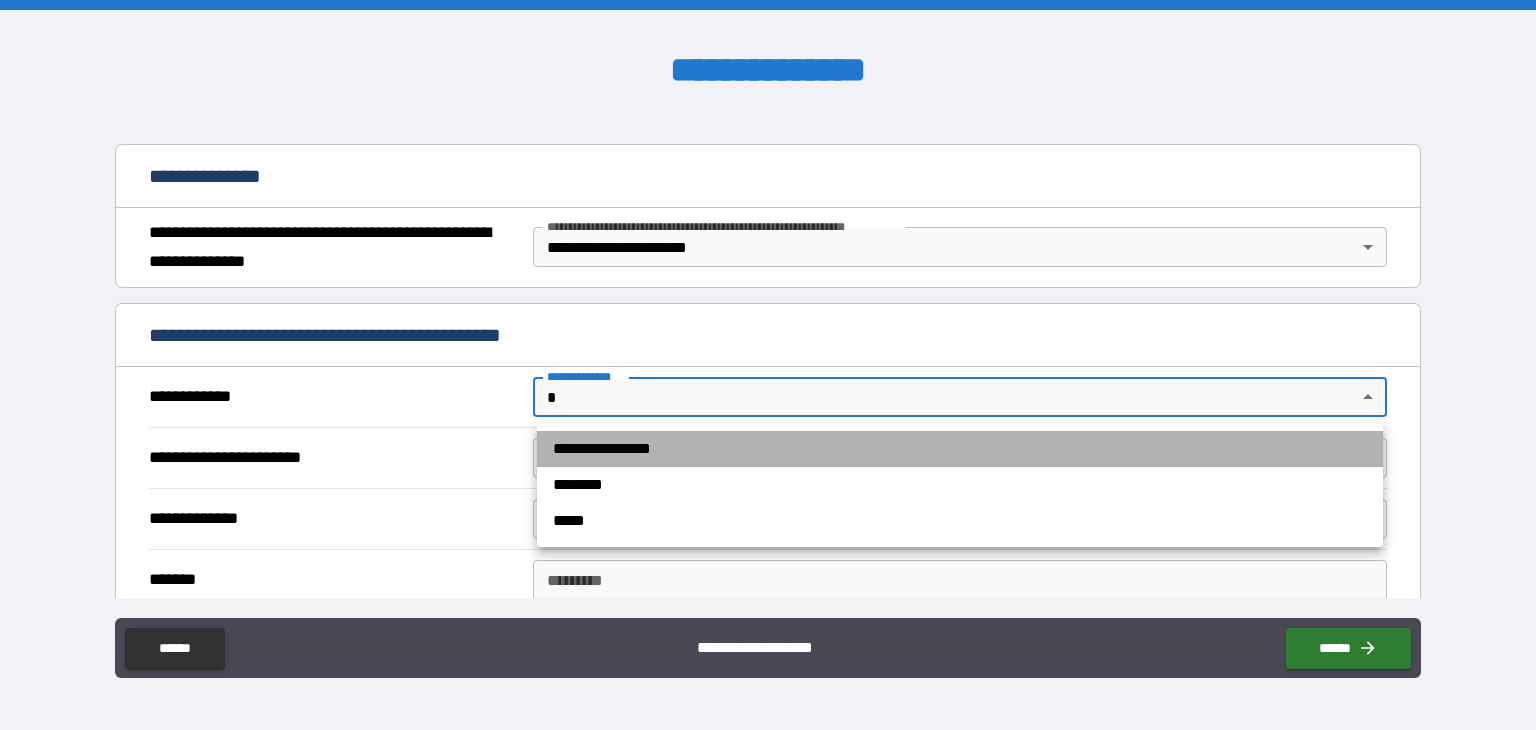 click on "**********" at bounding box center (960, 449) 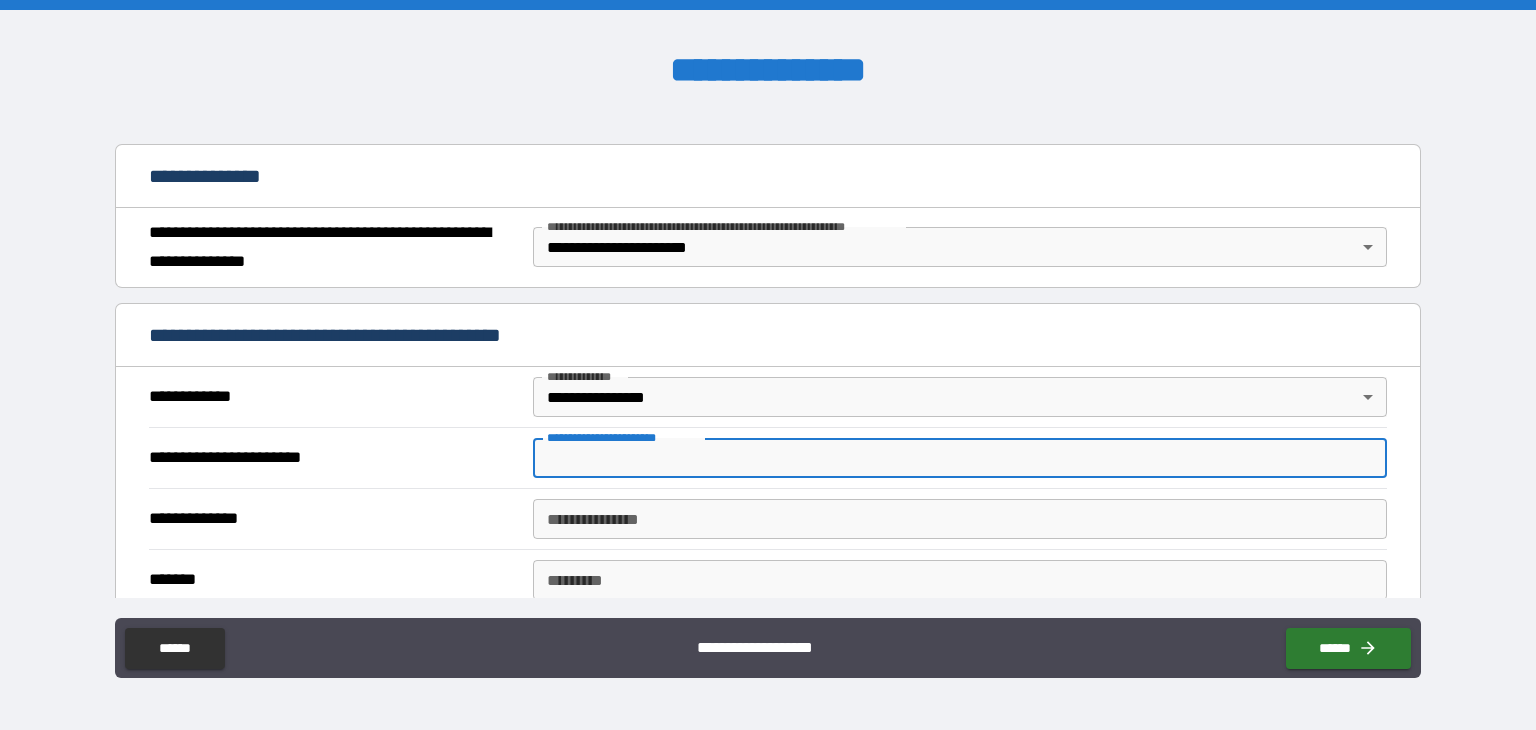 click on "**********" at bounding box center [960, 458] 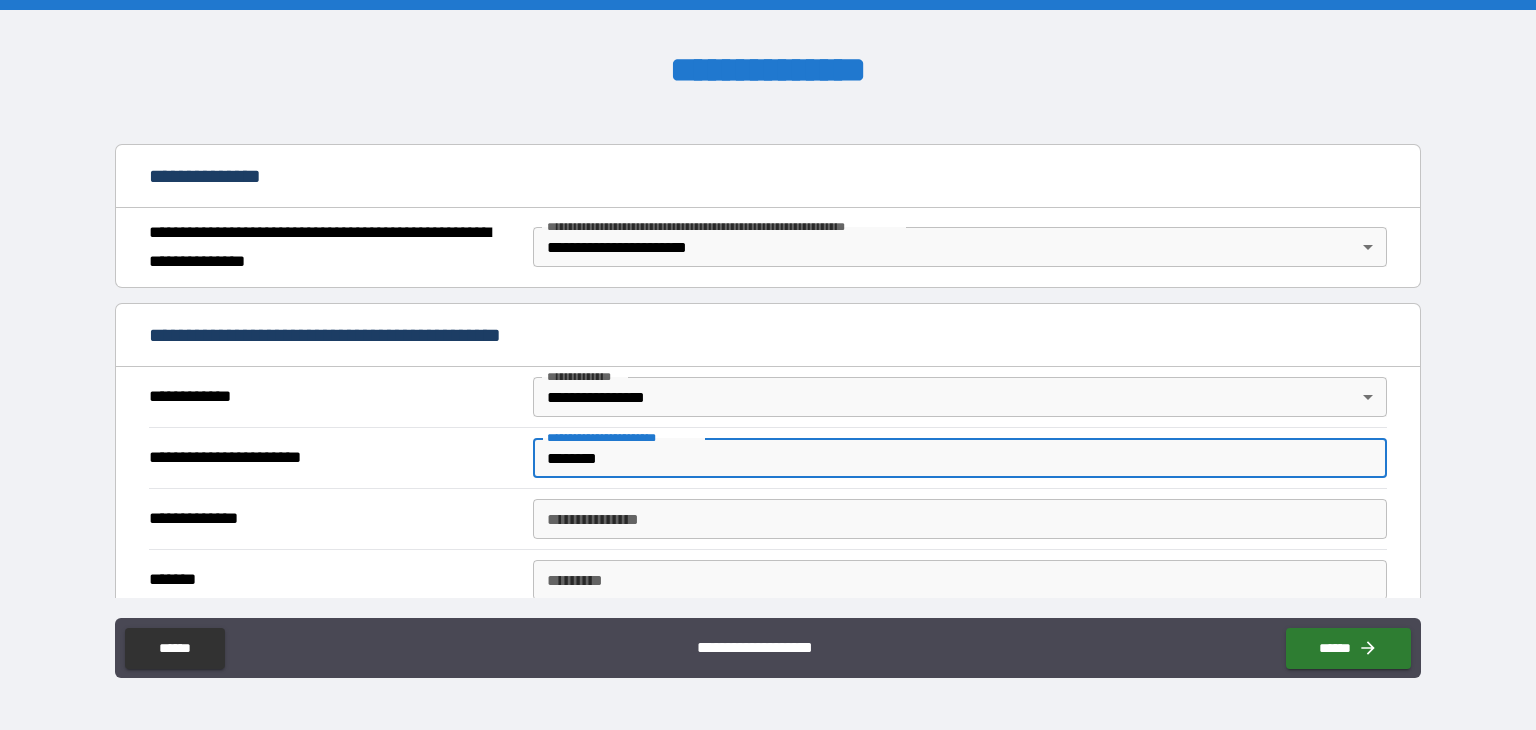 type on "********" 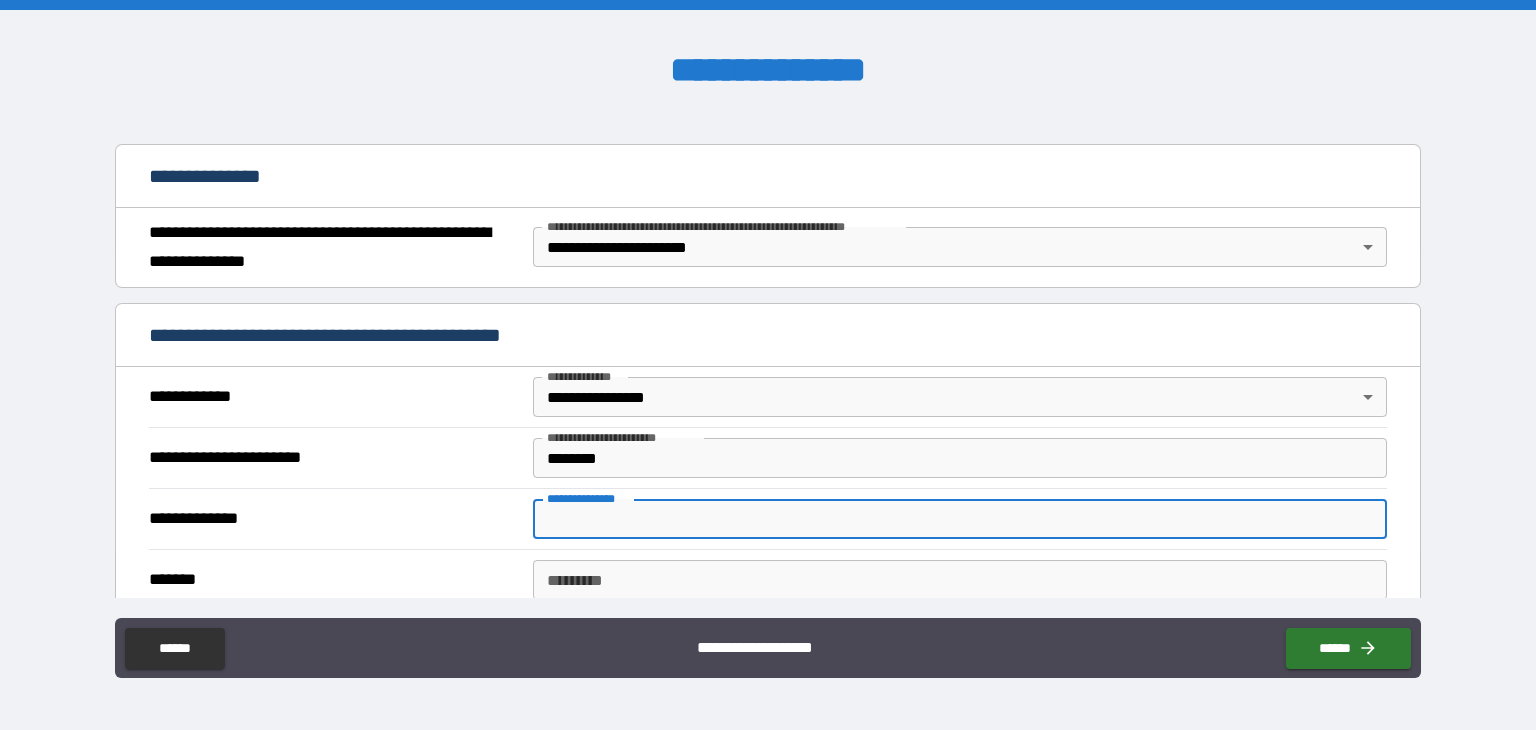 click on "**********" at bounding box center (960, 519) 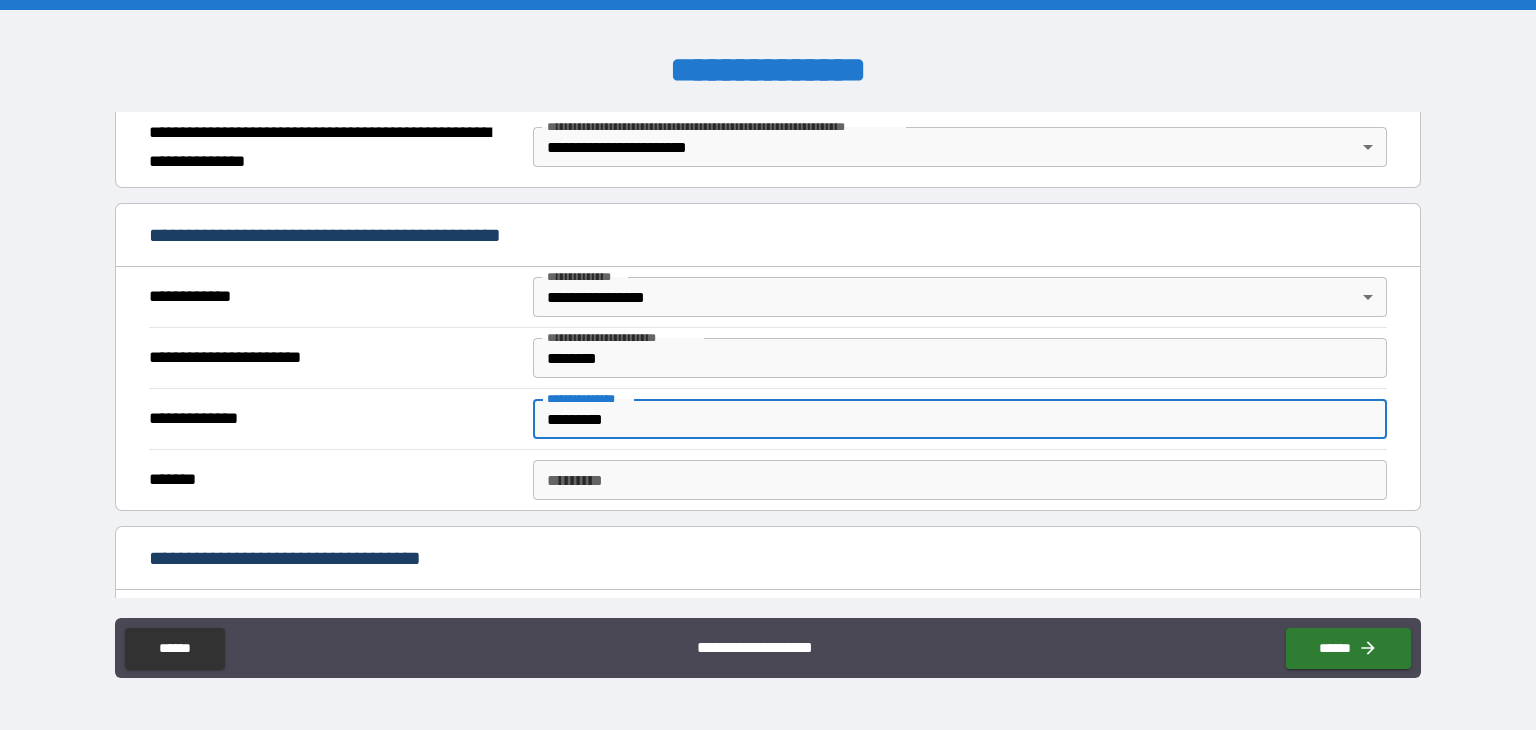 scroll, scrollTop: 400, scrollLeft: 0, axis: vertical 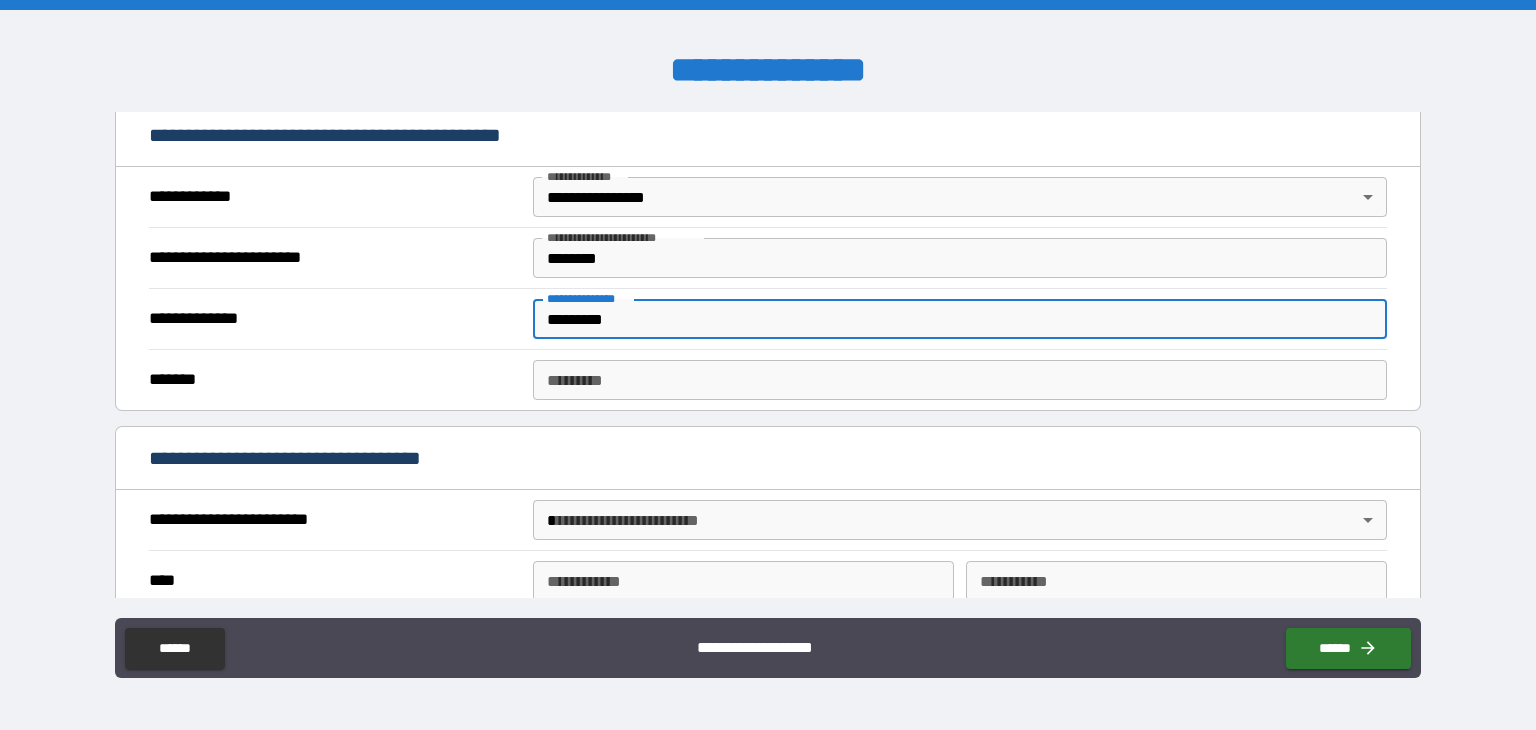 type on "*********" 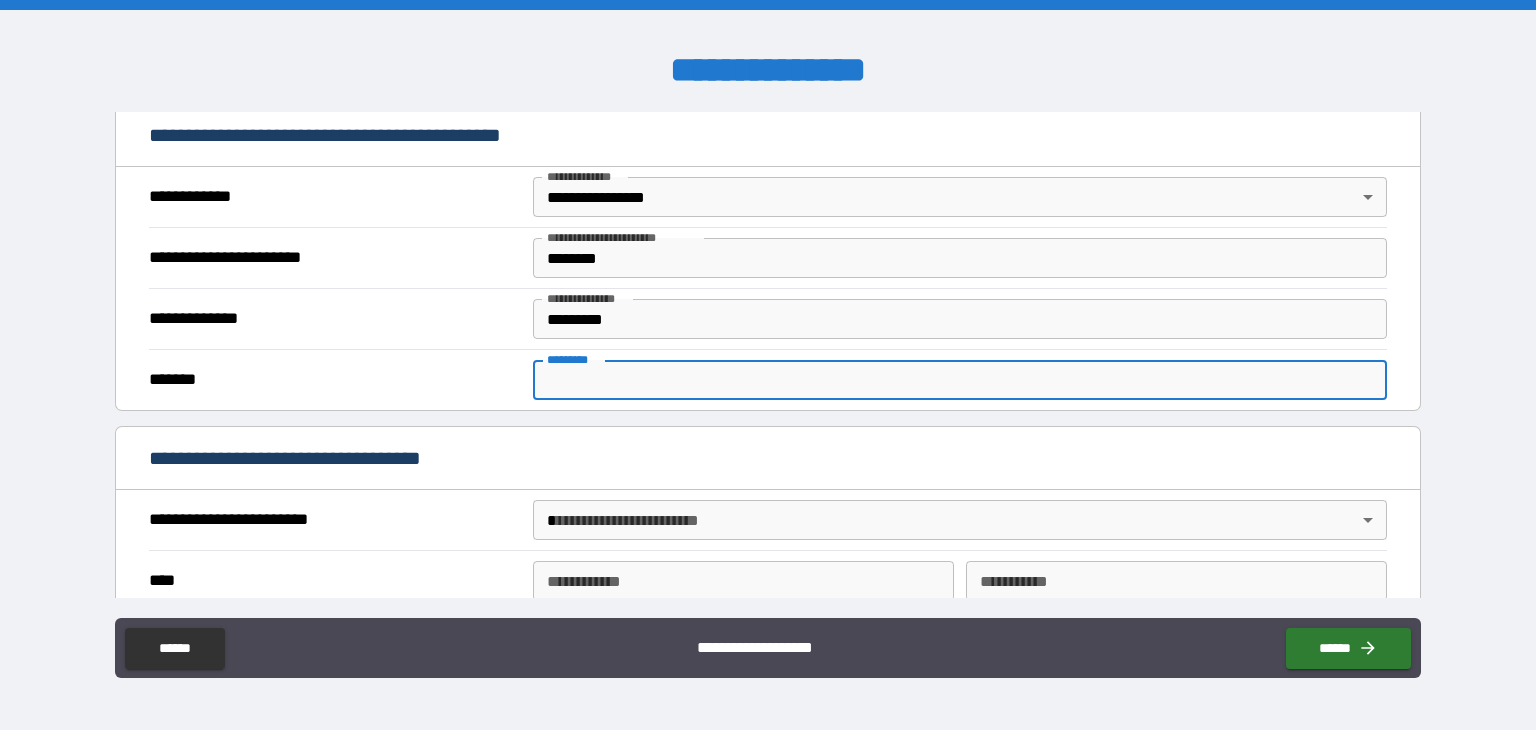 click on "*******   *" at bounding box center (960, 380) 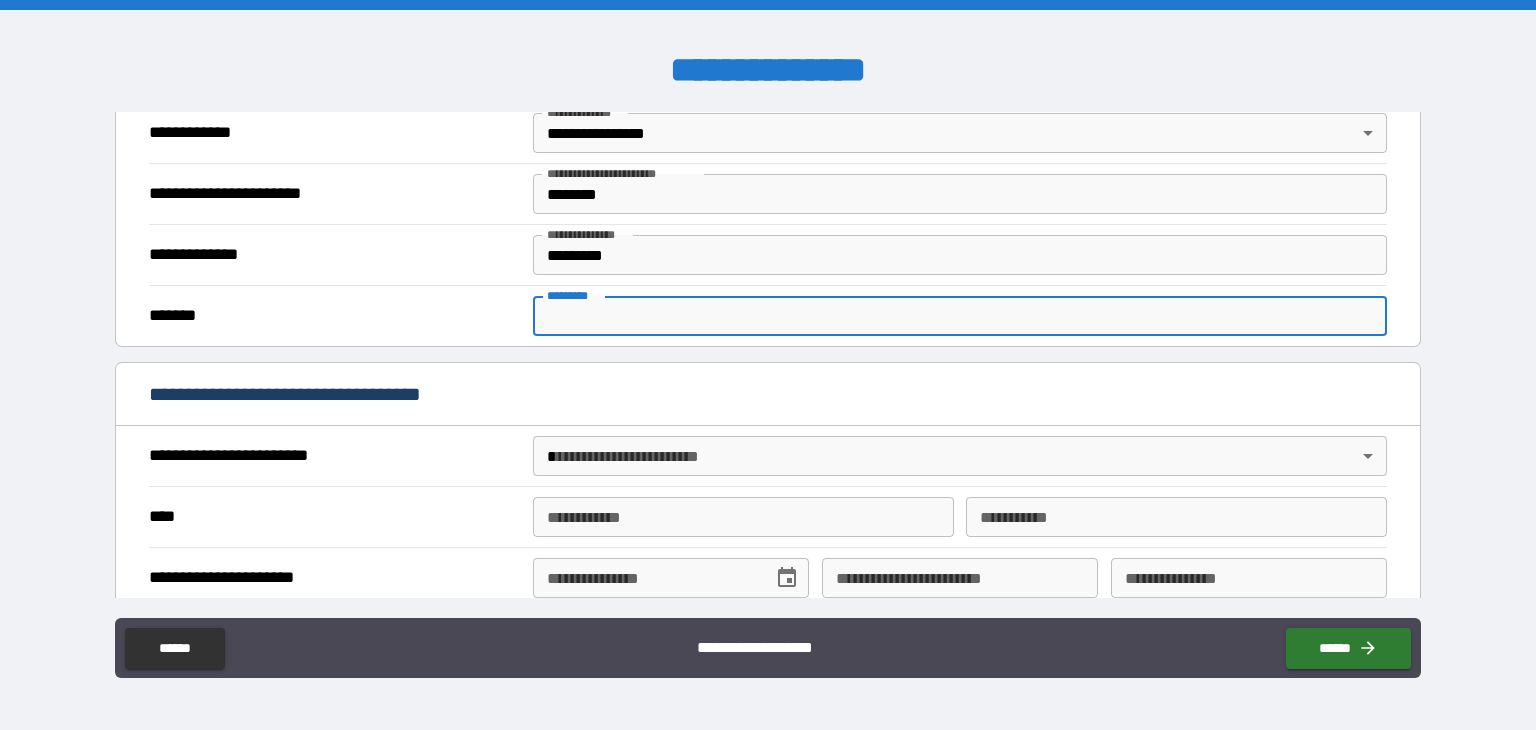 scroll, scrollTop: 500, scrollLeft: 0, axis: vertical 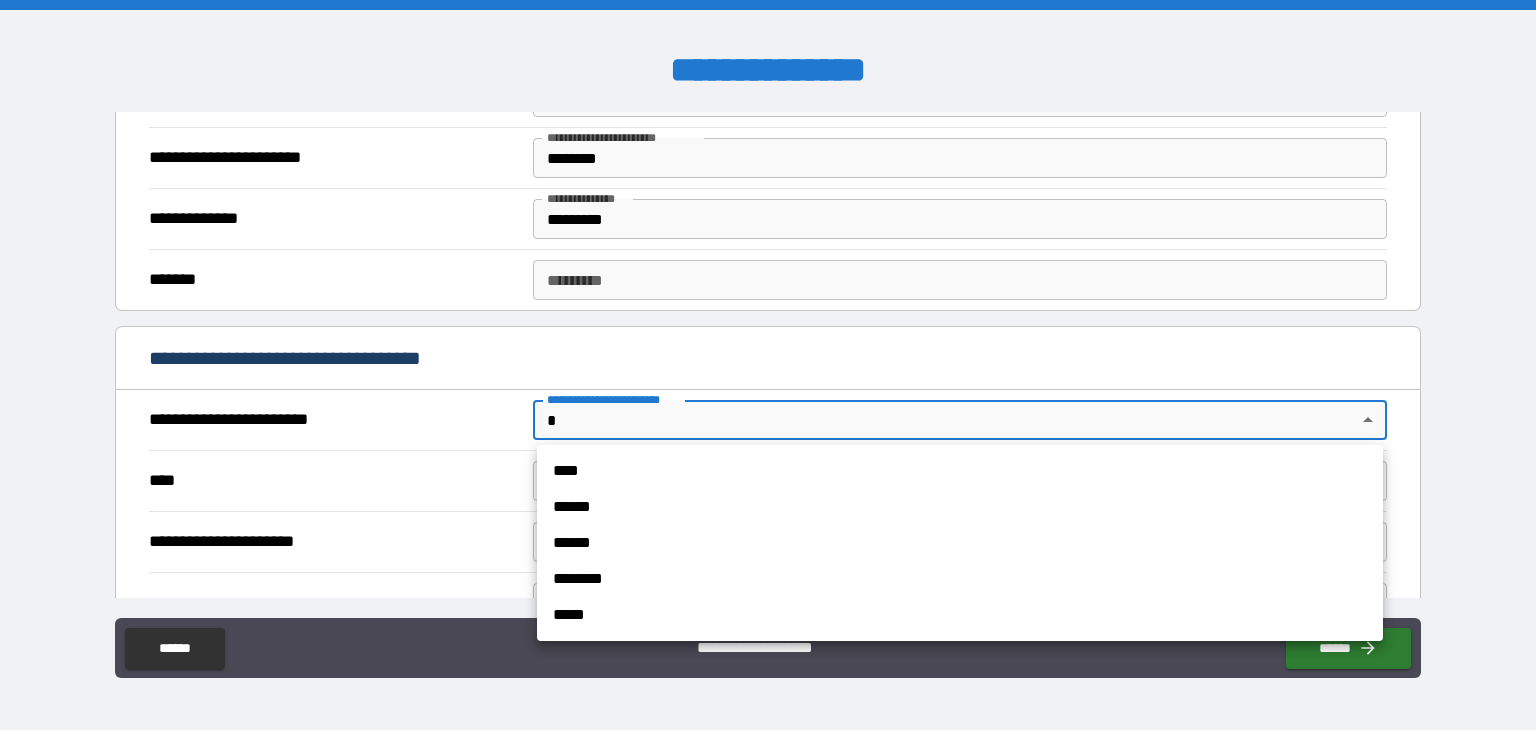click on "**********" at bounding box center [768, 365] 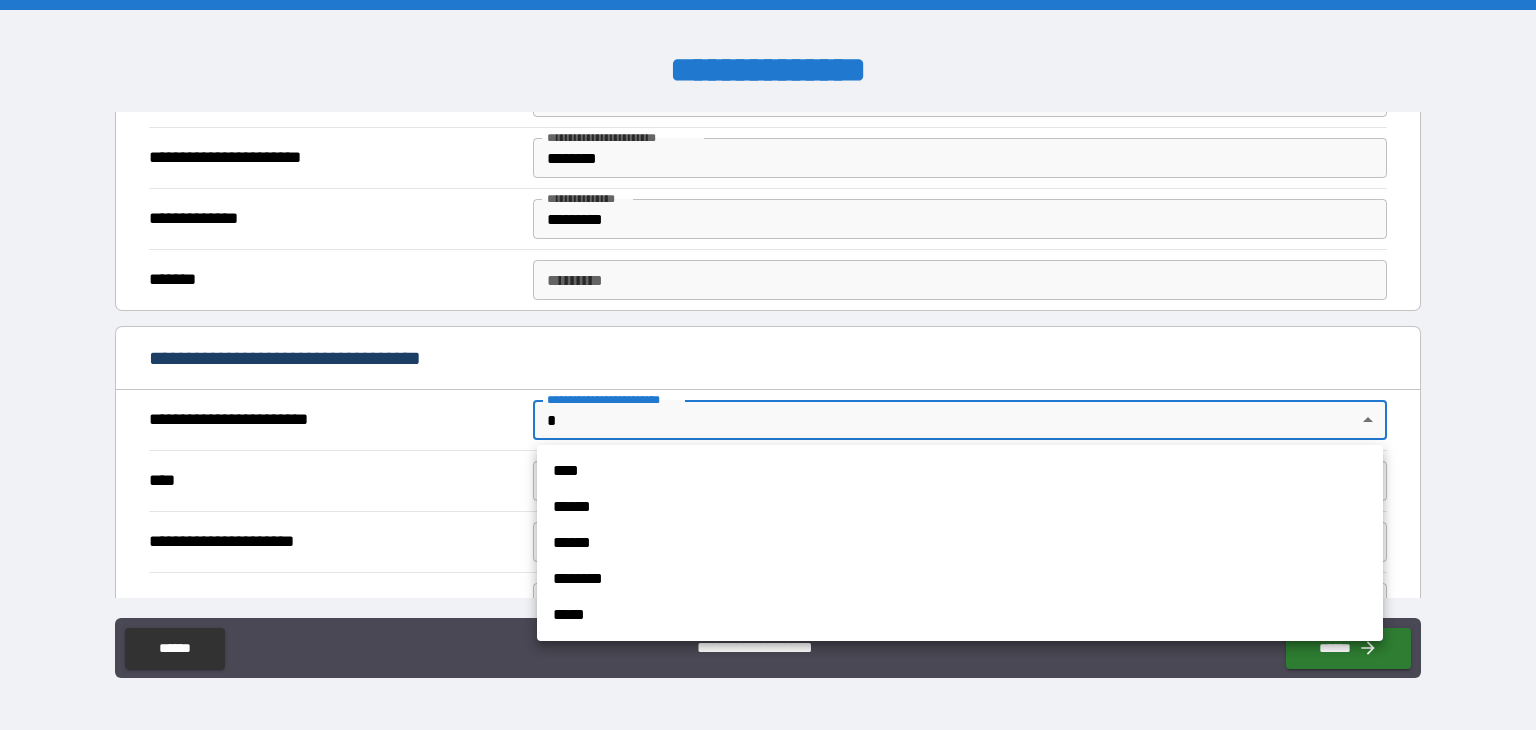 click on "******" at bounding box center [960, 543] 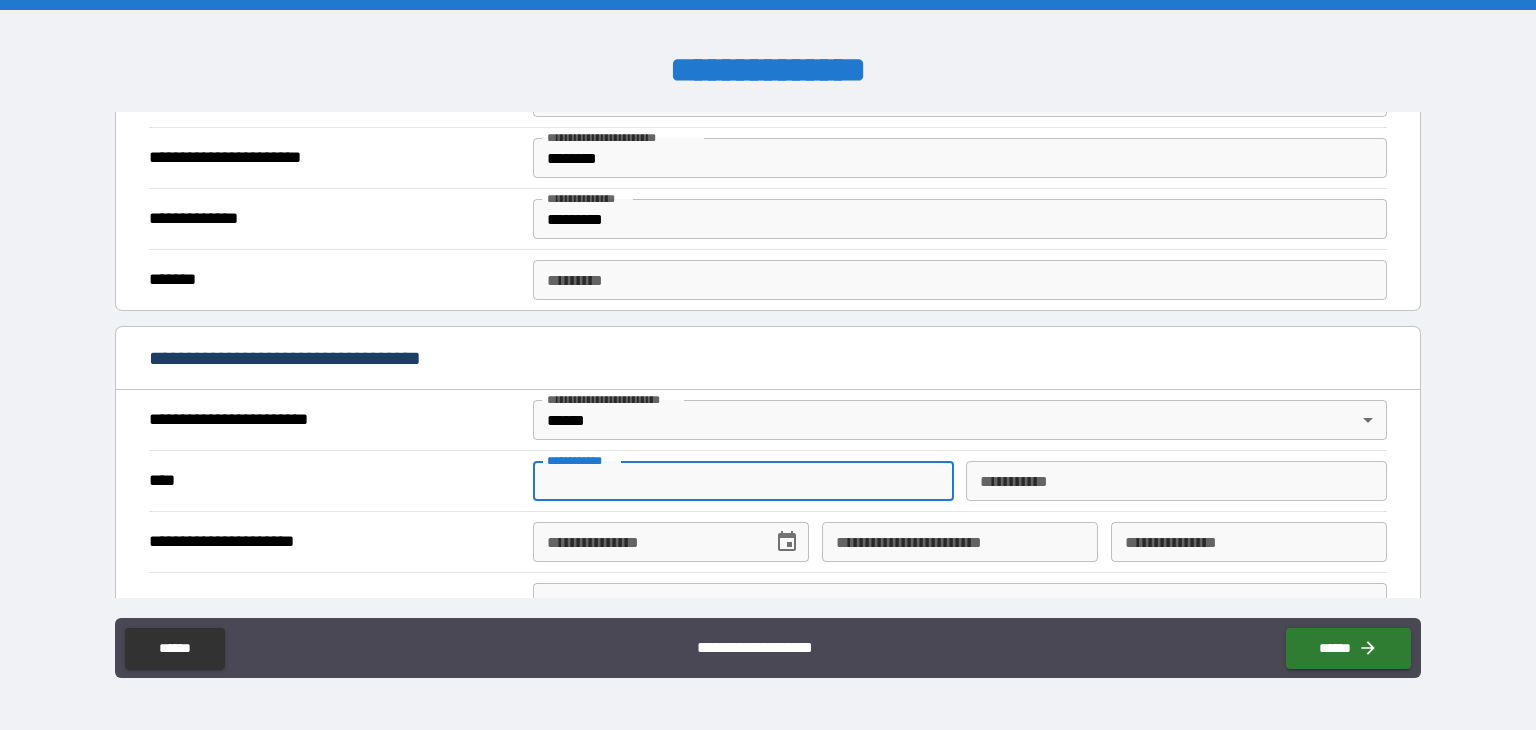 click on "**********" at bounding box center [743, 481] 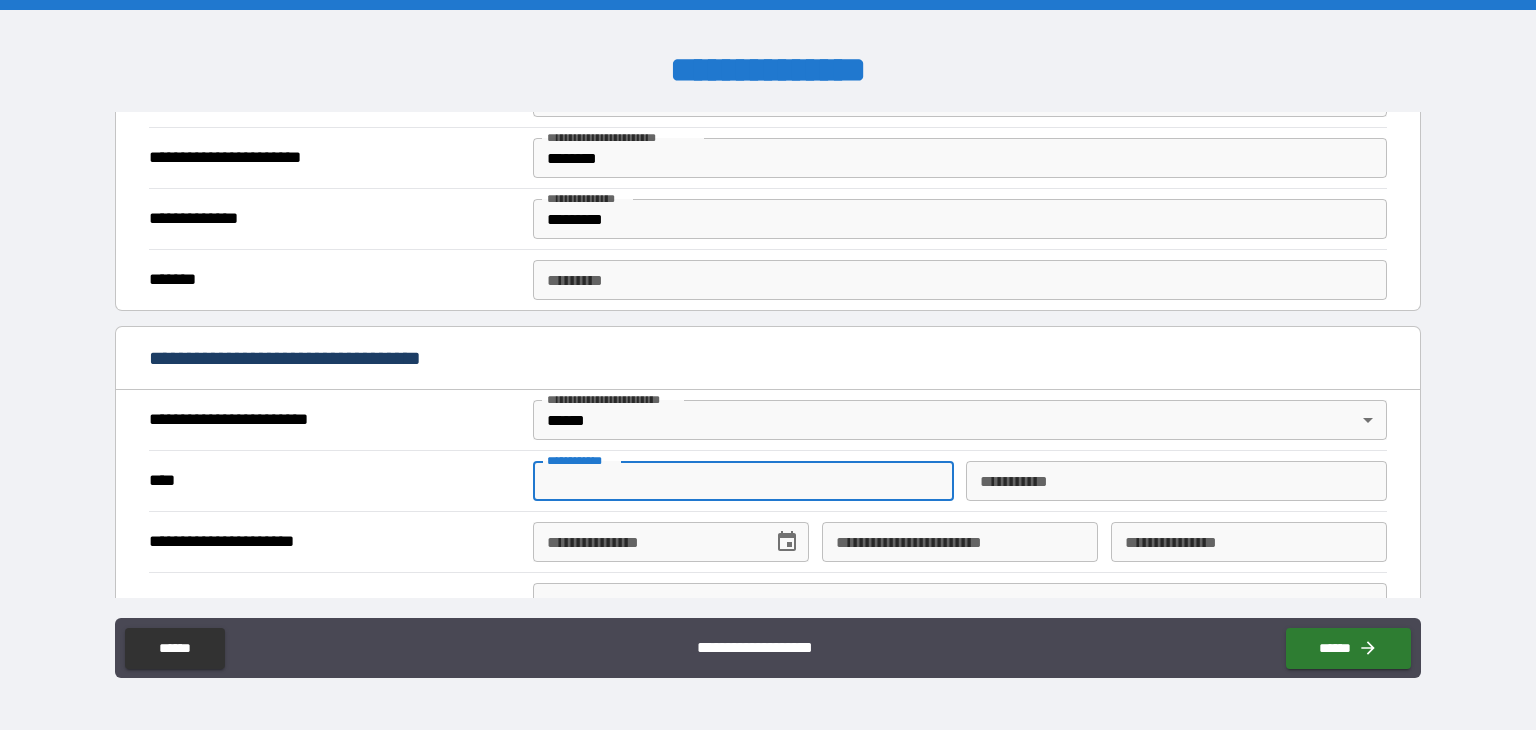 type on "******" 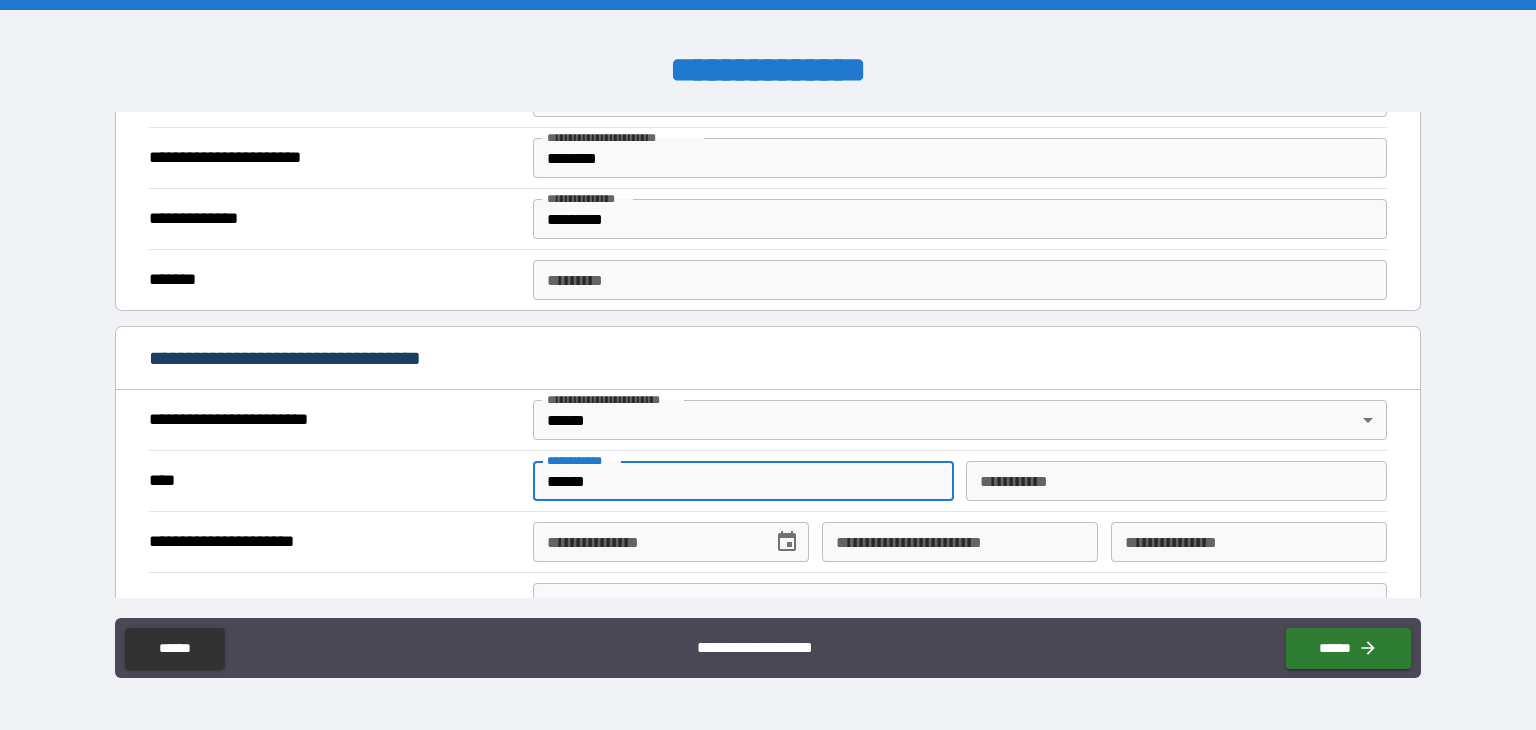 type on "*****" 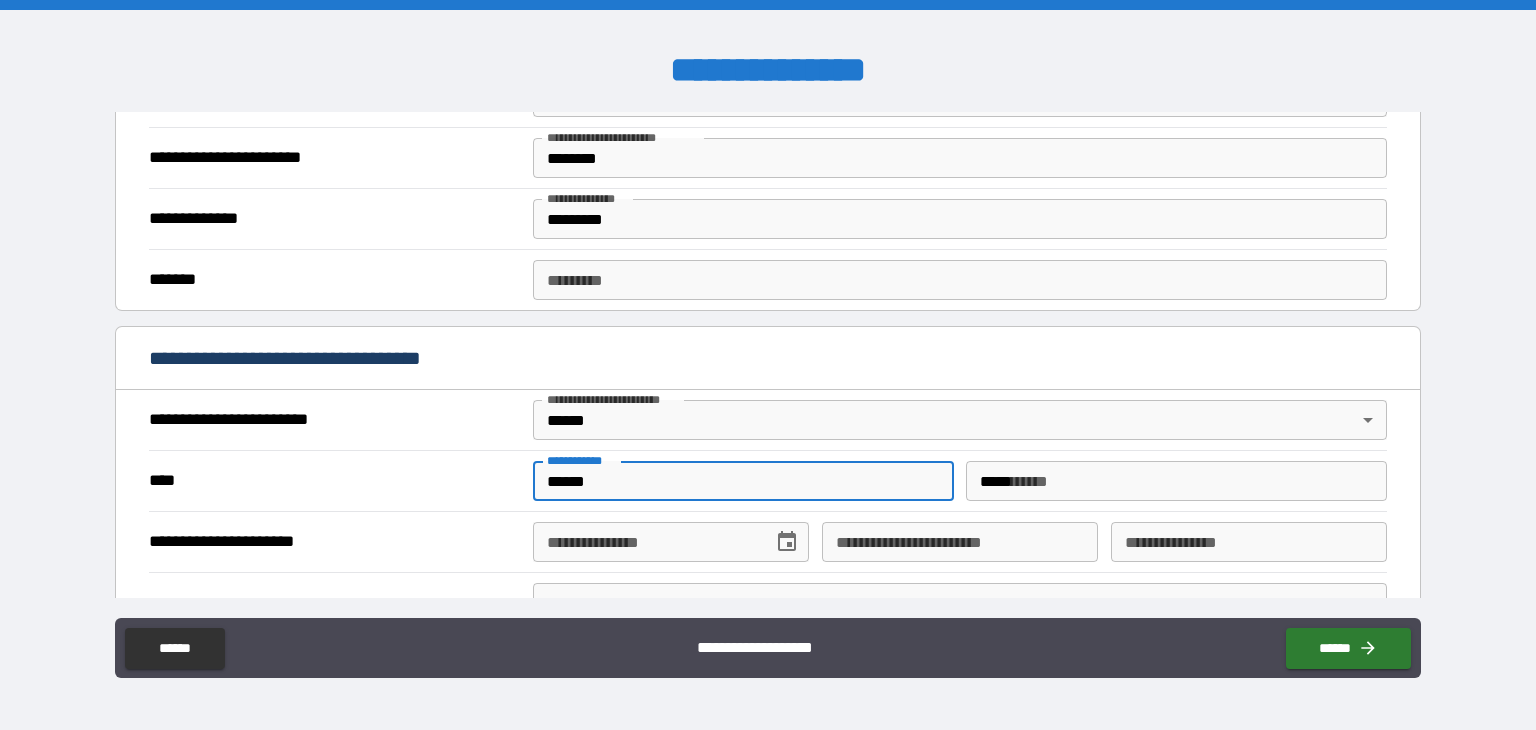 type on "**********" 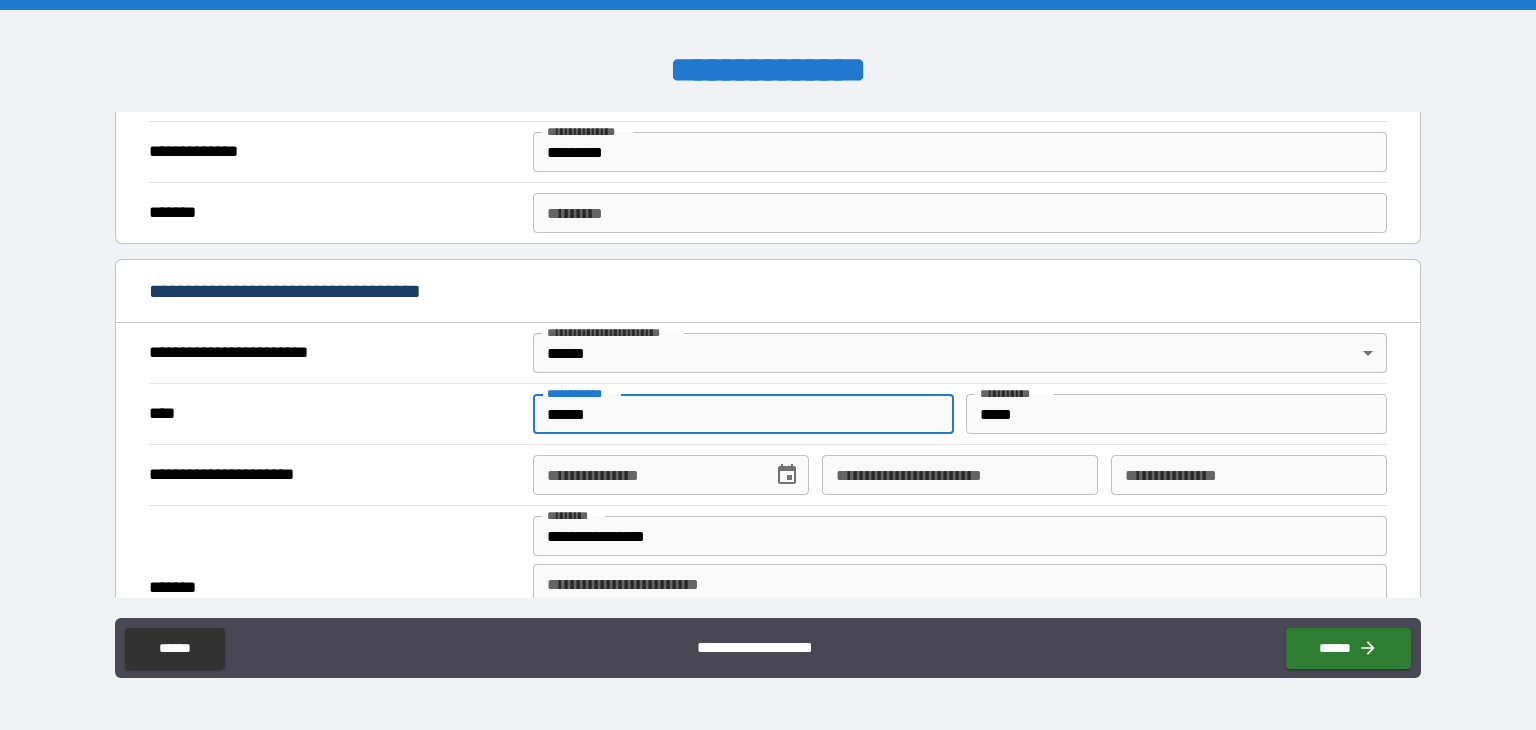 scroll, scrollTop: 600, scrollLeft: 0, axis: vertical 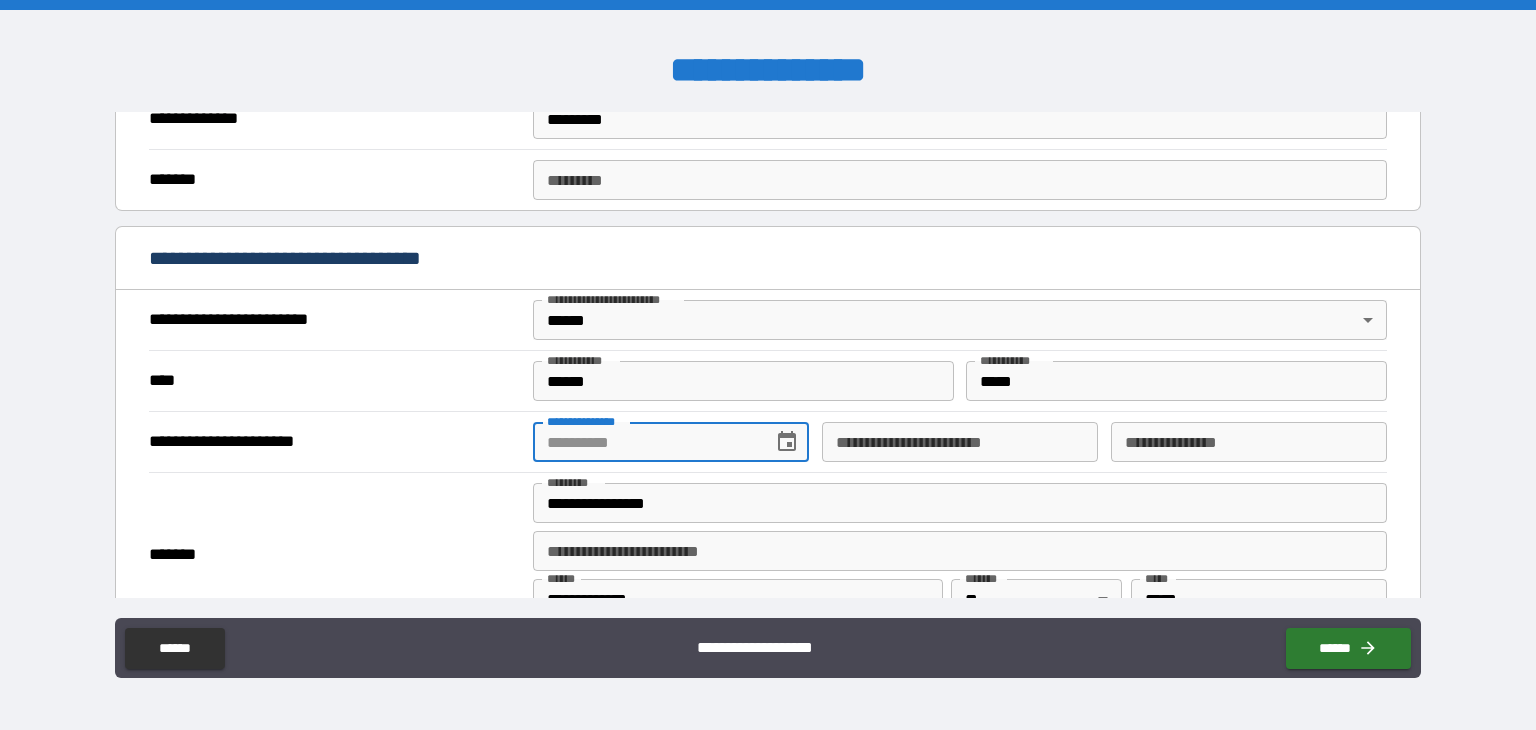 click on "**********" at bounding box center [646, 442] 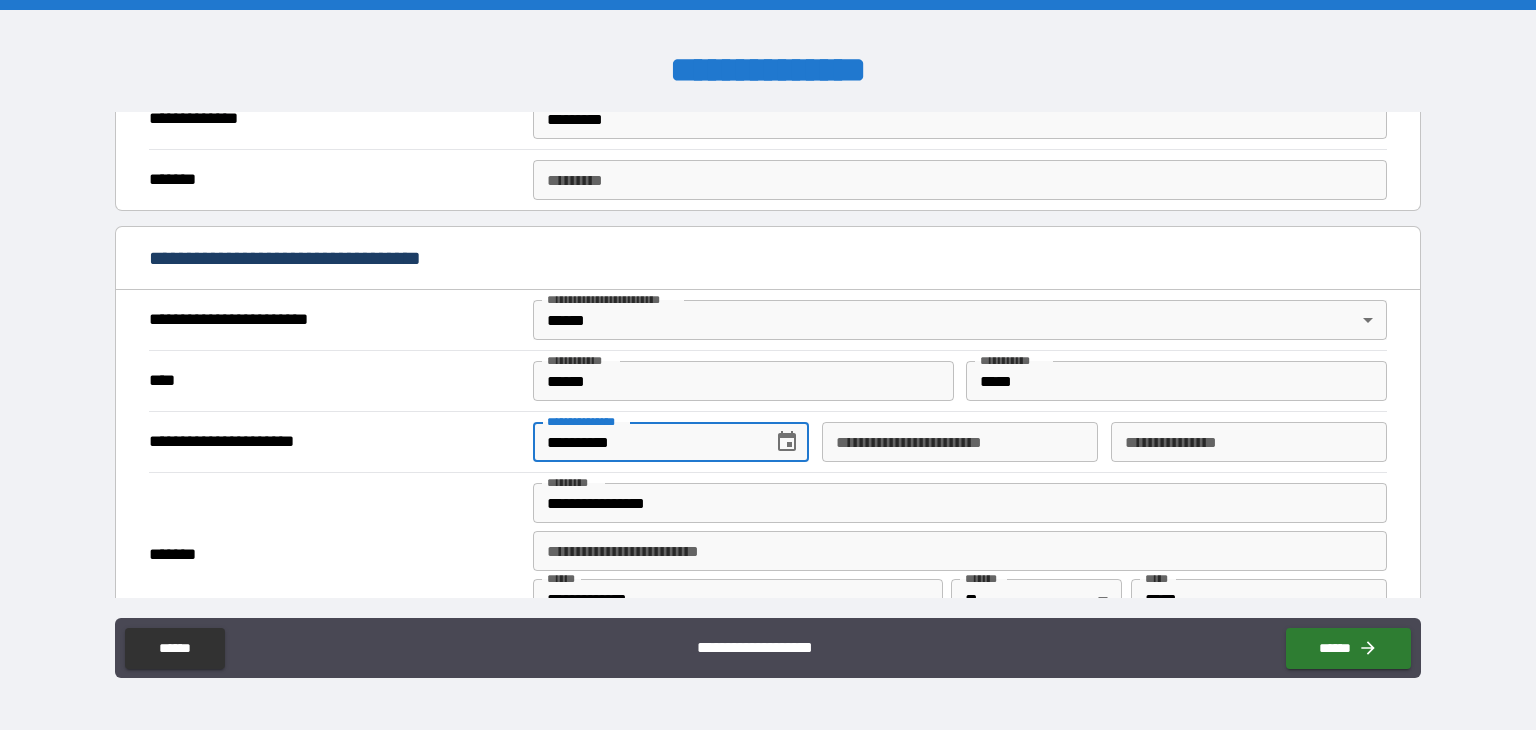 type on "**********" 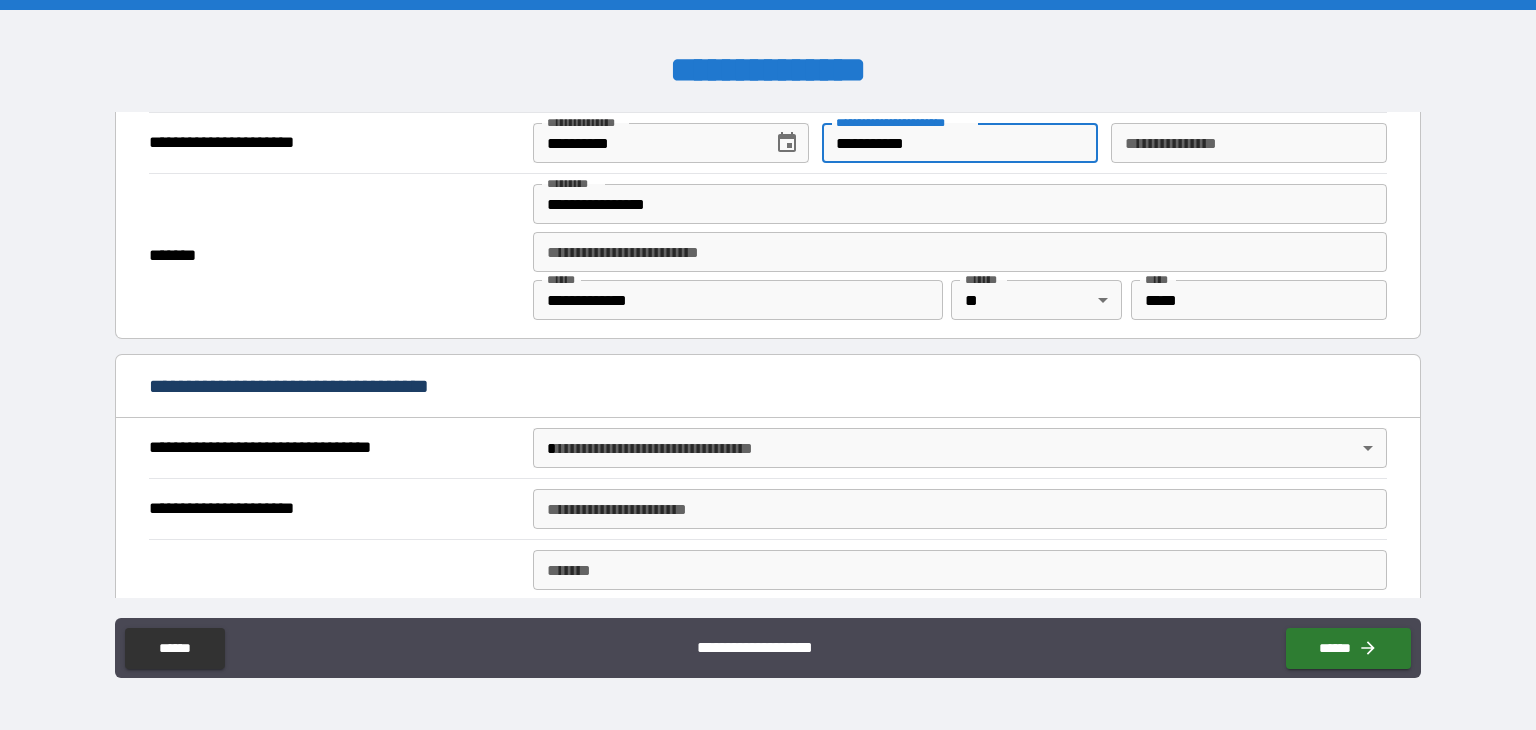 scroll, scrollTop: 1000, scrollLeft: 0, axis: vertical 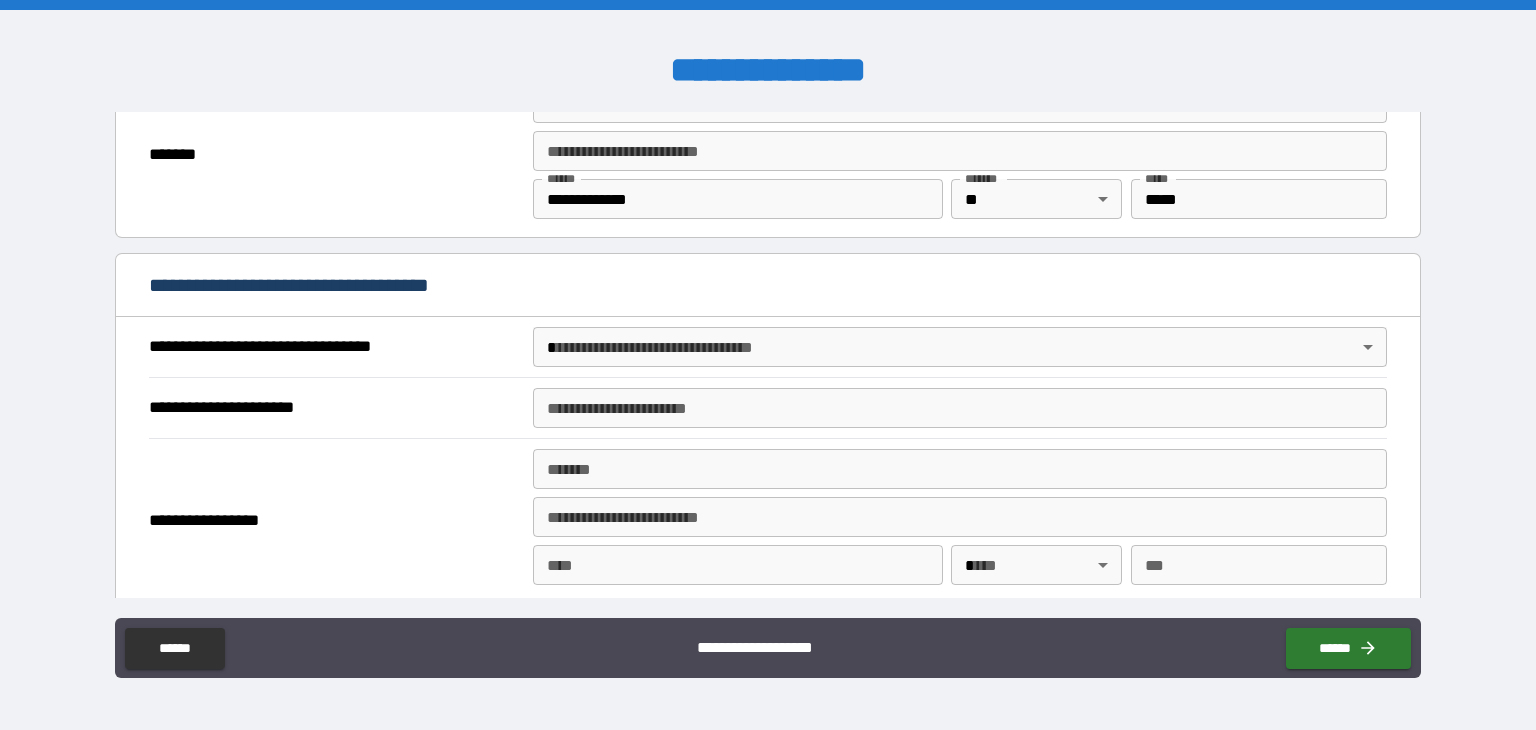 type on "**********" 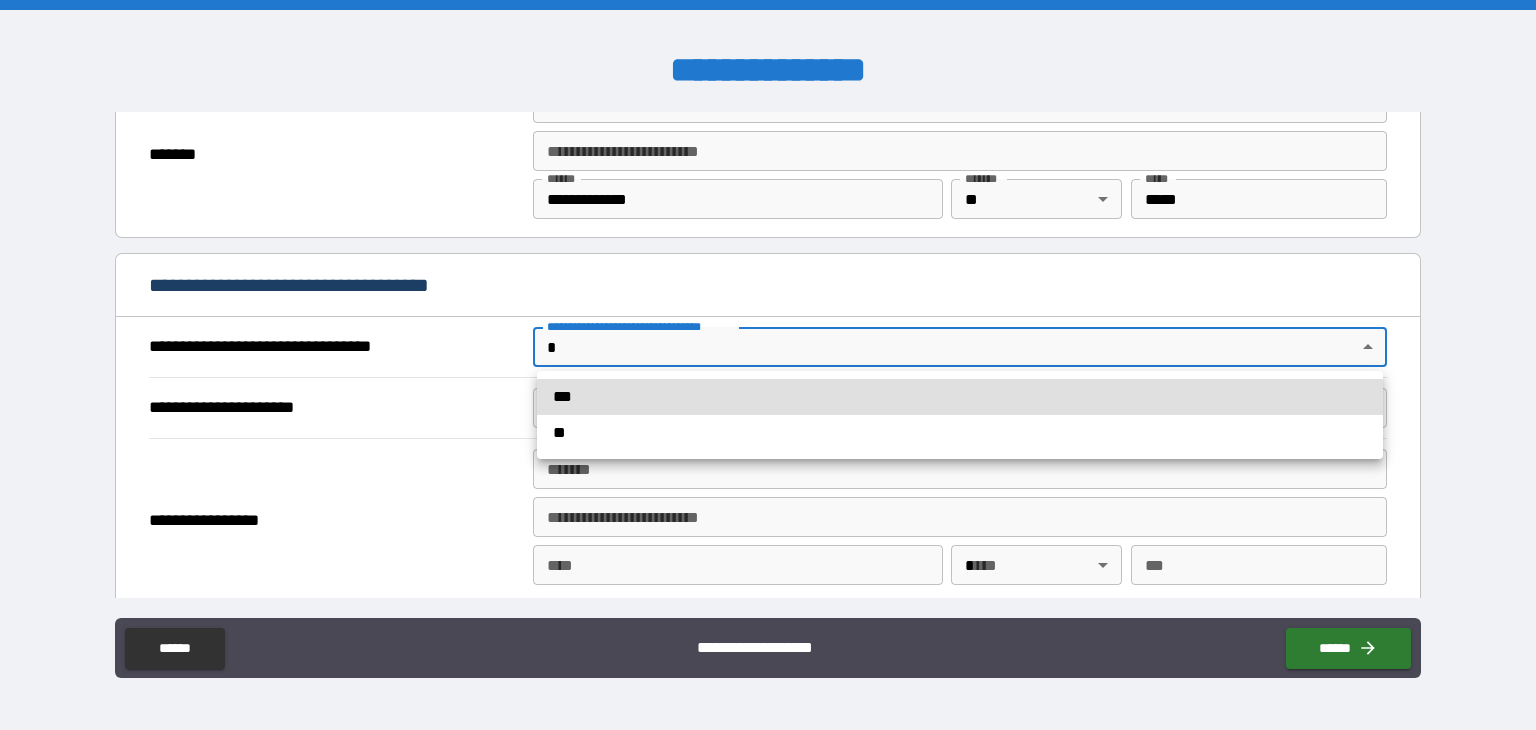 click on "**********" at bounding box center [768, 365] 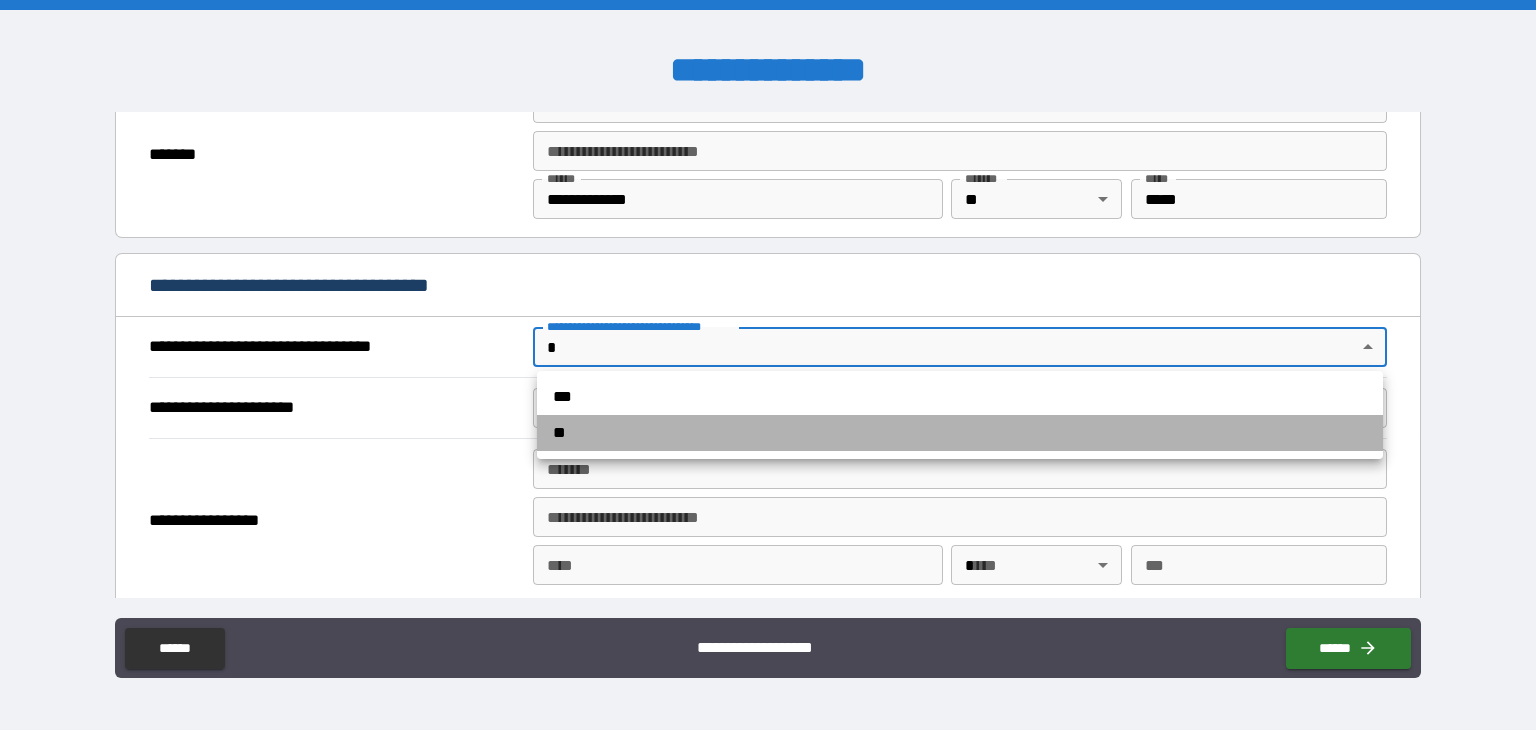 click on "**" at bounding box center (960, 433) 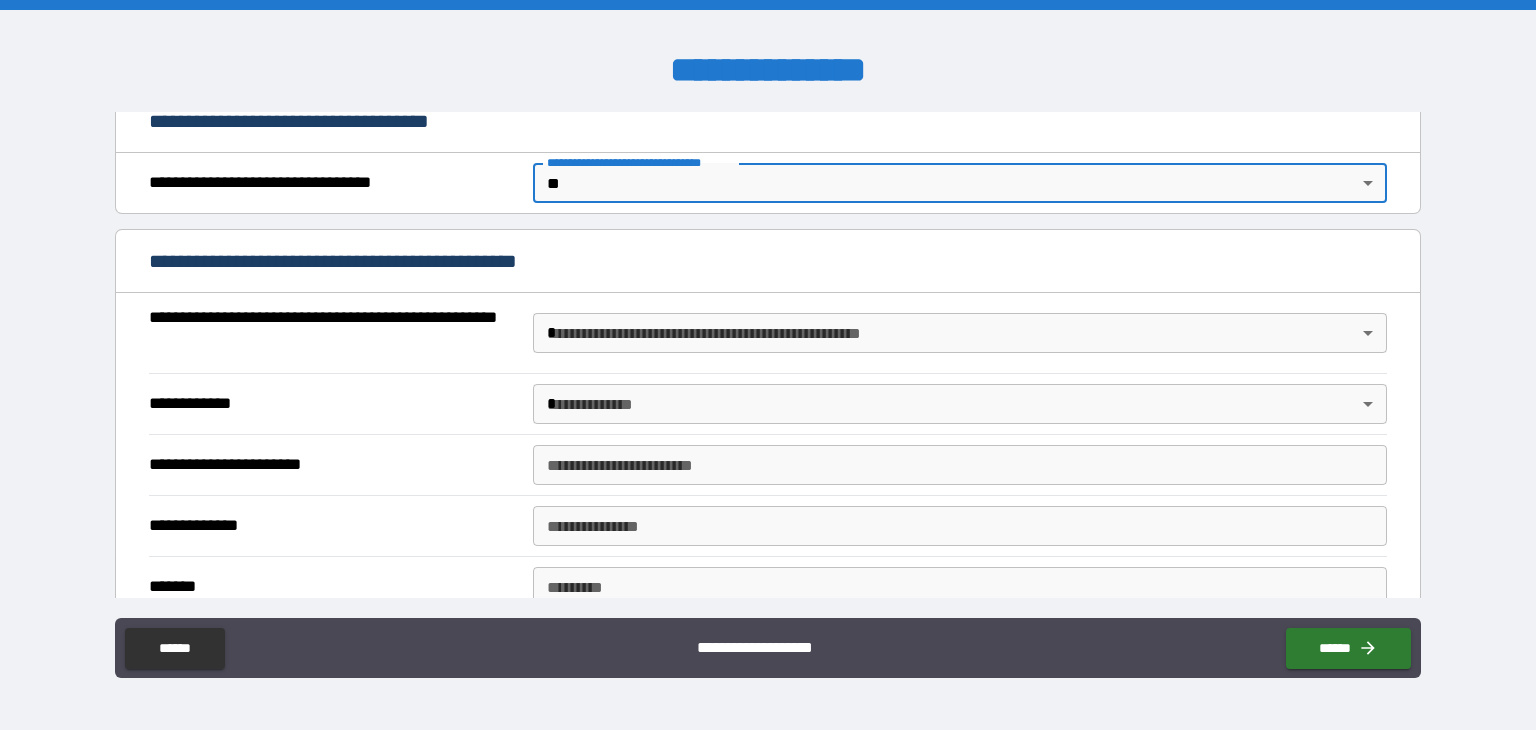 scroll, scrollTop: 1200, scrollLeft: 0, axis: vertical 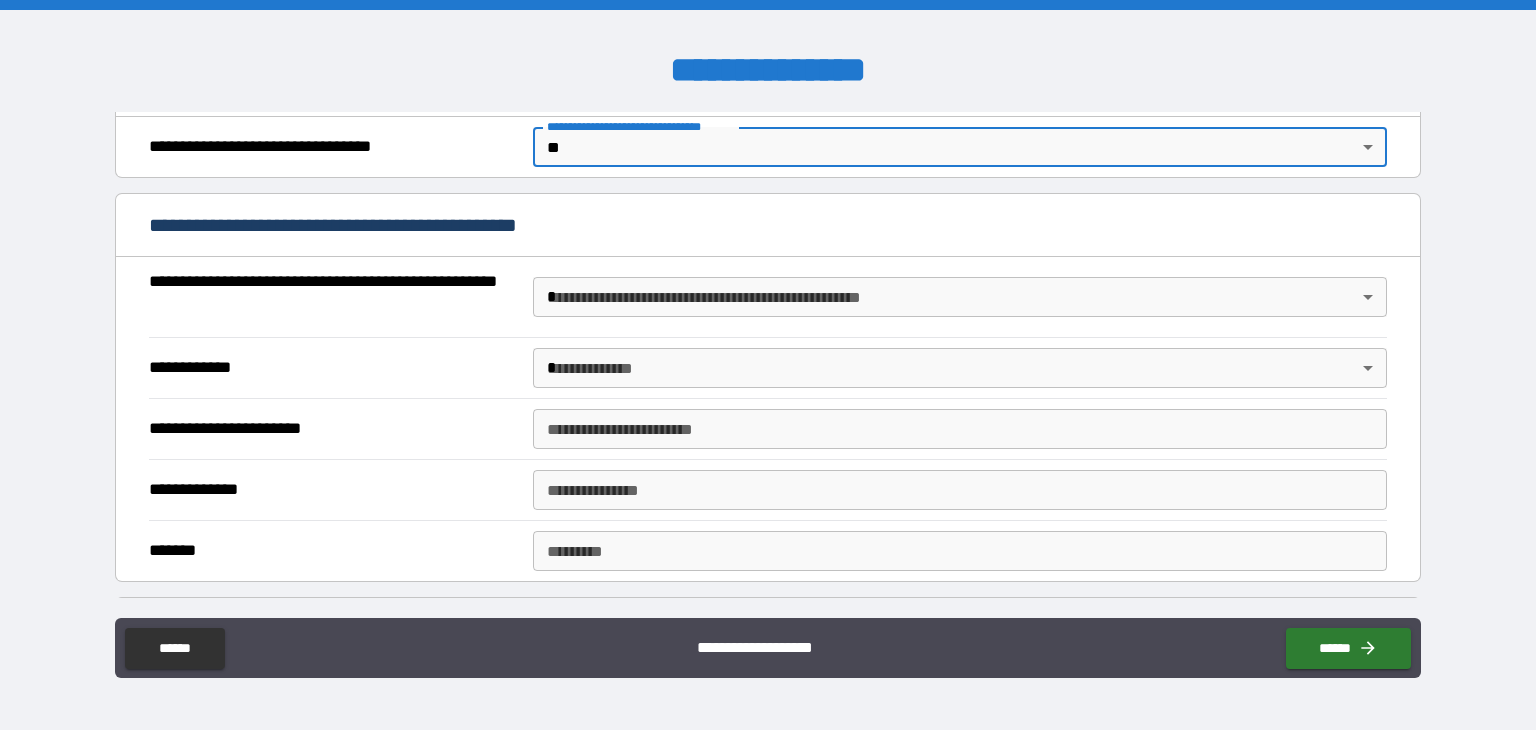 click on "**********" at bounding box center [768, 365] 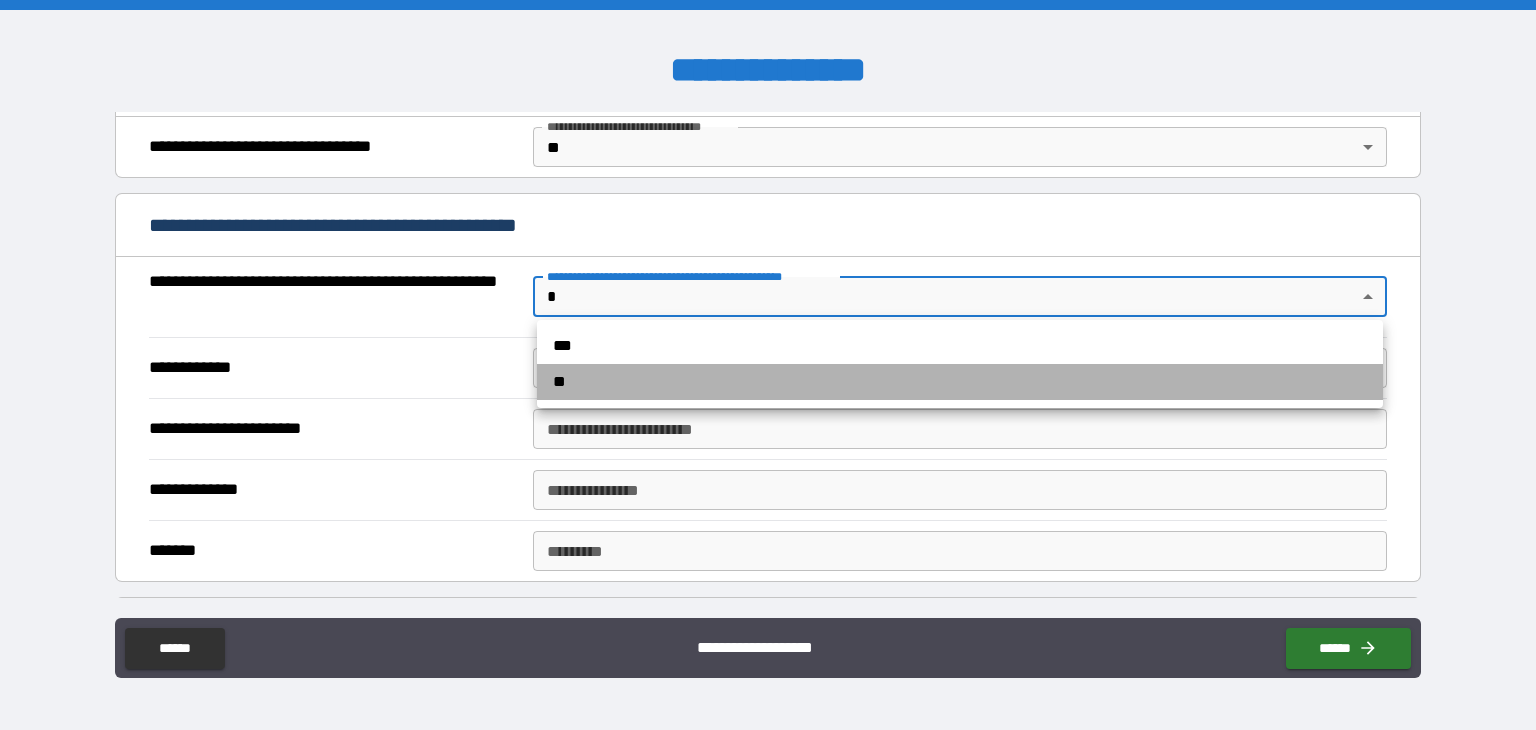 click on "**" at bounding box center [960, 382] 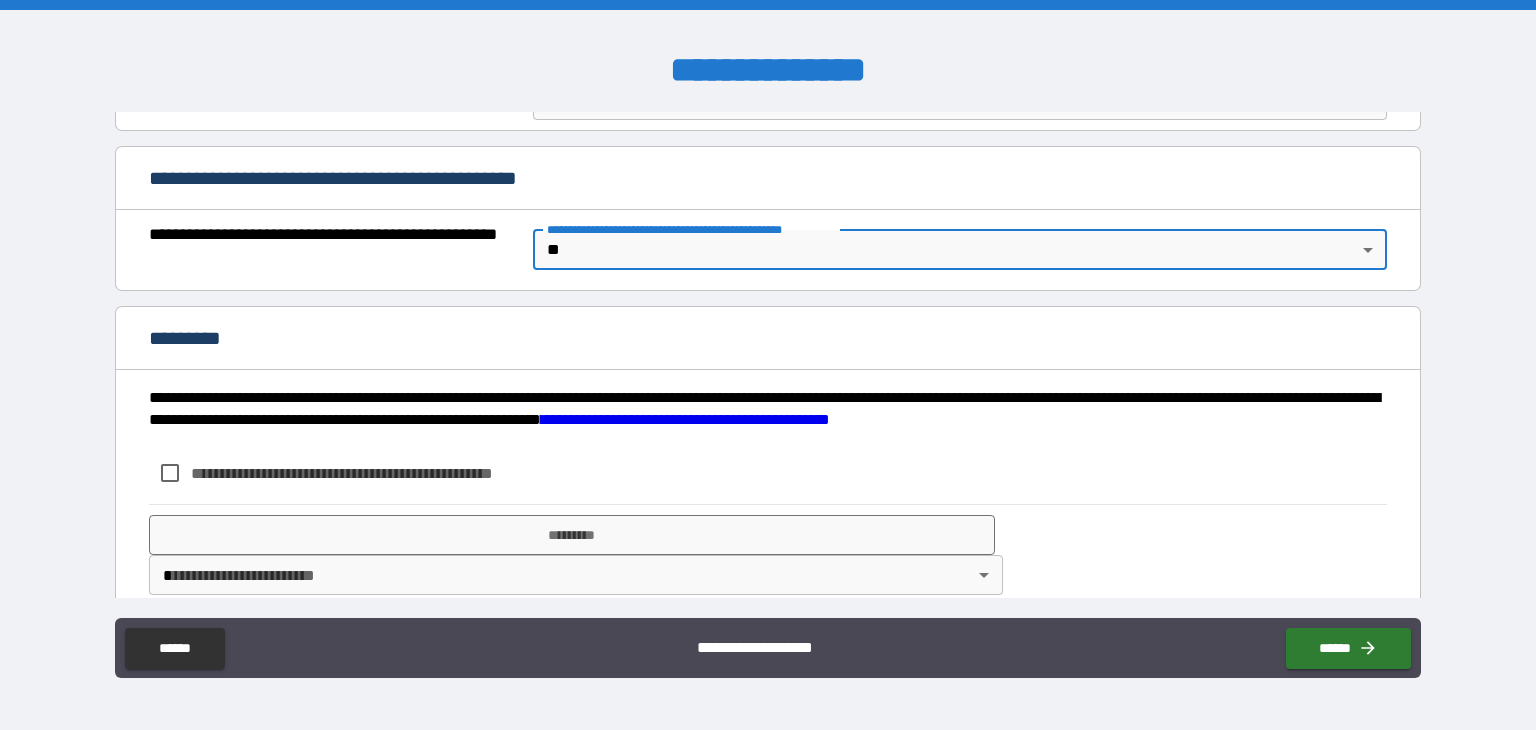 scroll, scrollTop: 1268, scrollLeft: 0, axis: vertical 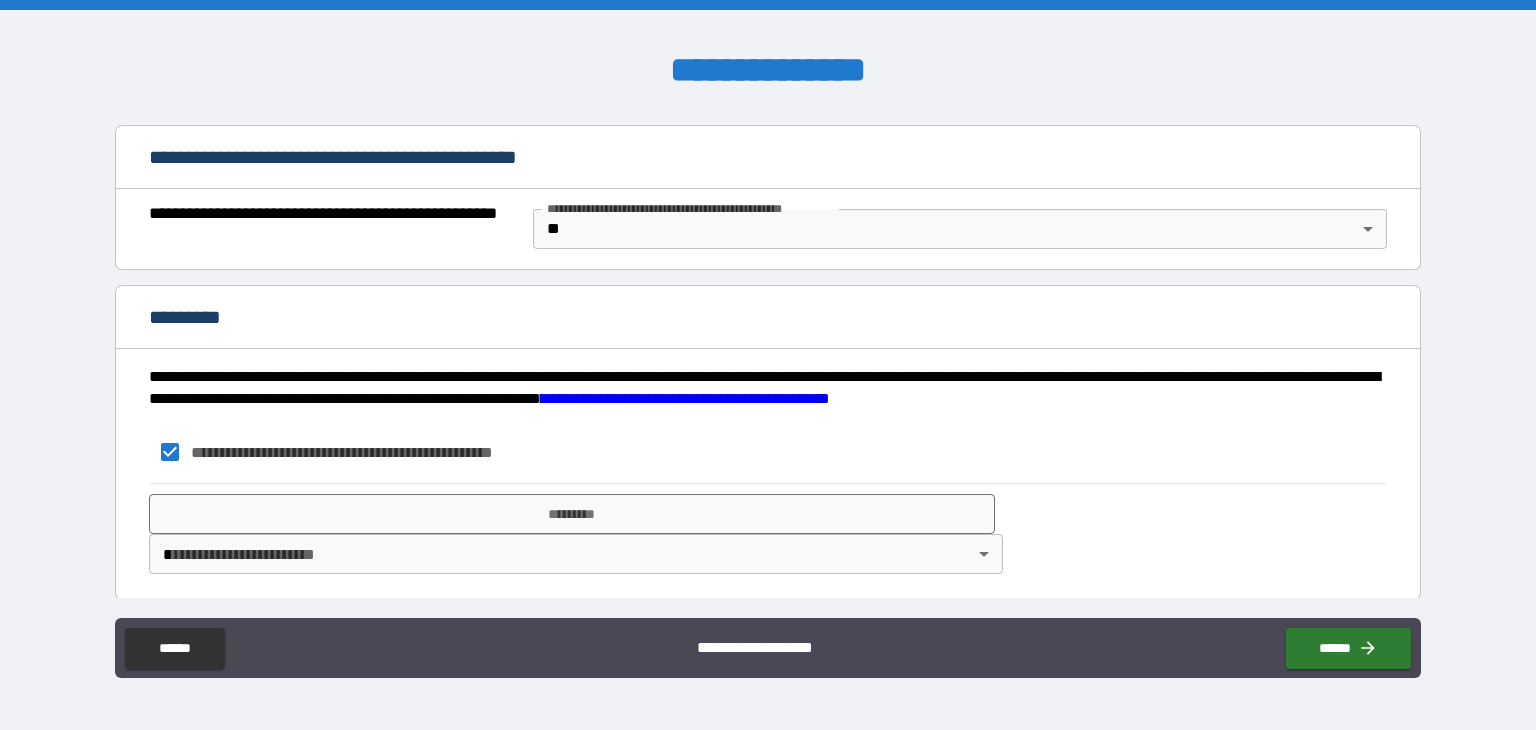 click on "**********" at bounding box center (768, 365) 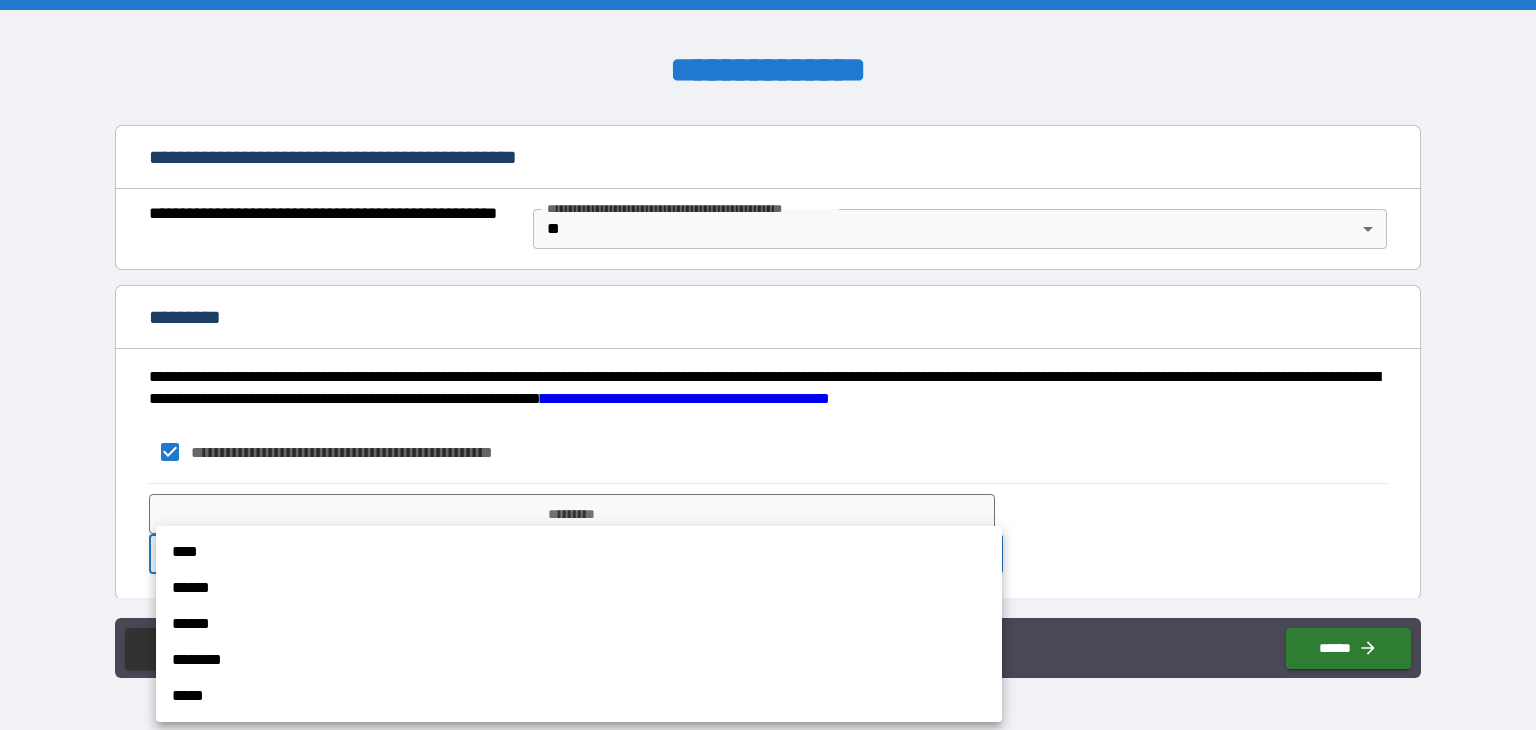 click on "****" at bounding box center [579, 552] 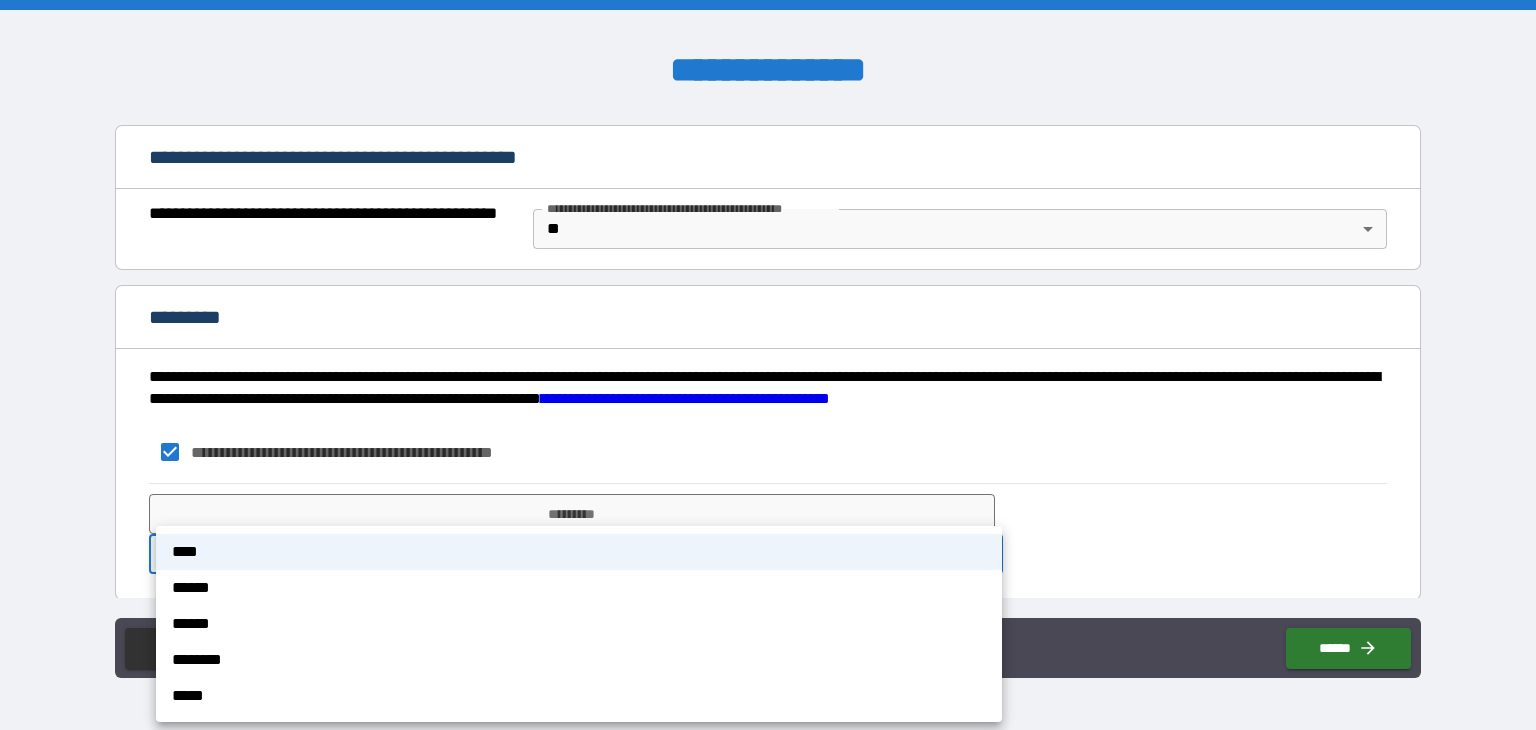 click on "**********" at bounding box center (768, 365) 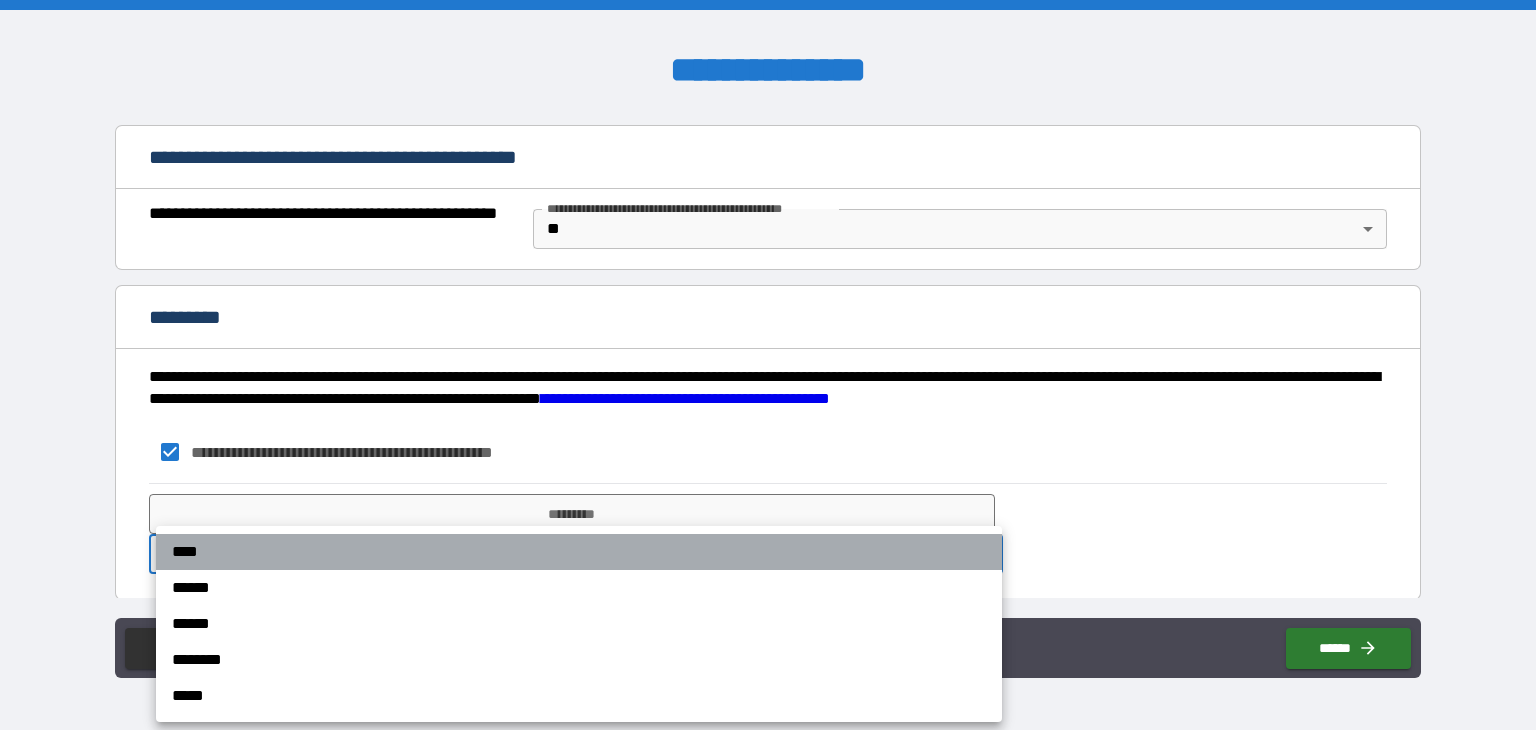 click on "****" at bounding box center [579, 552] 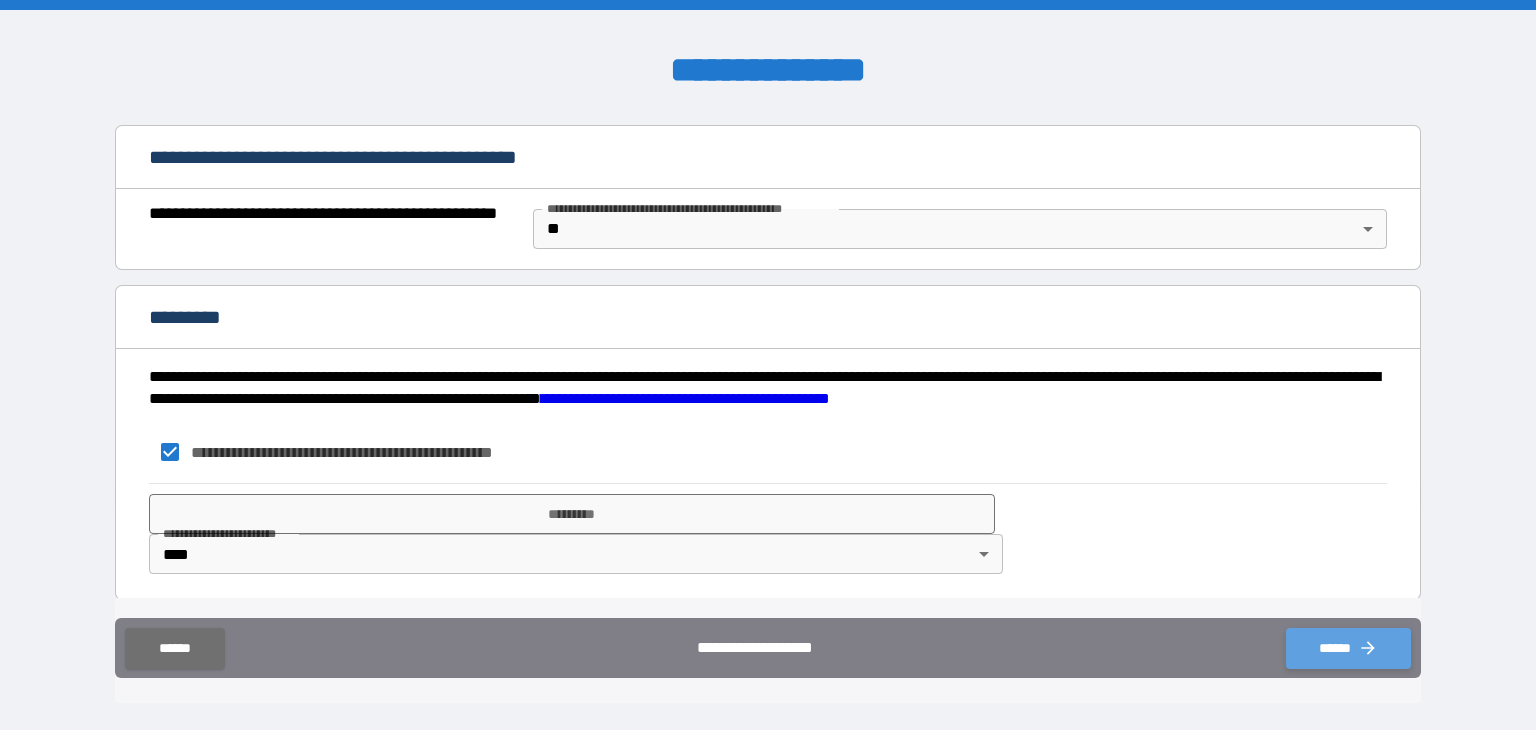 click on "******" at bounding box center [1348, 648] 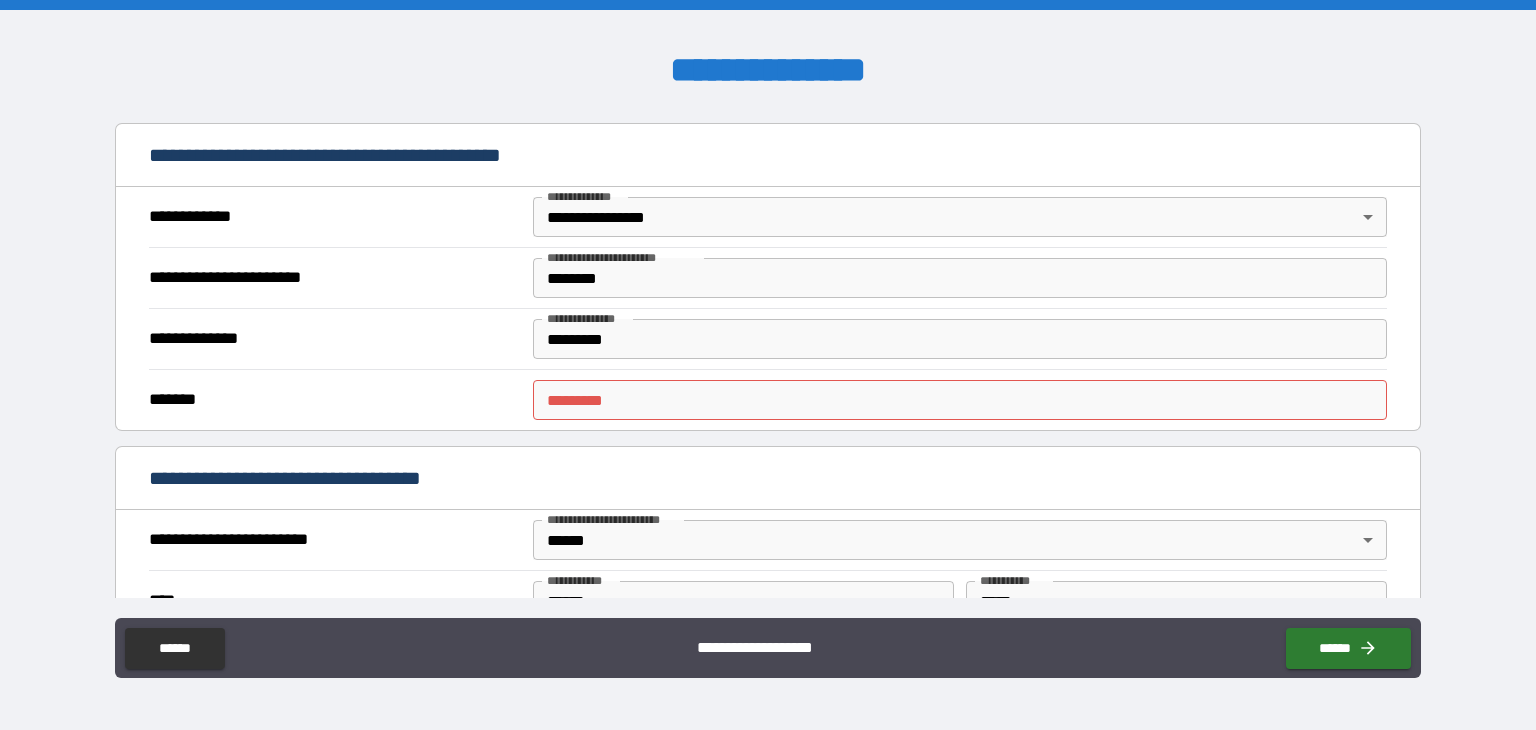 scroll, scrollTop: 311, scrollLeft: 0, axis: vertical 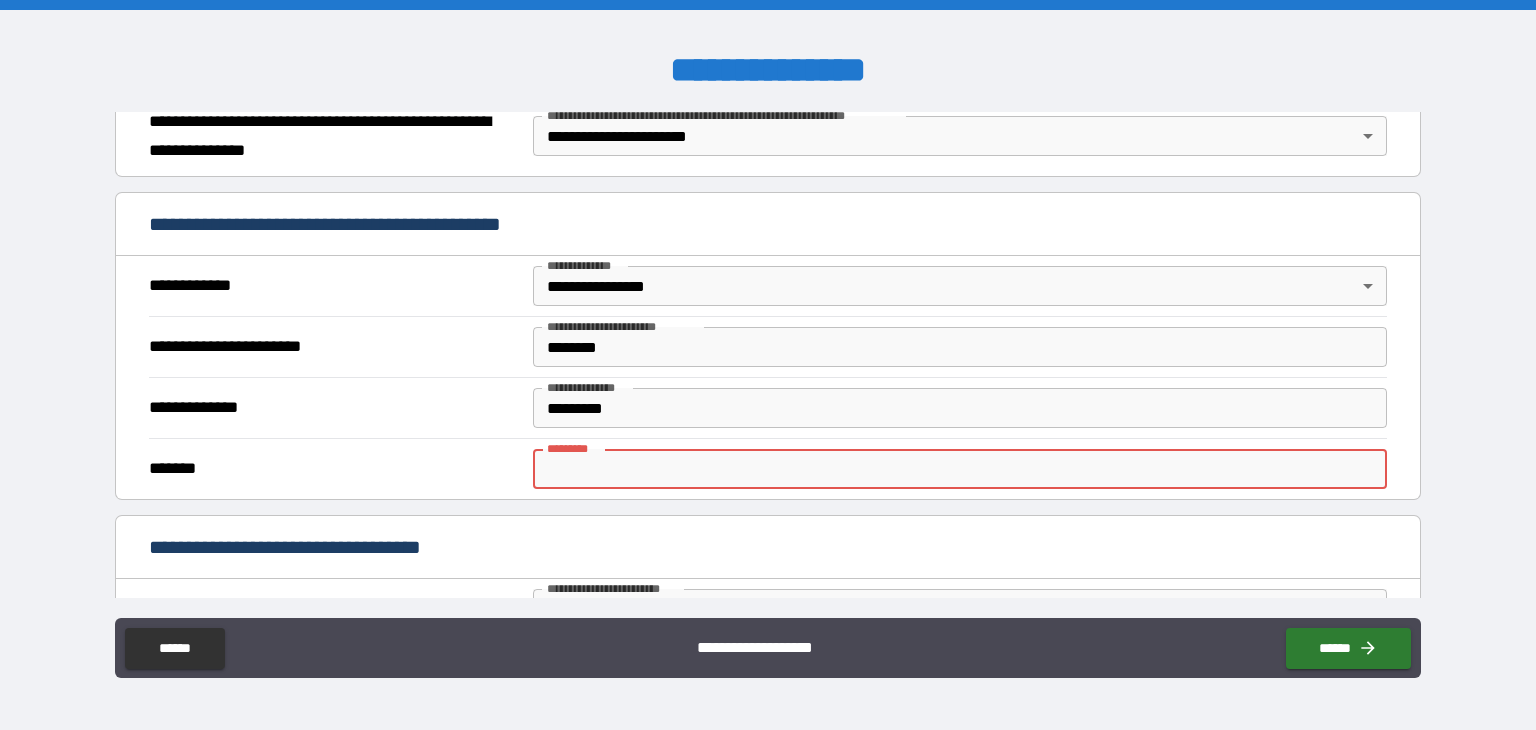 click on "*******   *" at bounding box center (960, 469) 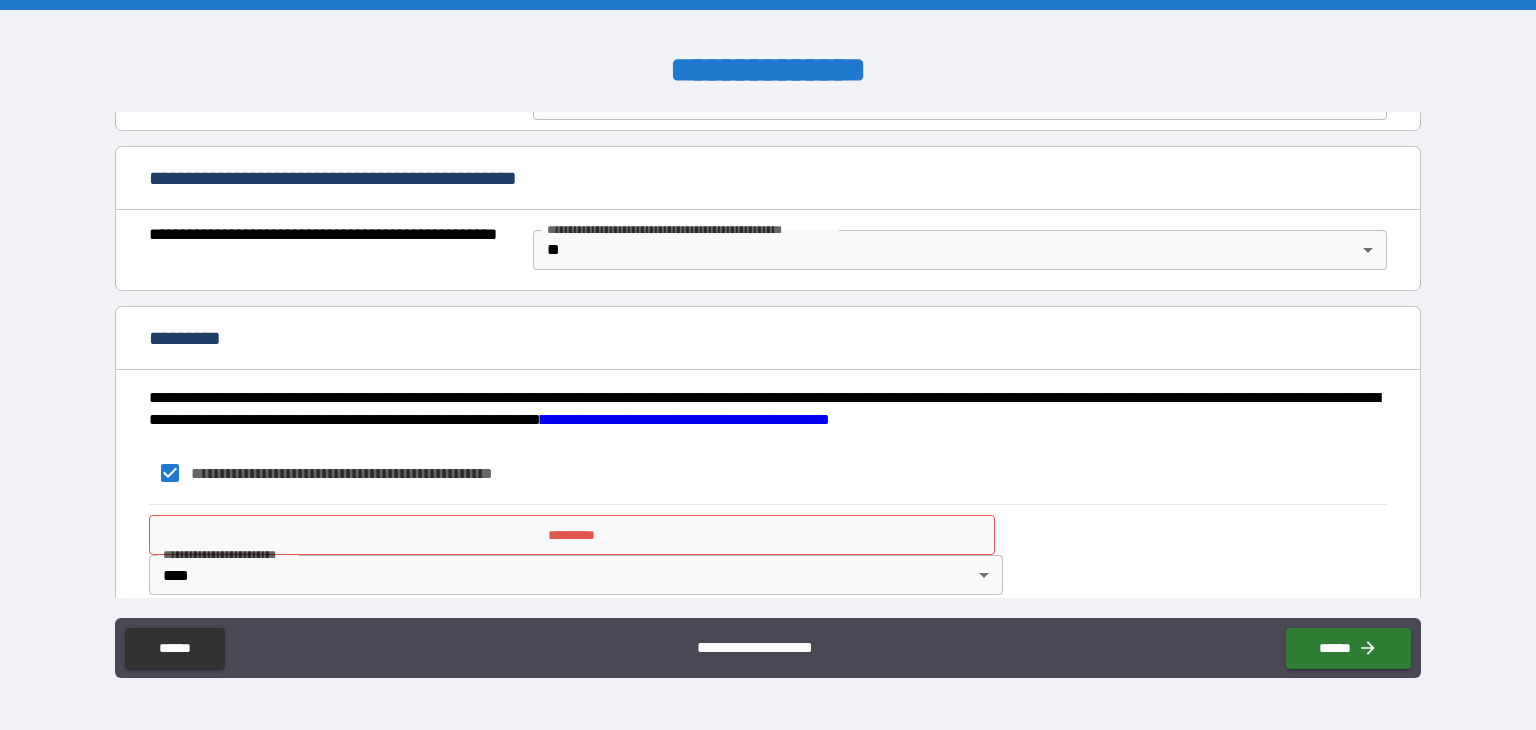 scroll, scrollTop: 1268, scrollLeft: 0, axis: vertical 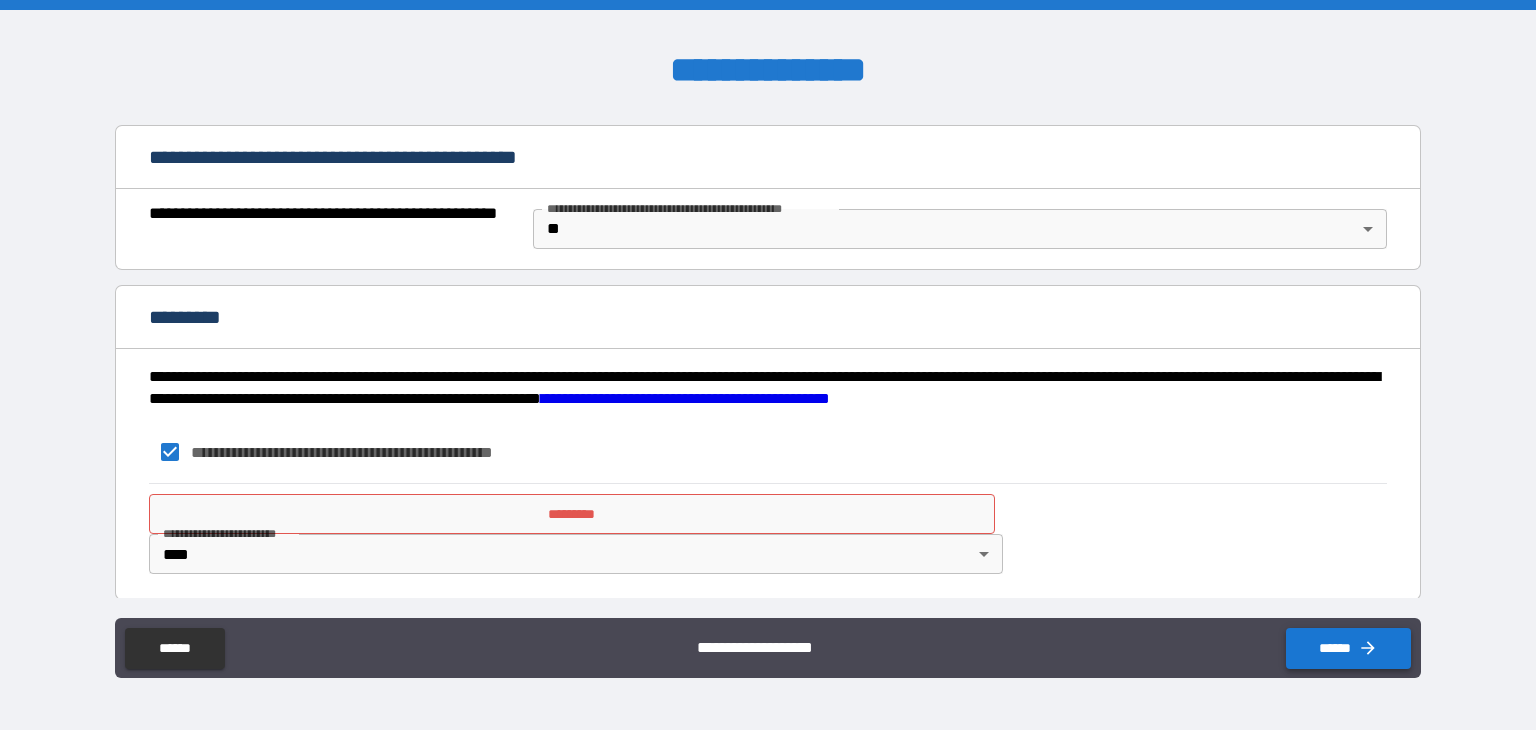 type on "**********" 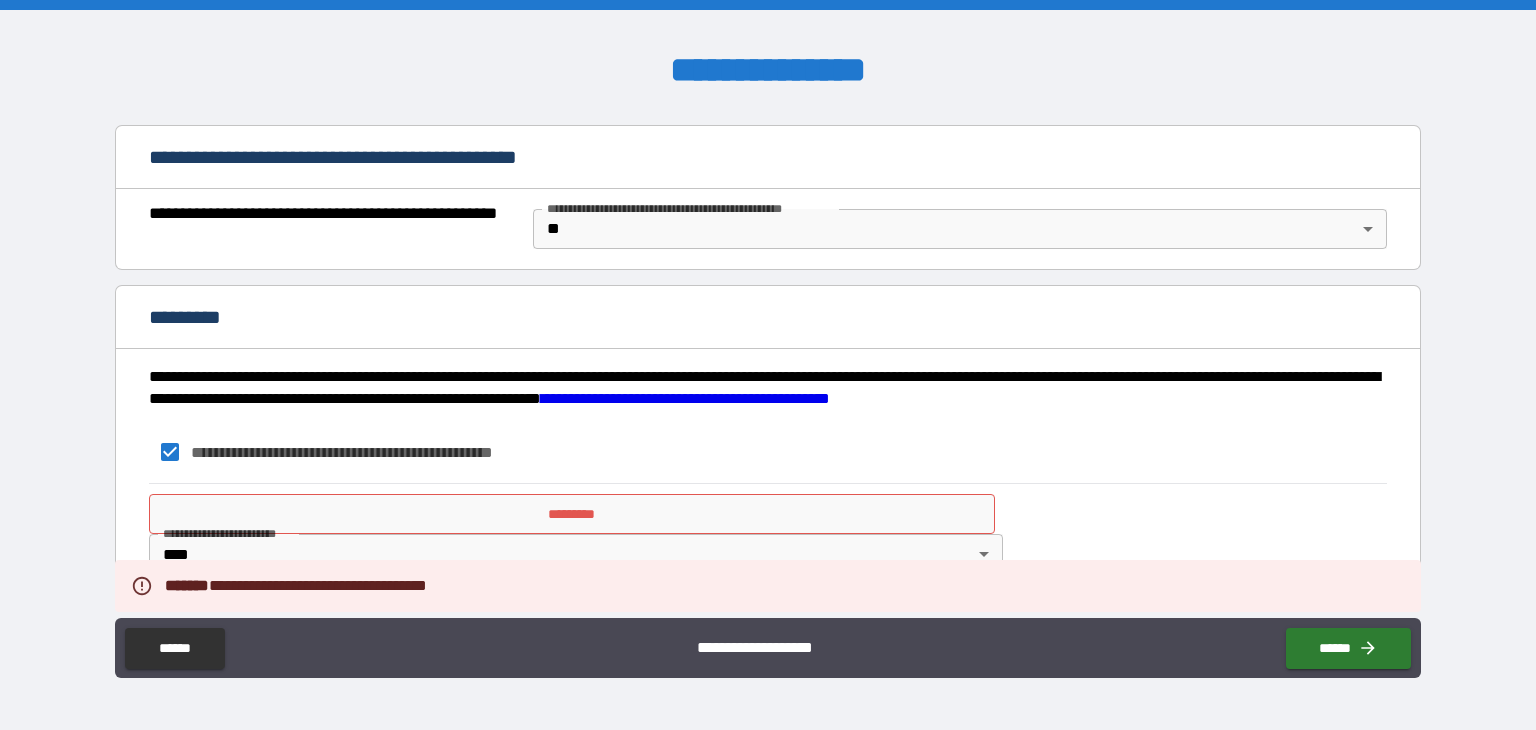 click on "**********" at bounding box center [768, 365] 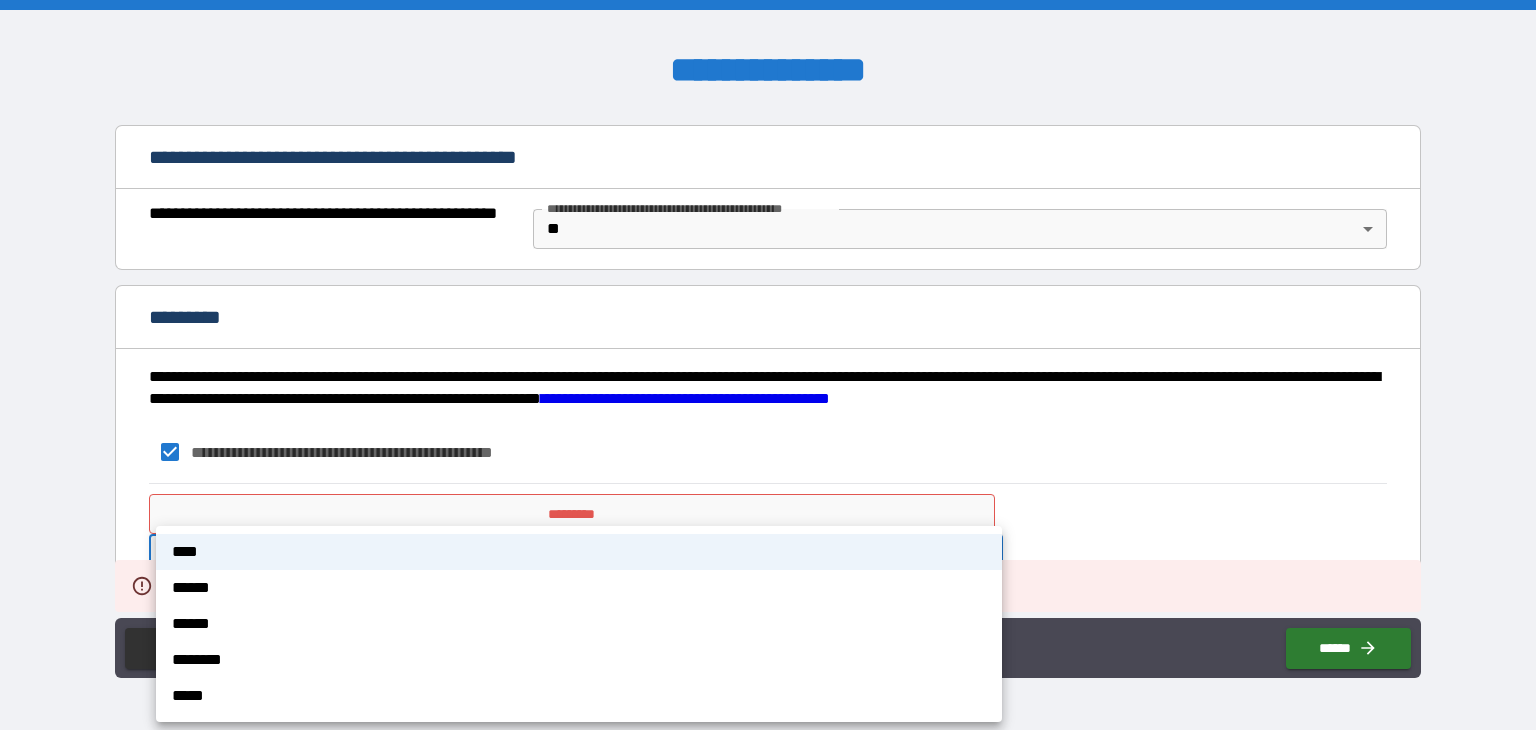 click on "****" at bounding box center [579, 552] 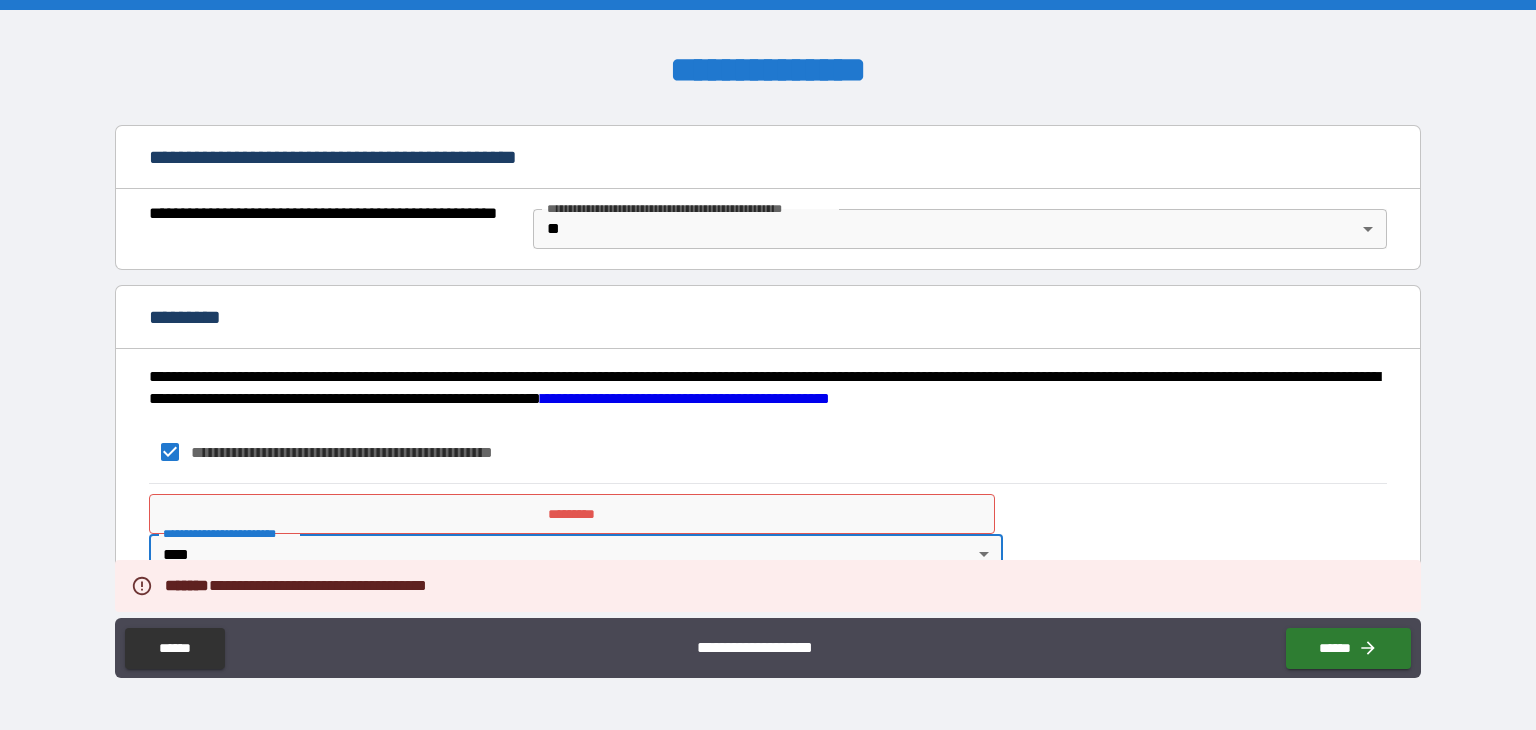 click on "**********" at bounding box center [768, 541] 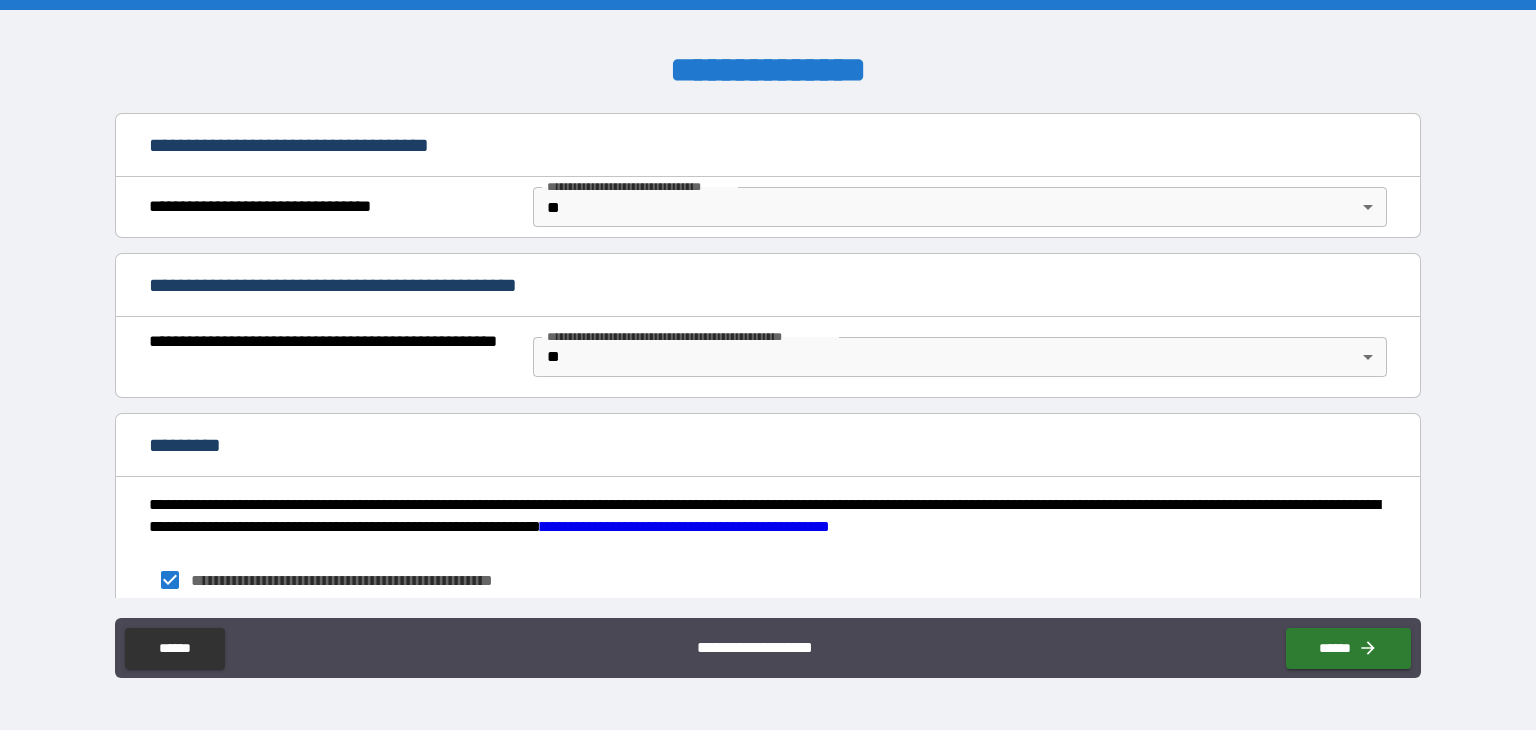 scroll, scrollTop: 1268, scrollLeft: 0, axis: vertical 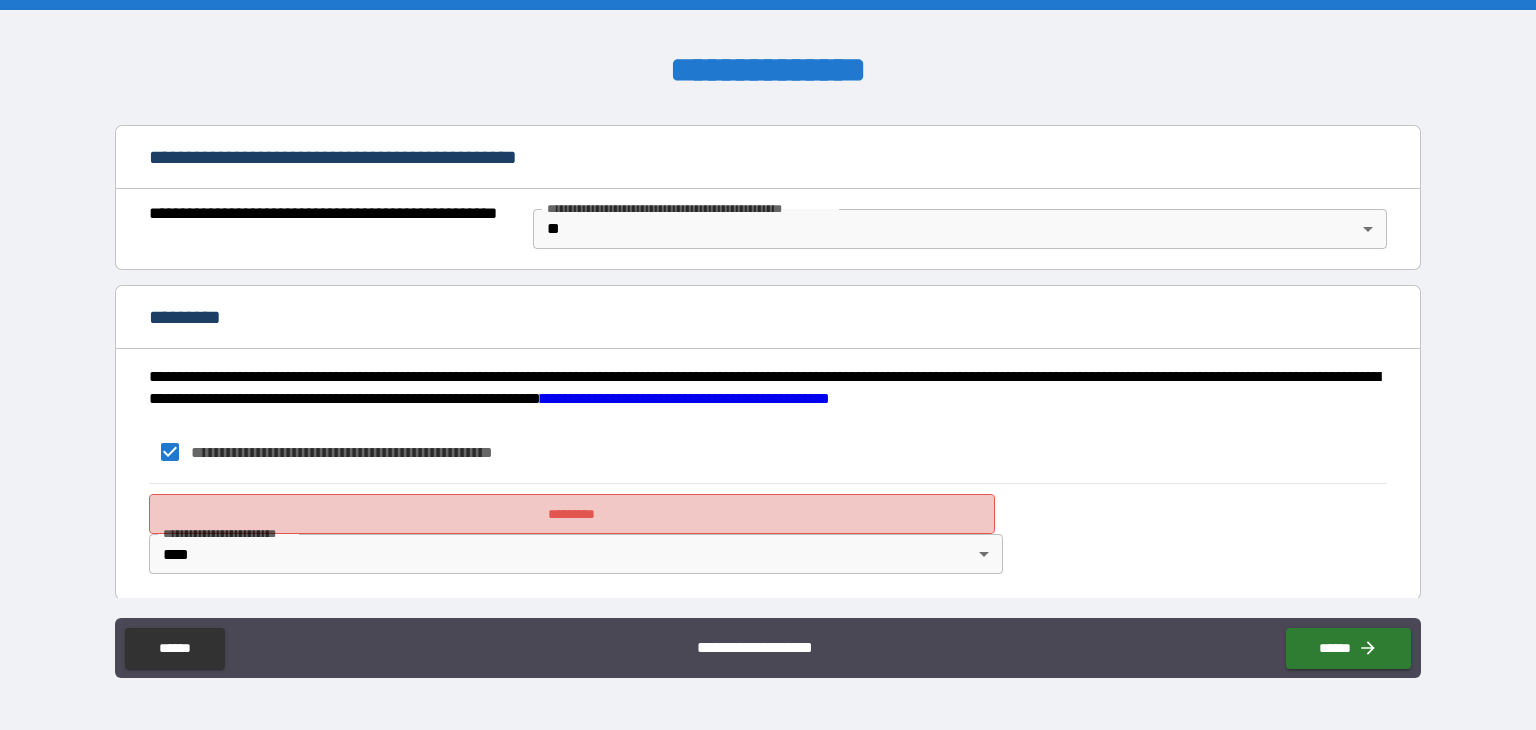 click on "*********" at bounding box center (572, 514) 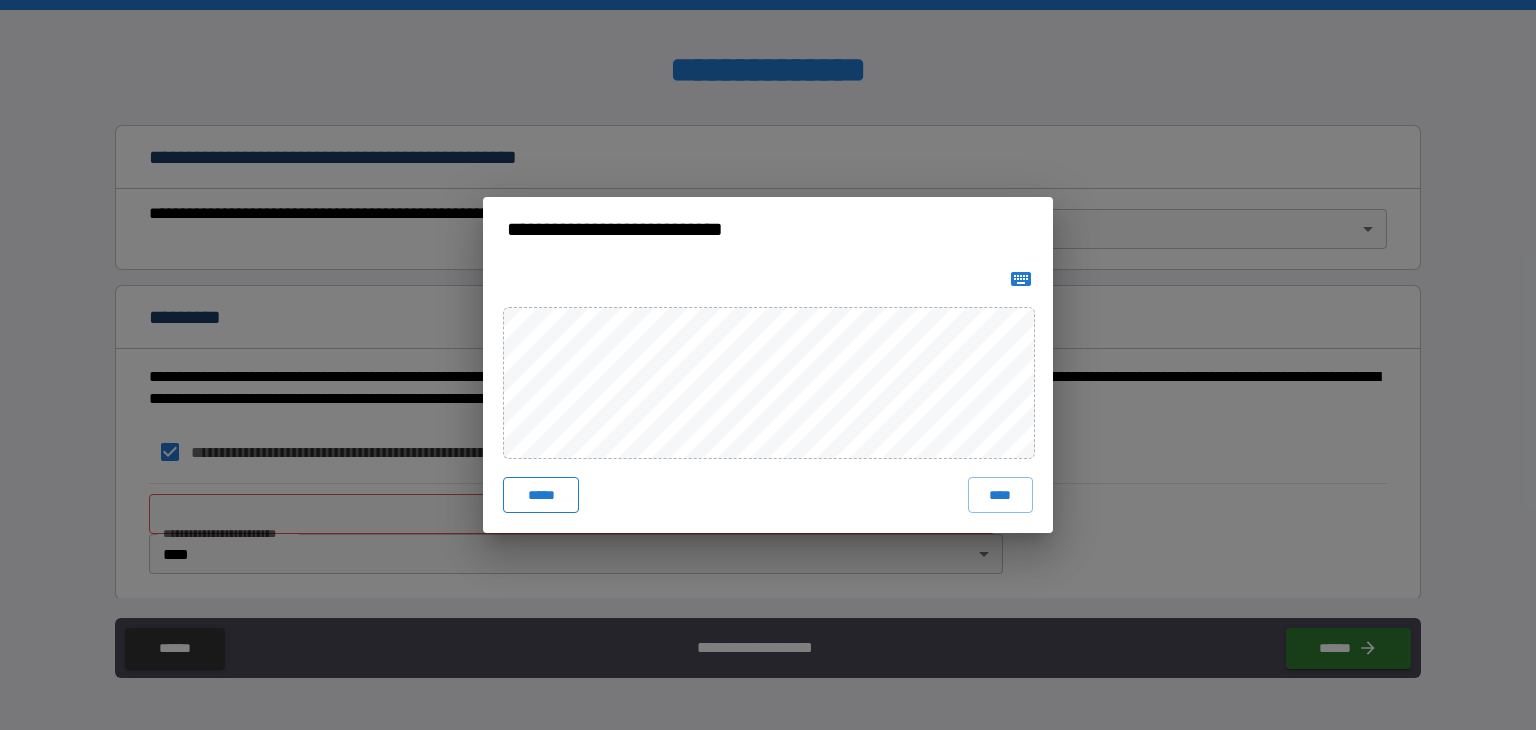 click on "*****" at bounding box center (541, 495) 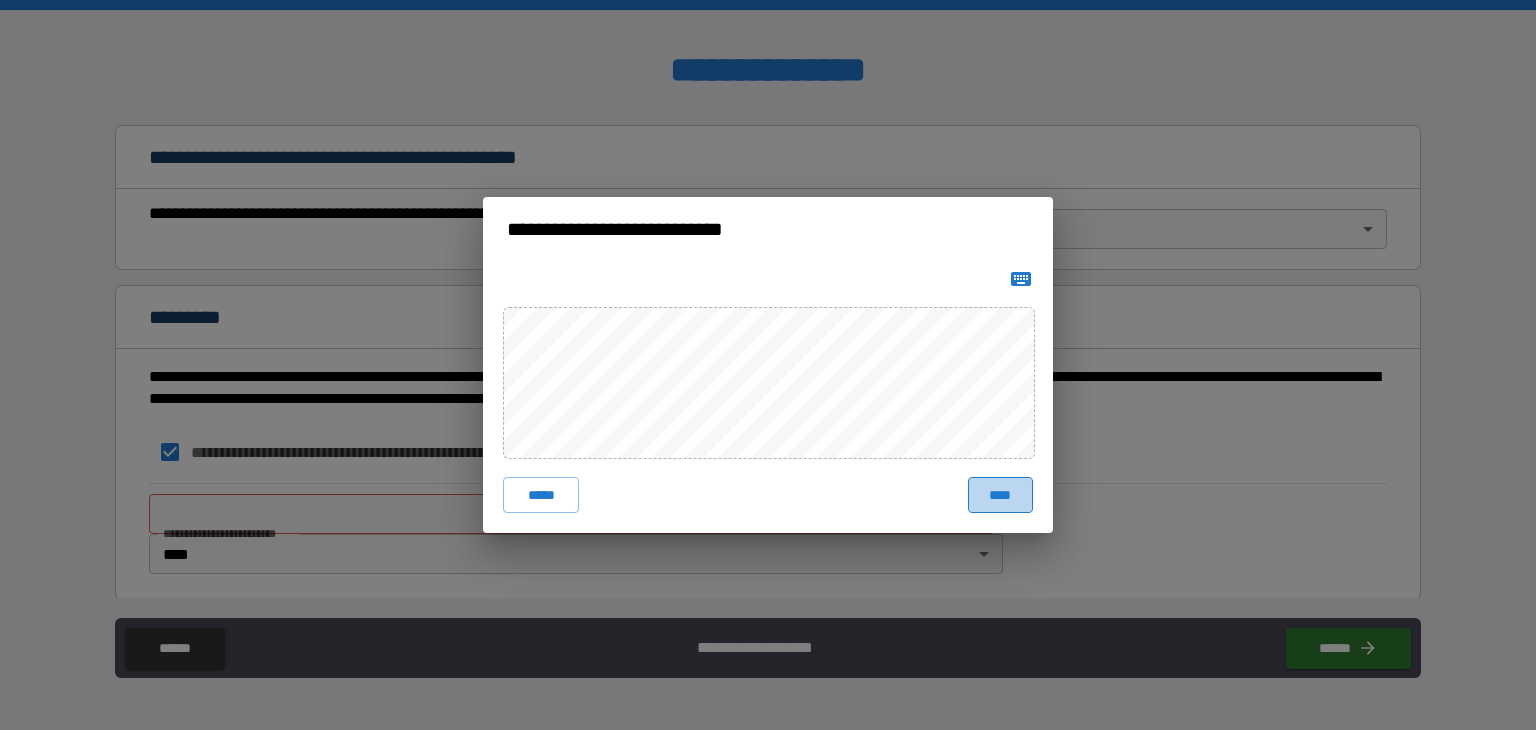 click on "****" at bounding box center [1000, 495] 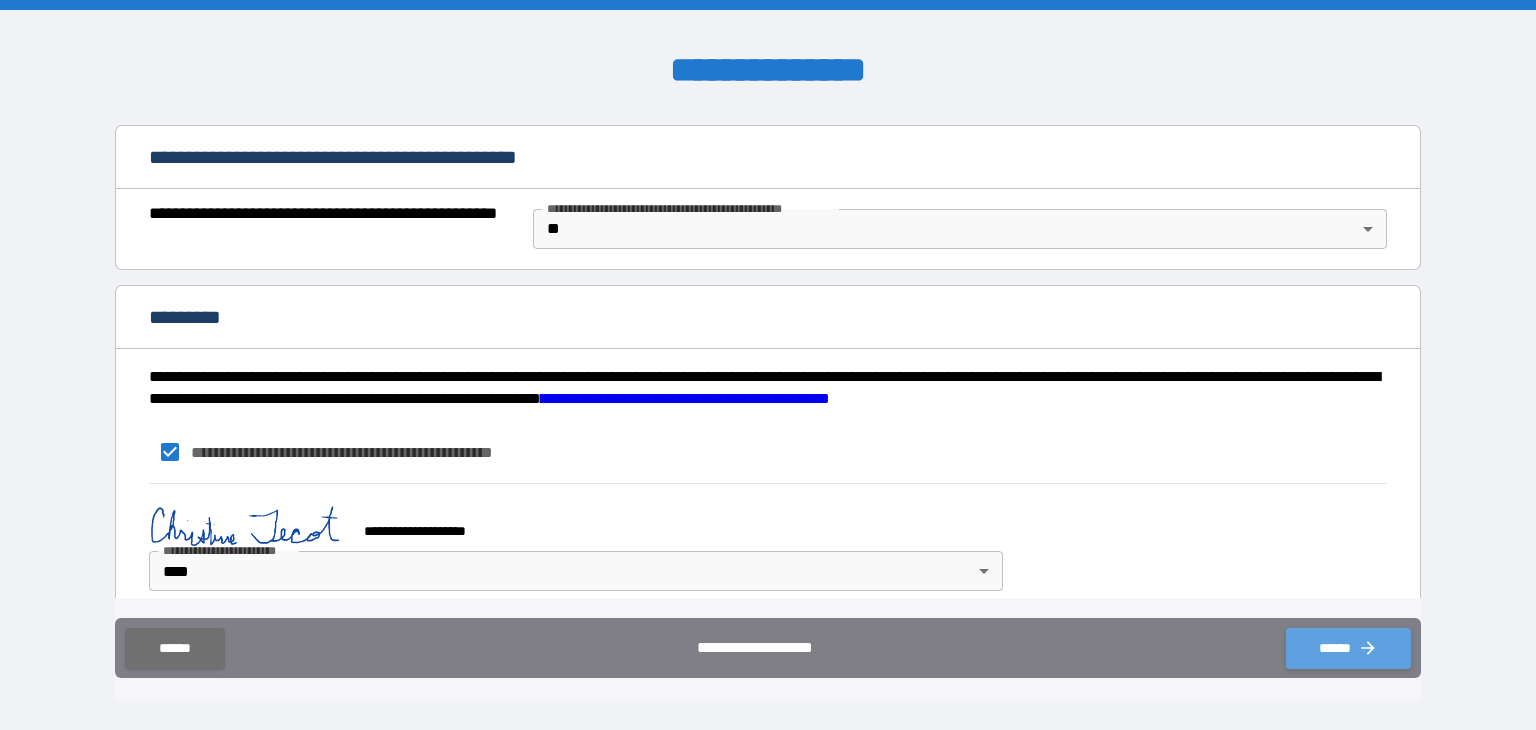 click on "******" at bounding box center [1348, 648] 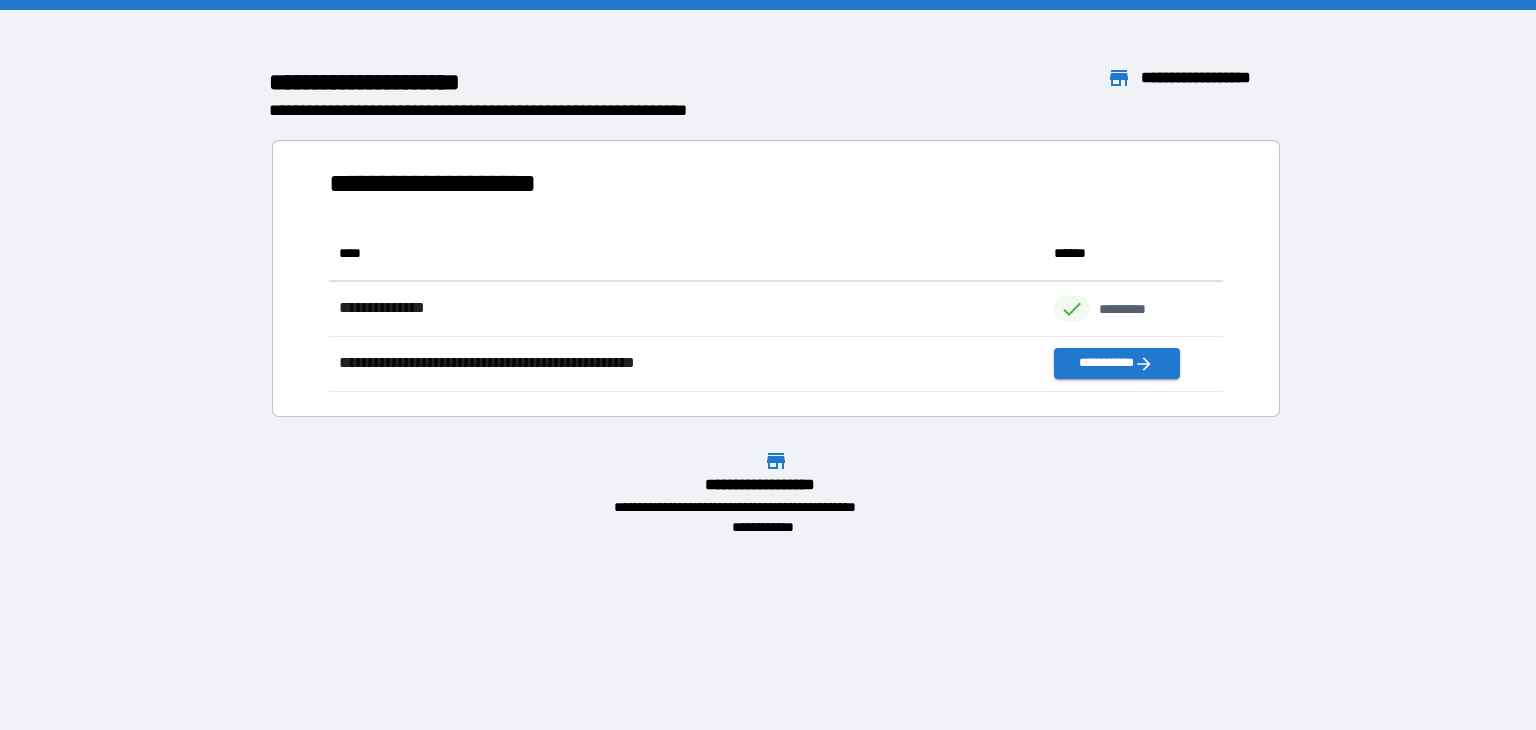 scroll, scrollTop: 16, scrollLeft: 16, axis: both 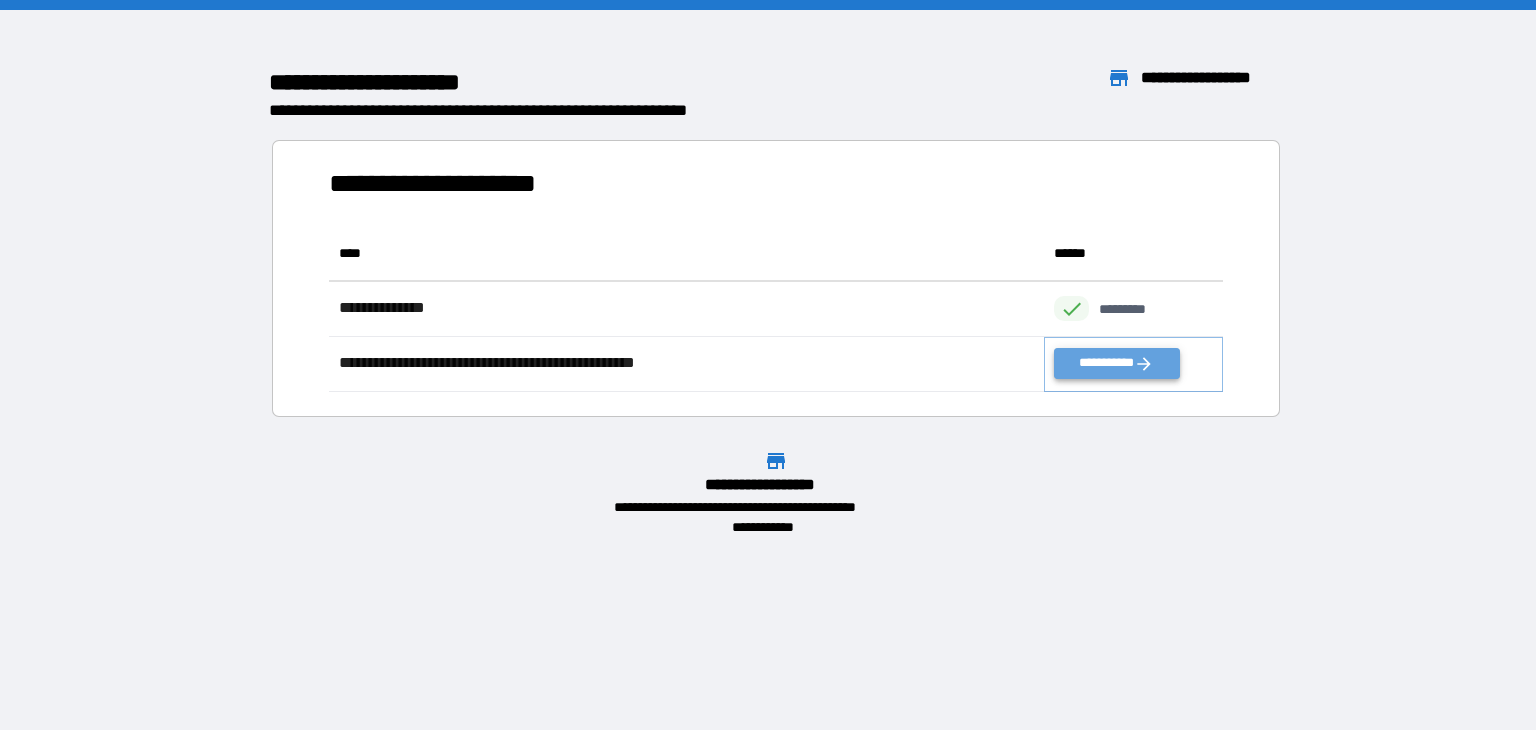 click on "**********" at bounding box center [1116, 363] 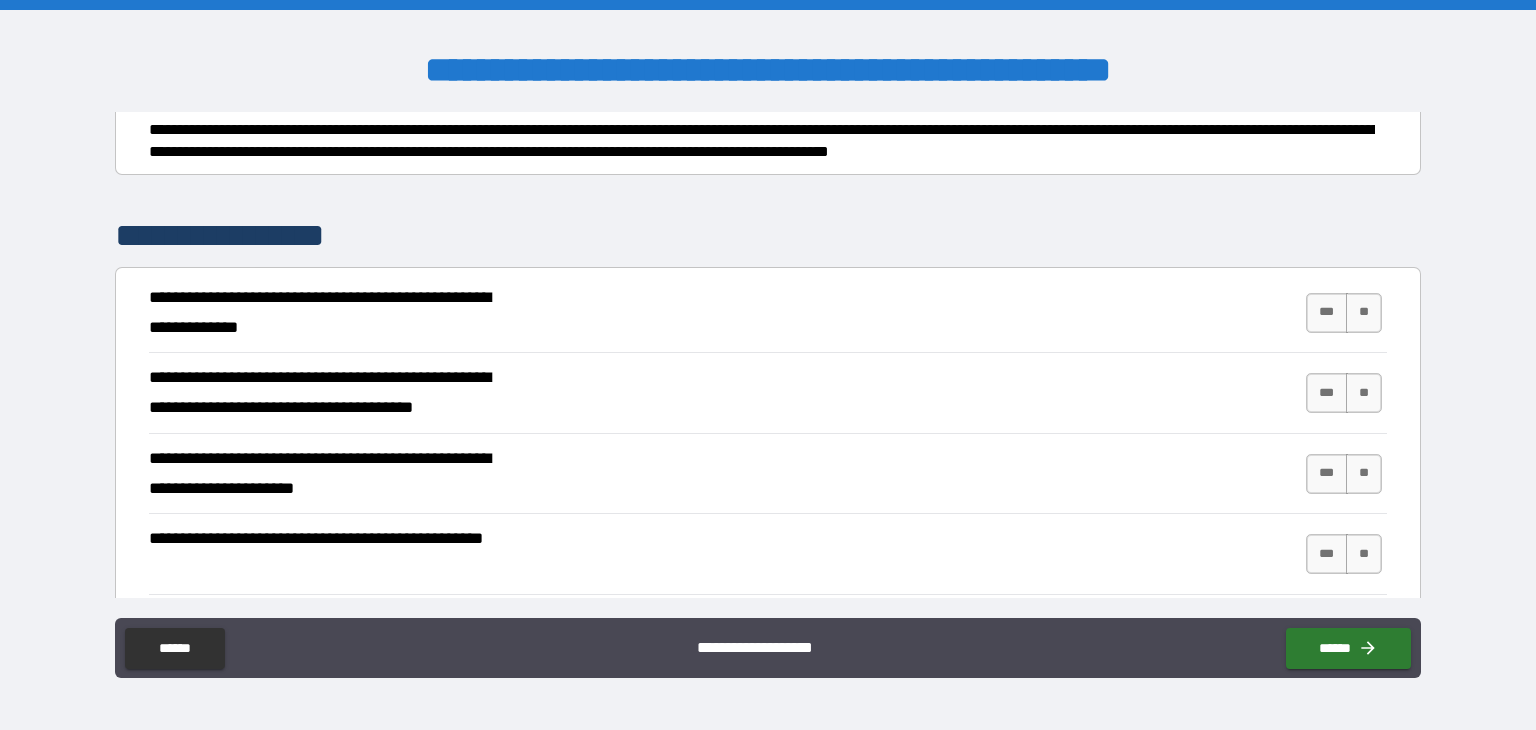 scroll, scrollTop: 265, scrollLeft: 0, axis: vertical 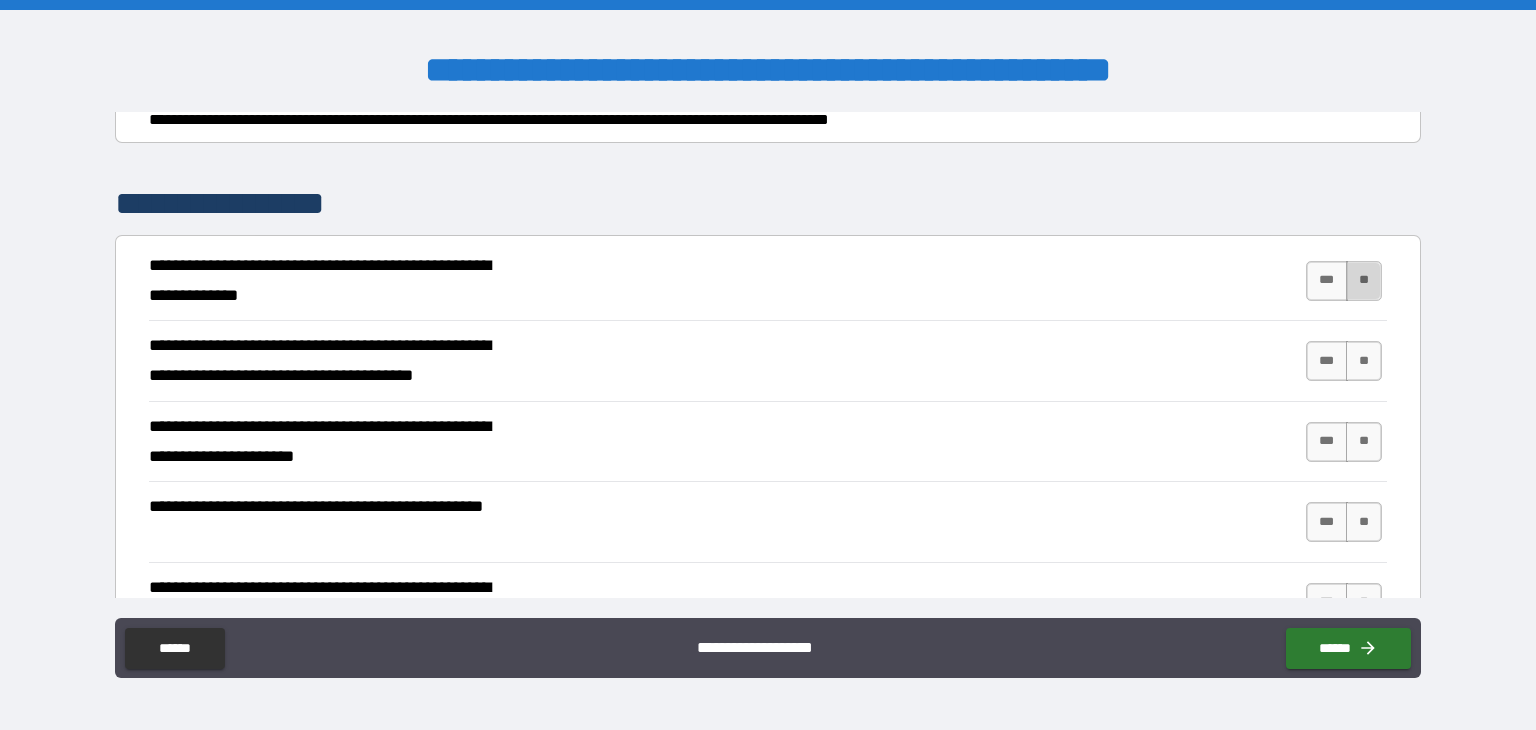 click on "**" at bounding box center [1364, 281] 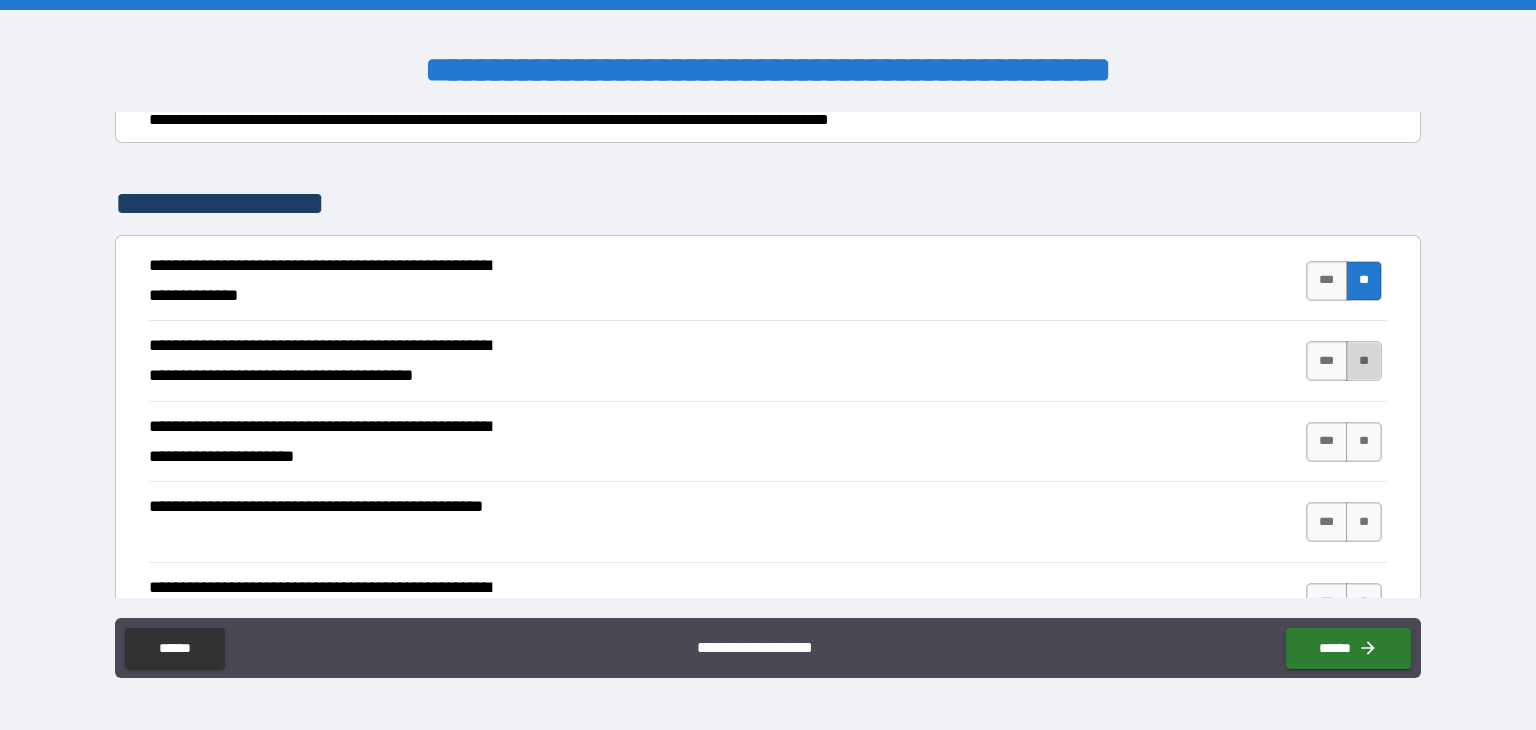 click on "**" at bounding box center [1364, 361] 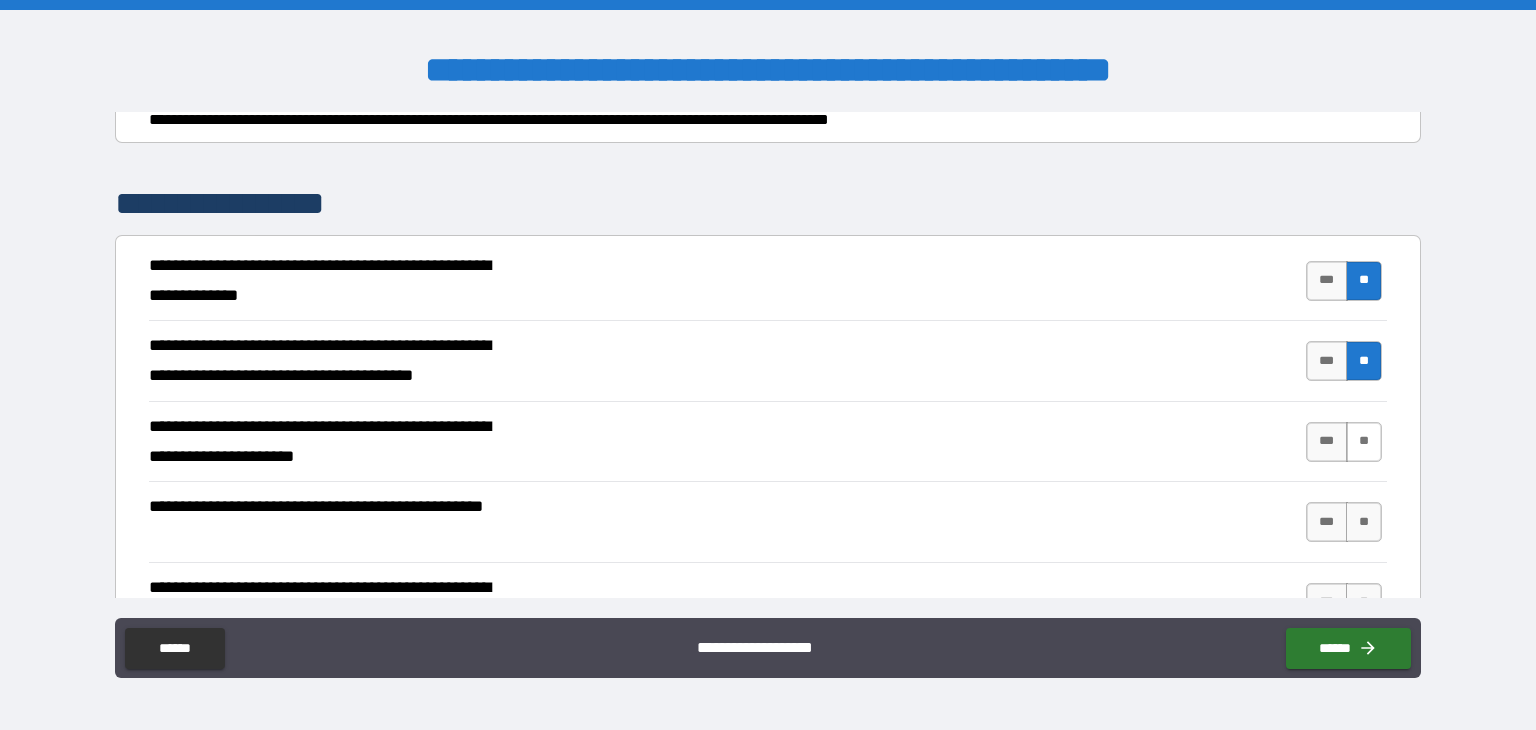 click on "**" at bounding box center (1364, 442) 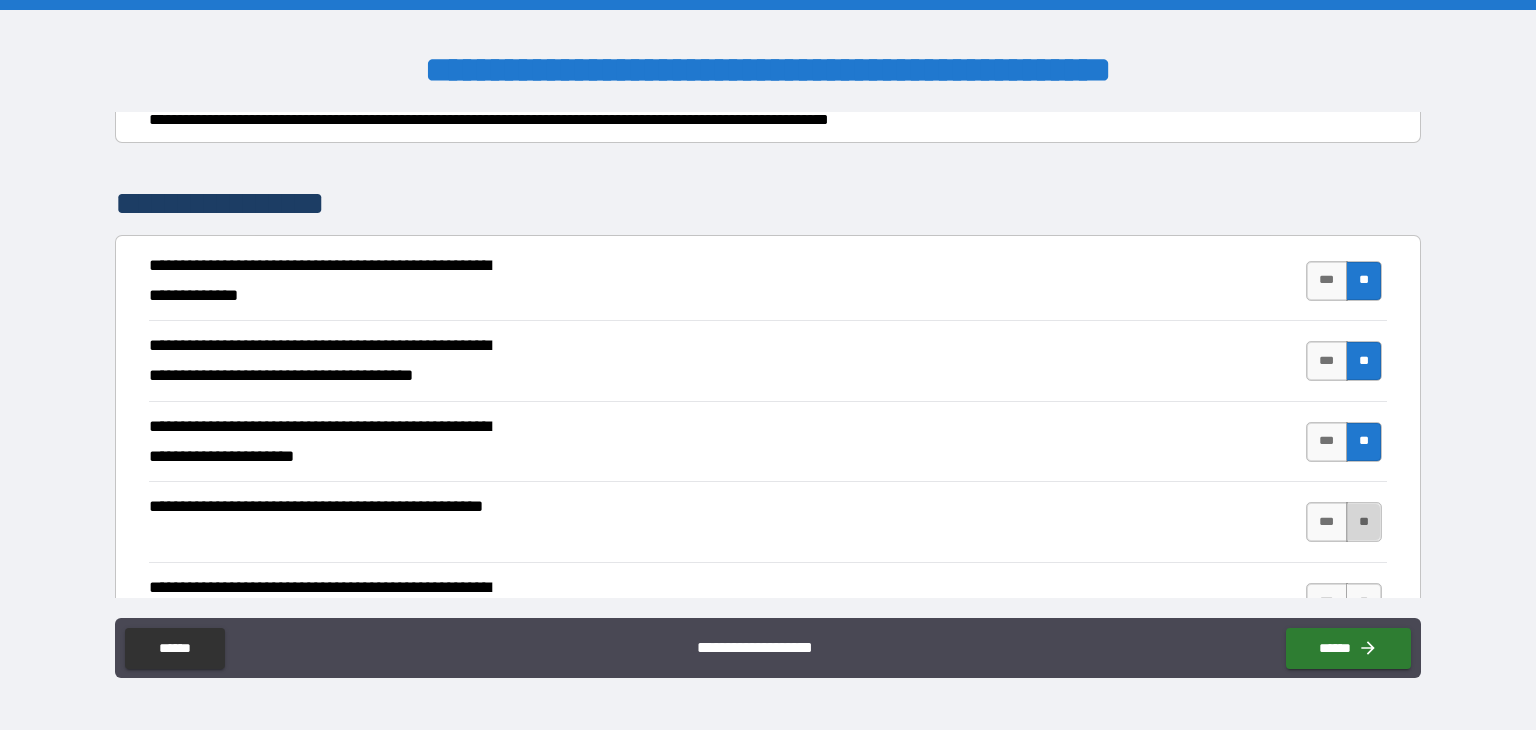 click on "**" at bounding box center [1364, 522] 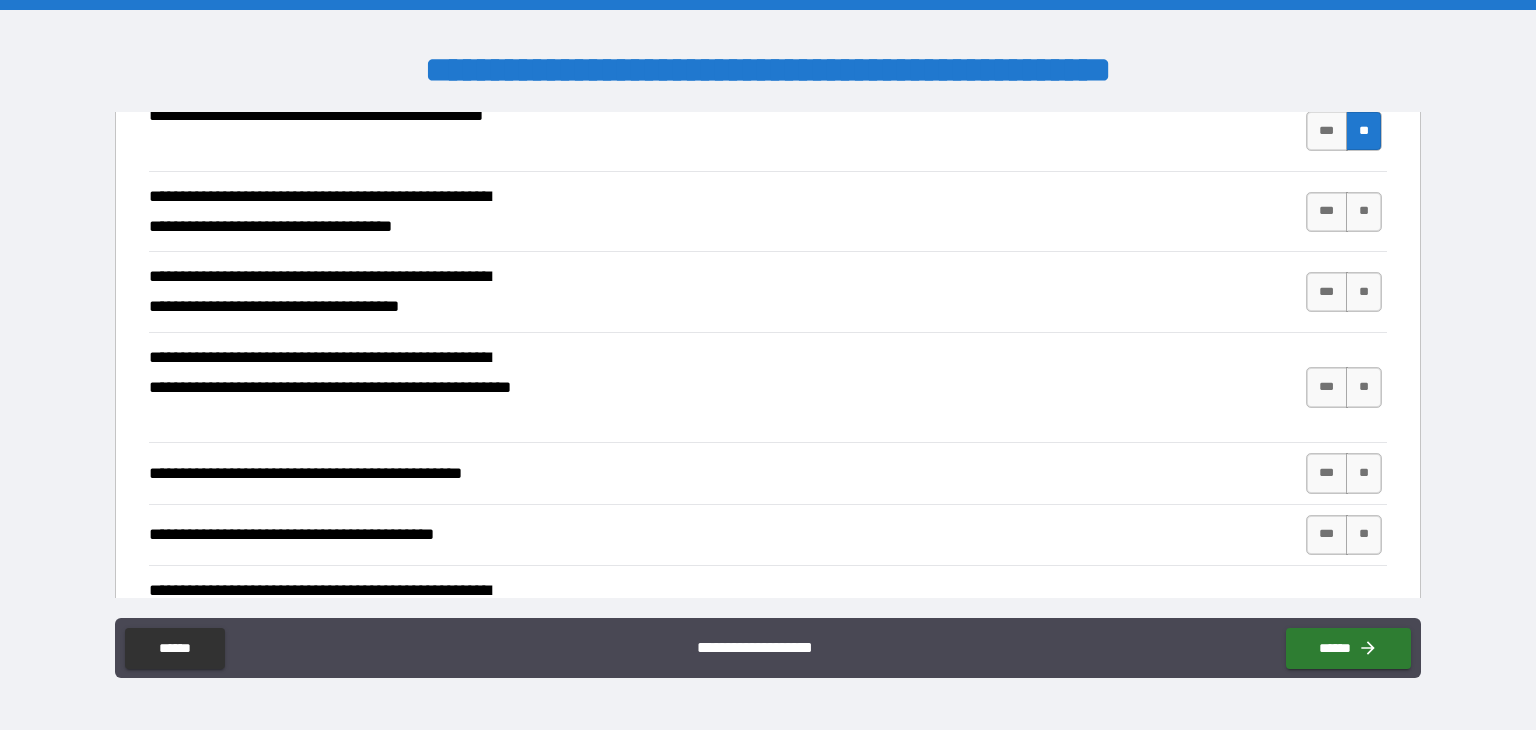 scroll, scrollTop: 668, scrollLeft: 0, axis: vertical 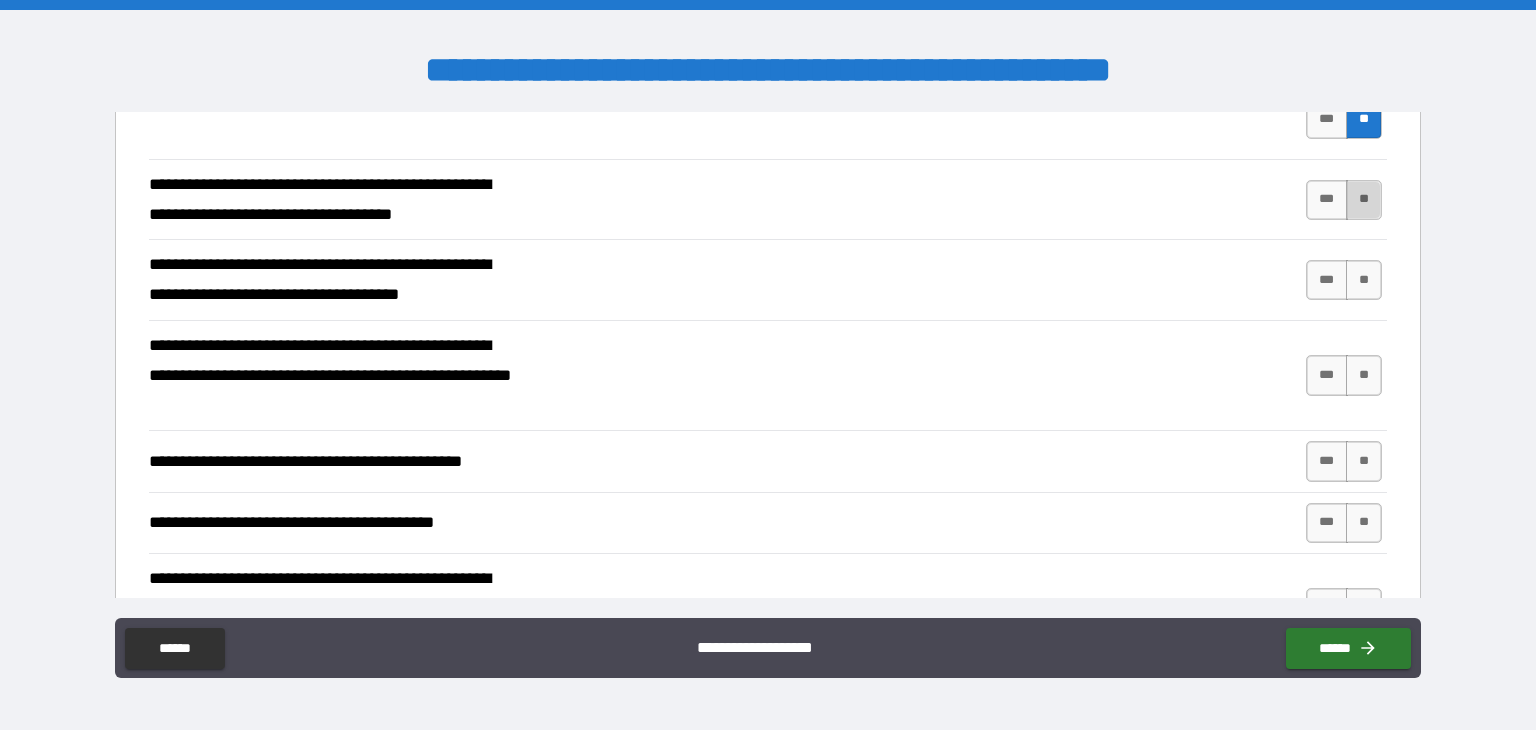 click on "**" at bounding box center (1364, 200) 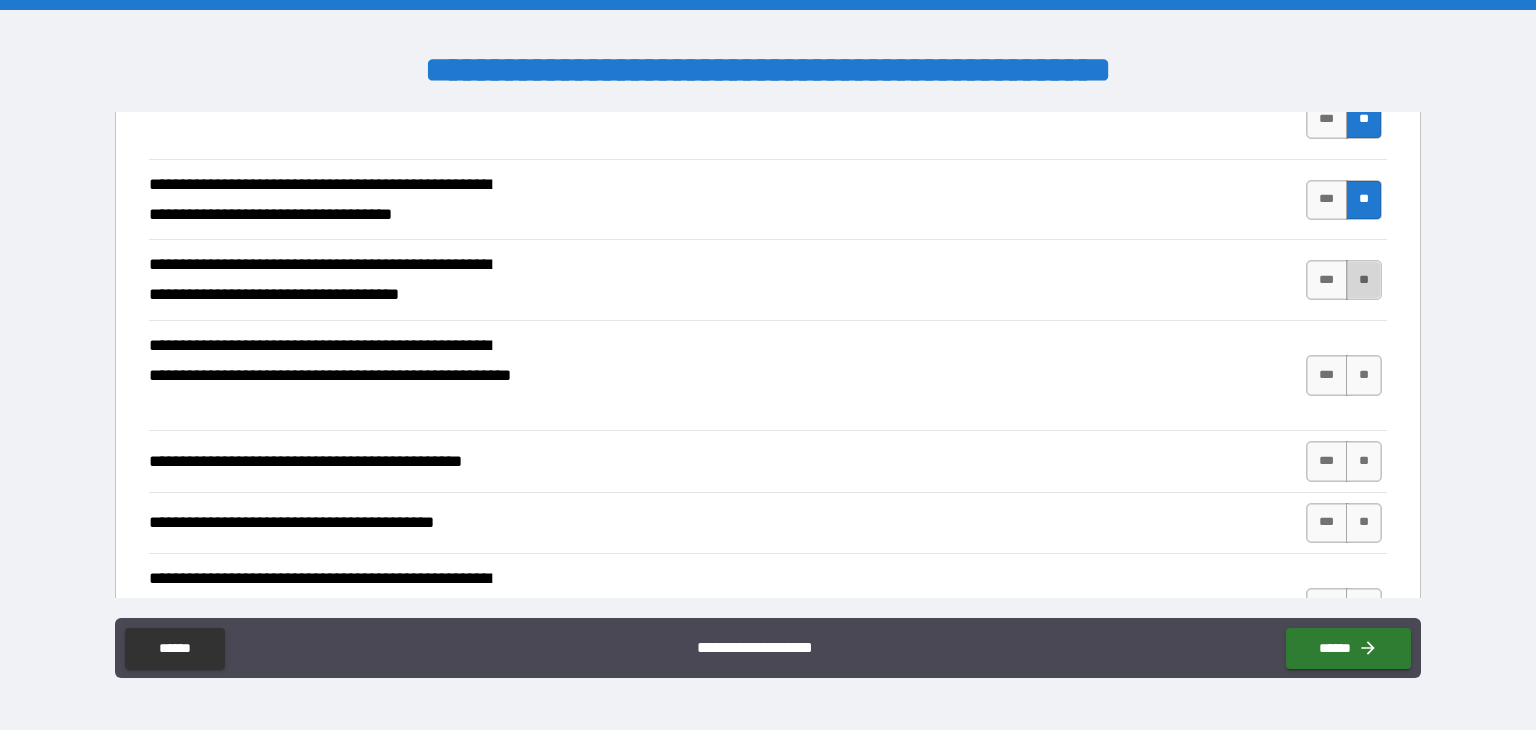 click on "**" at bounding box center [1364, 280] 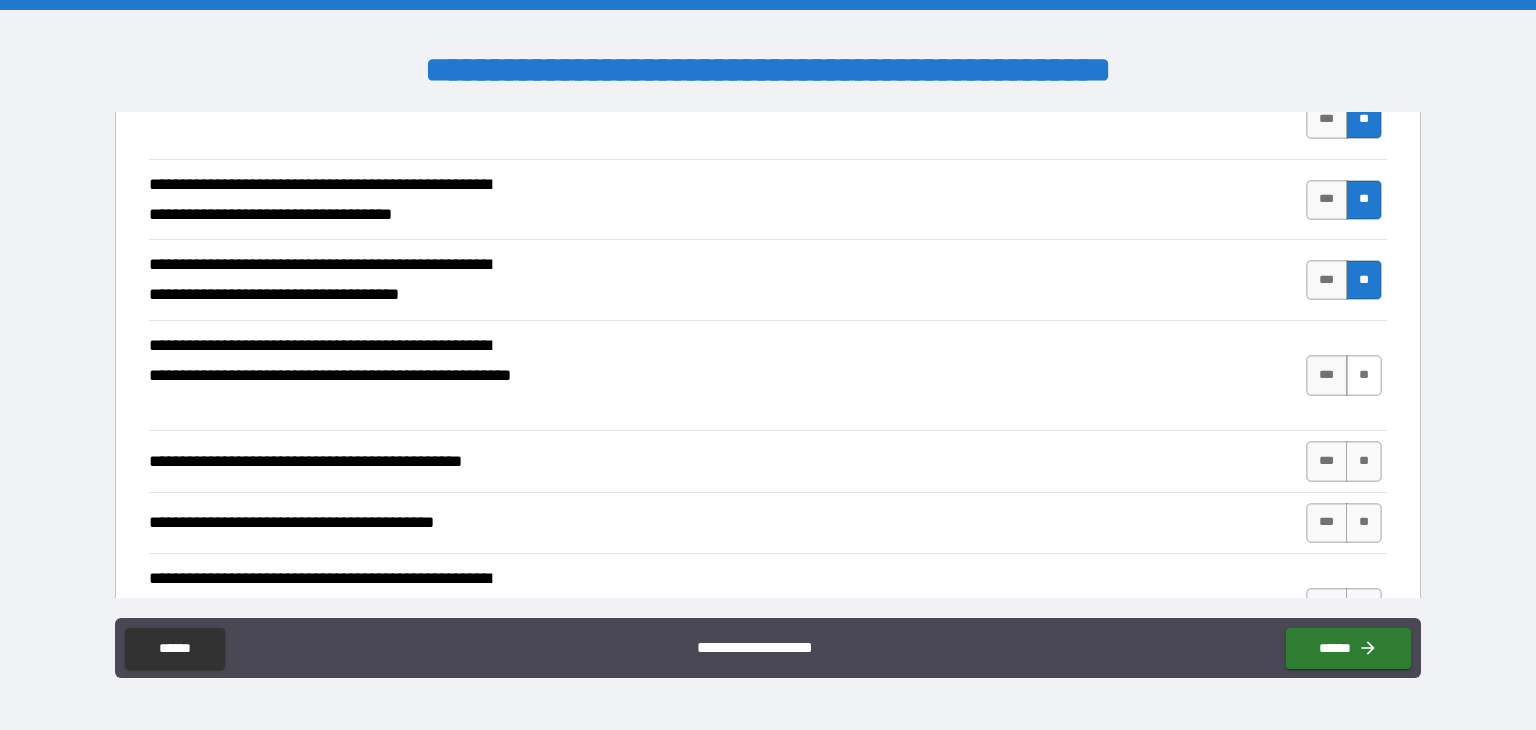 click on "**" at bounding box center (1364, 375) 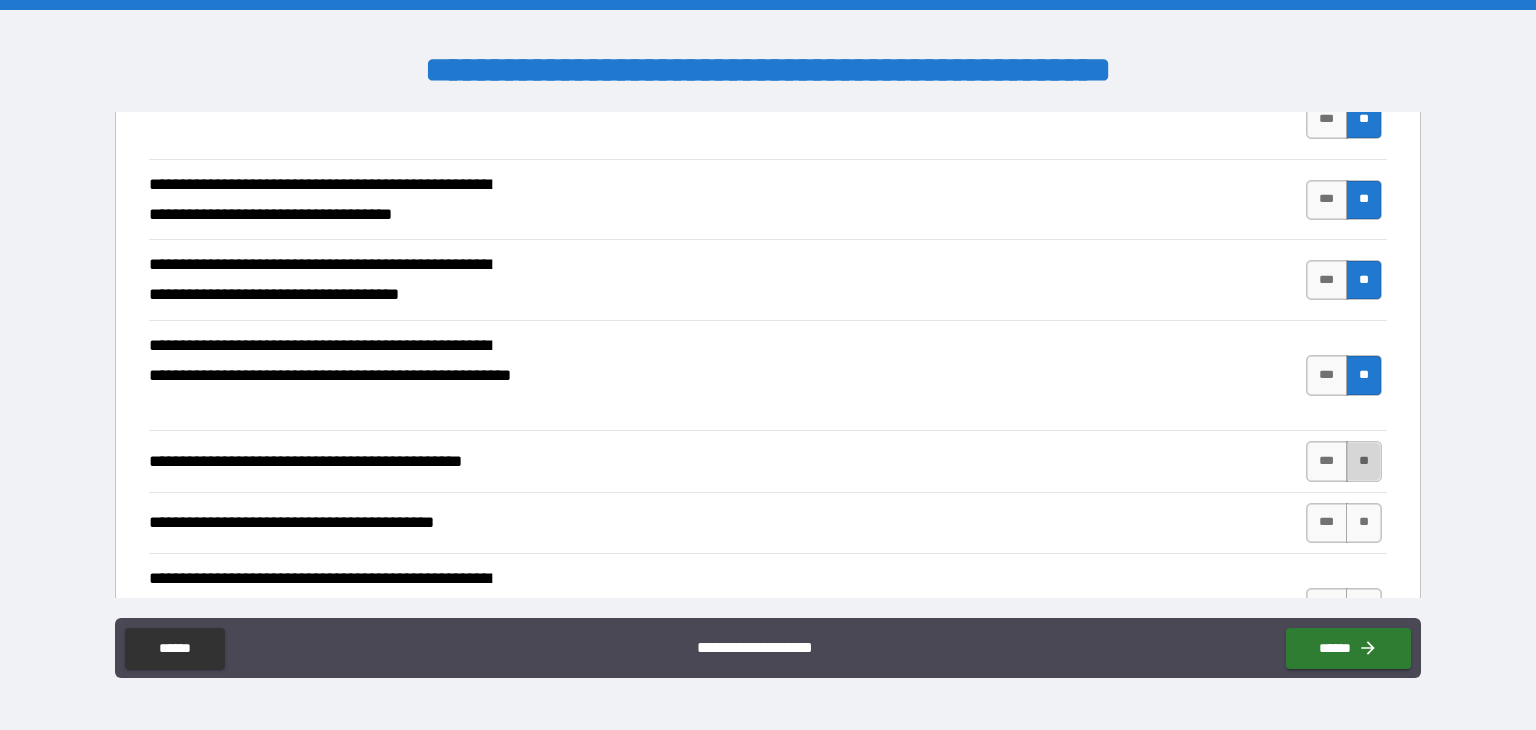 click on "**" at bounding box center (1364, 461) 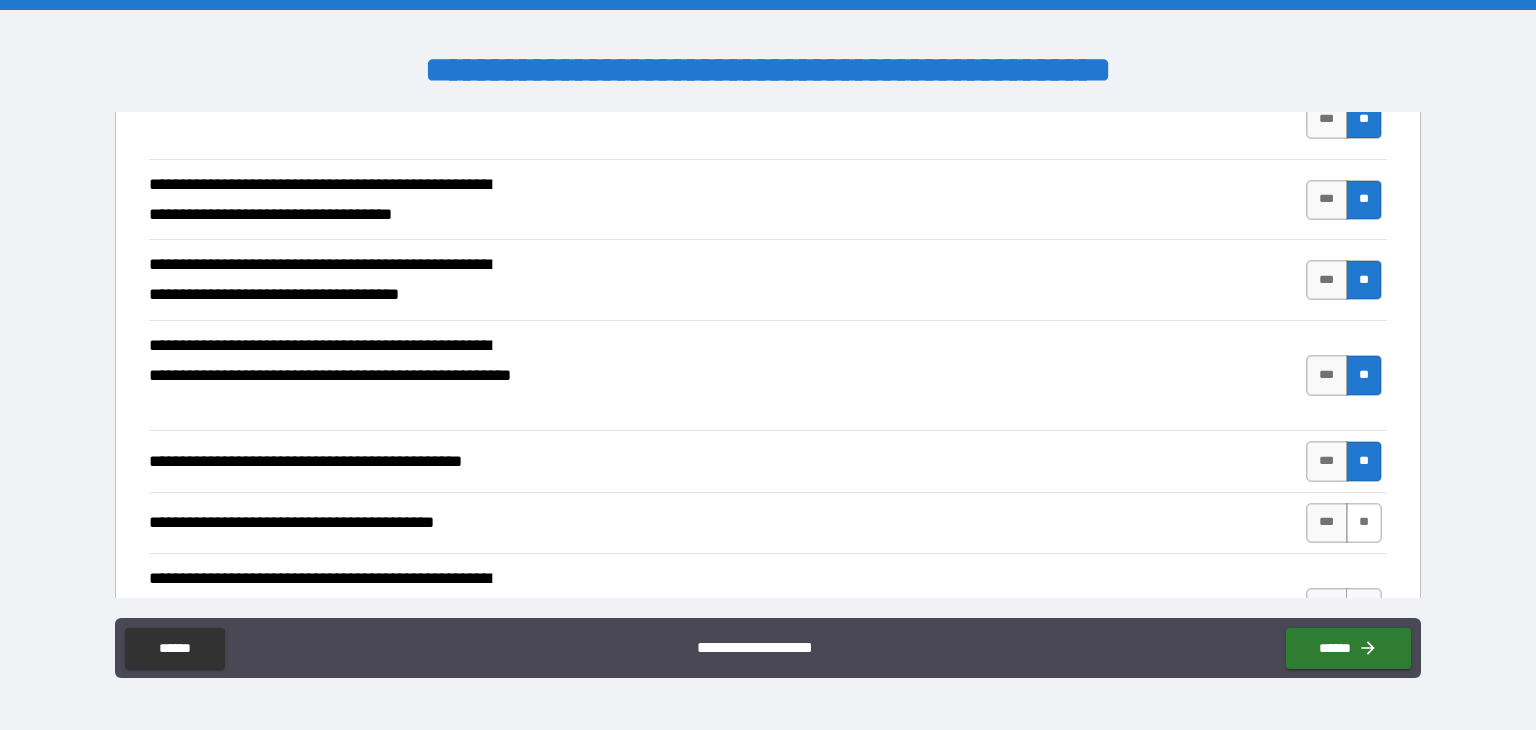 click on "**" at bounding box center [1364, 523] 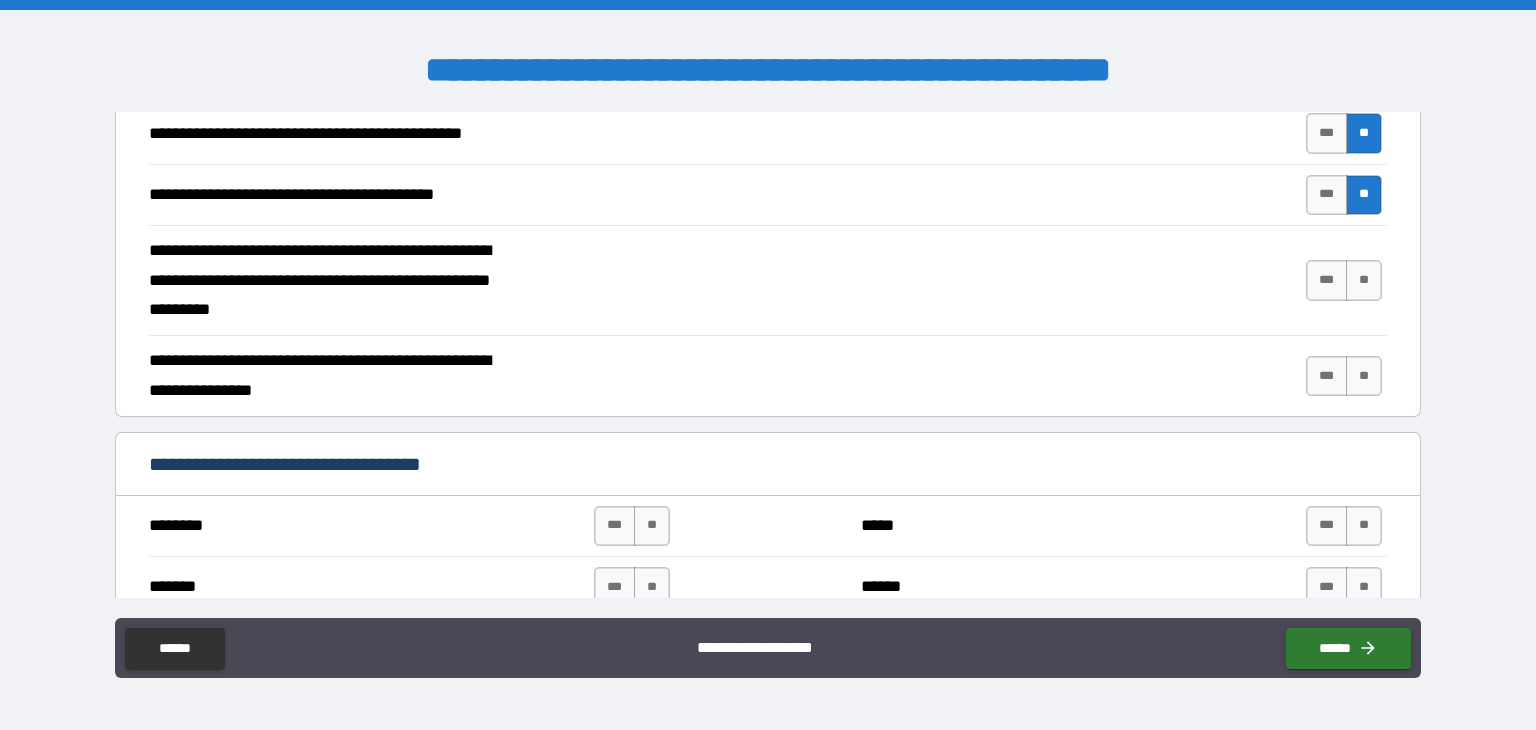 scroll, scrollTop: 1092, scrollLeft: 0, axis: vertical 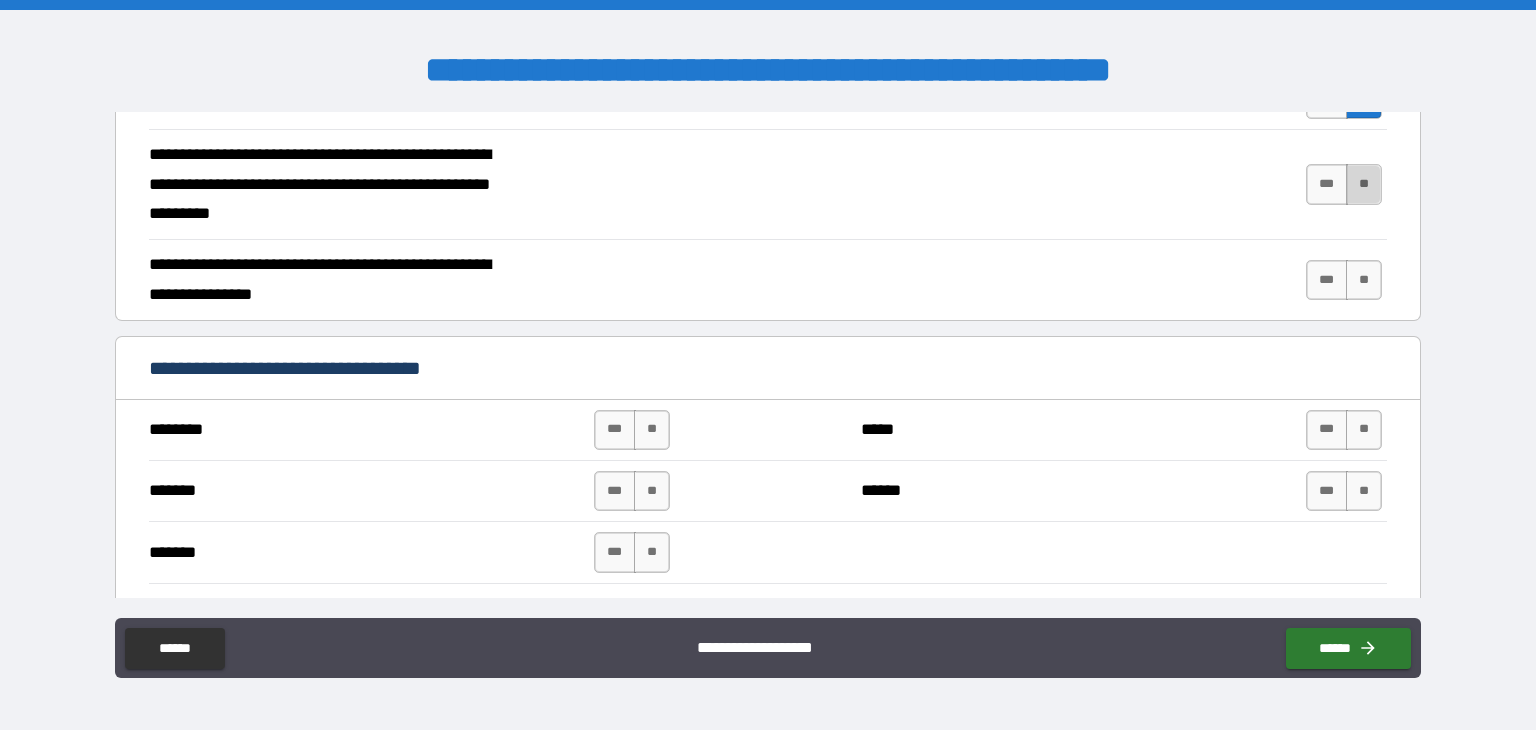 click on "**" at bounding box center (1364, 184) 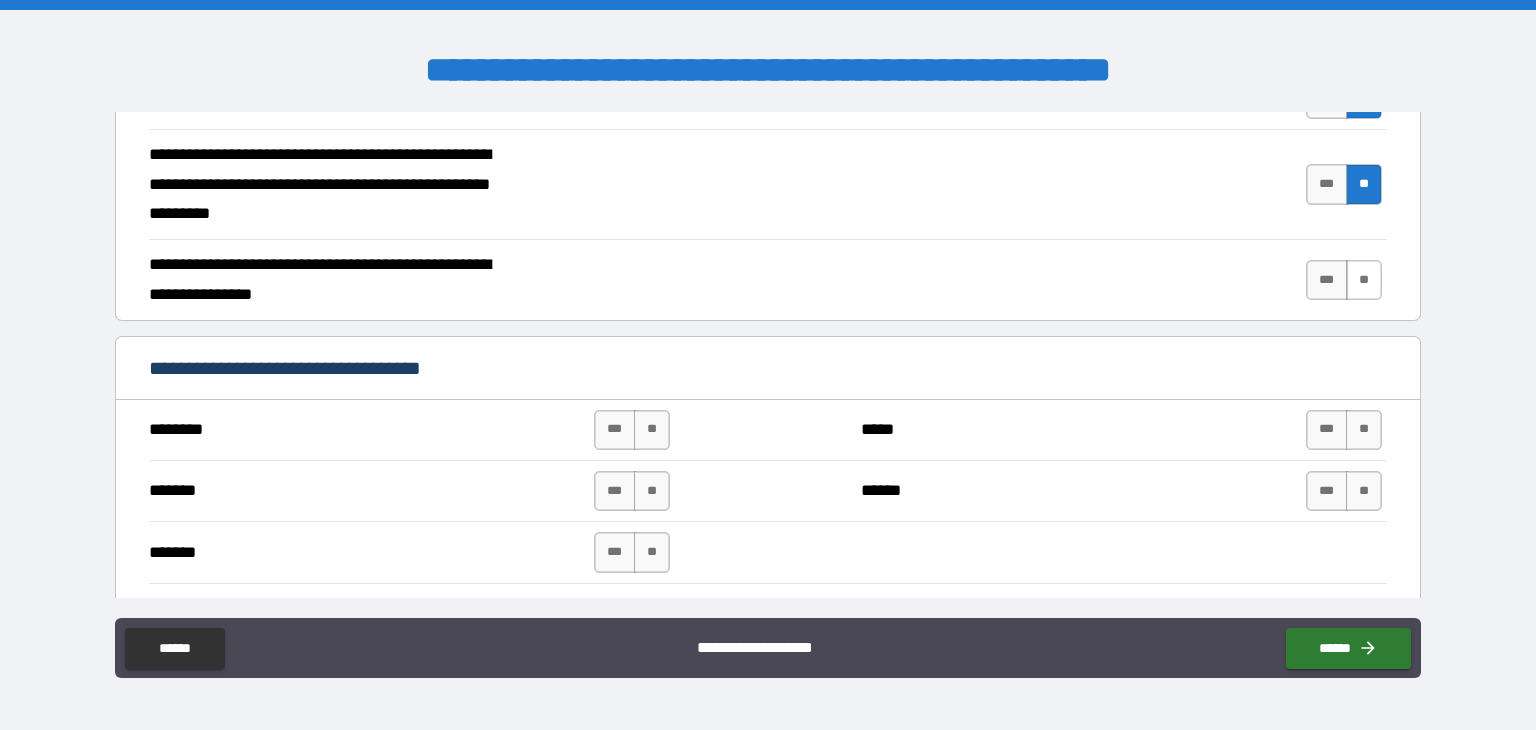 click on "**" at bounding box center [1364, 280] 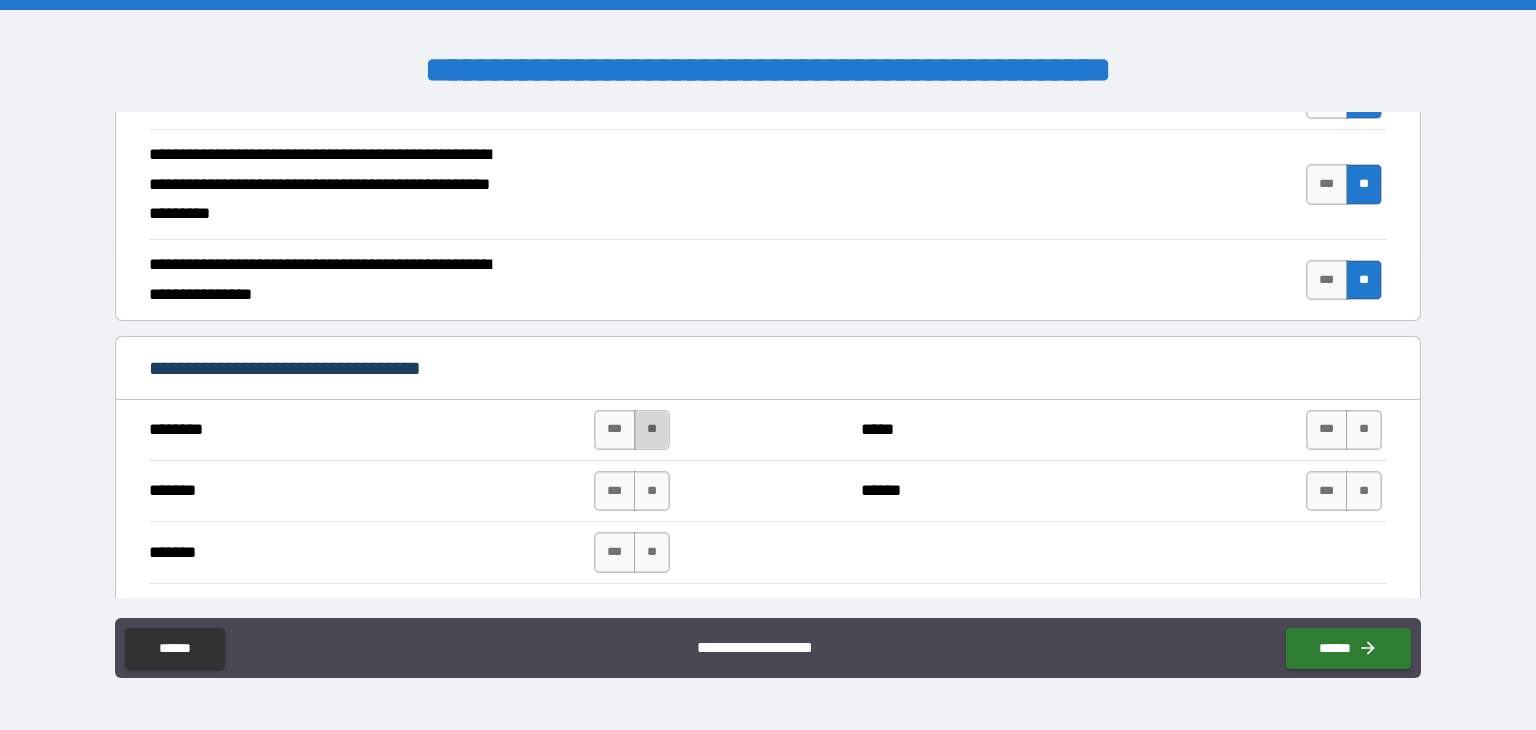 click on "**" at bounding box center [652, 430] 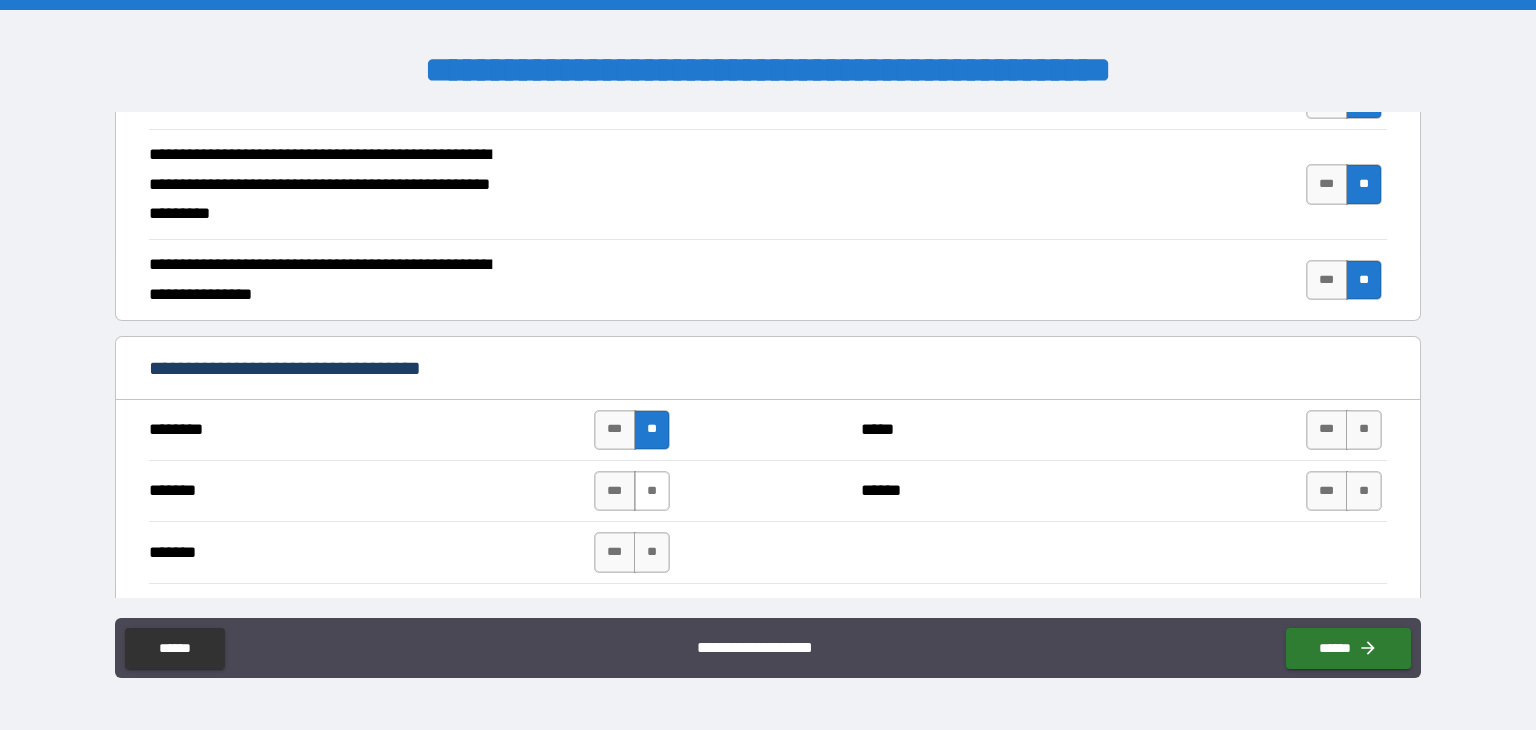 click on "**" at bounding box center [652, 491] 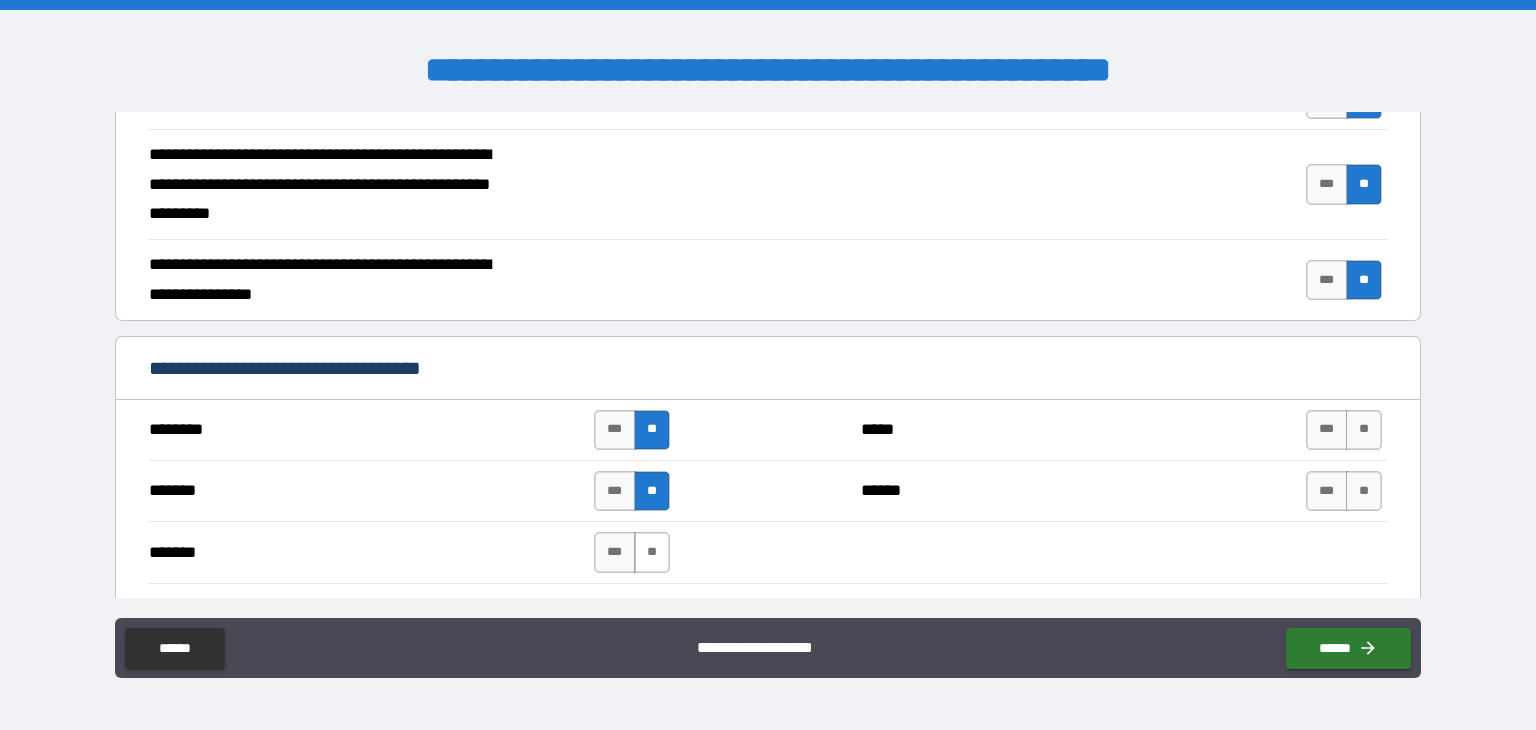click on "**" at bounding box center [652, 552] 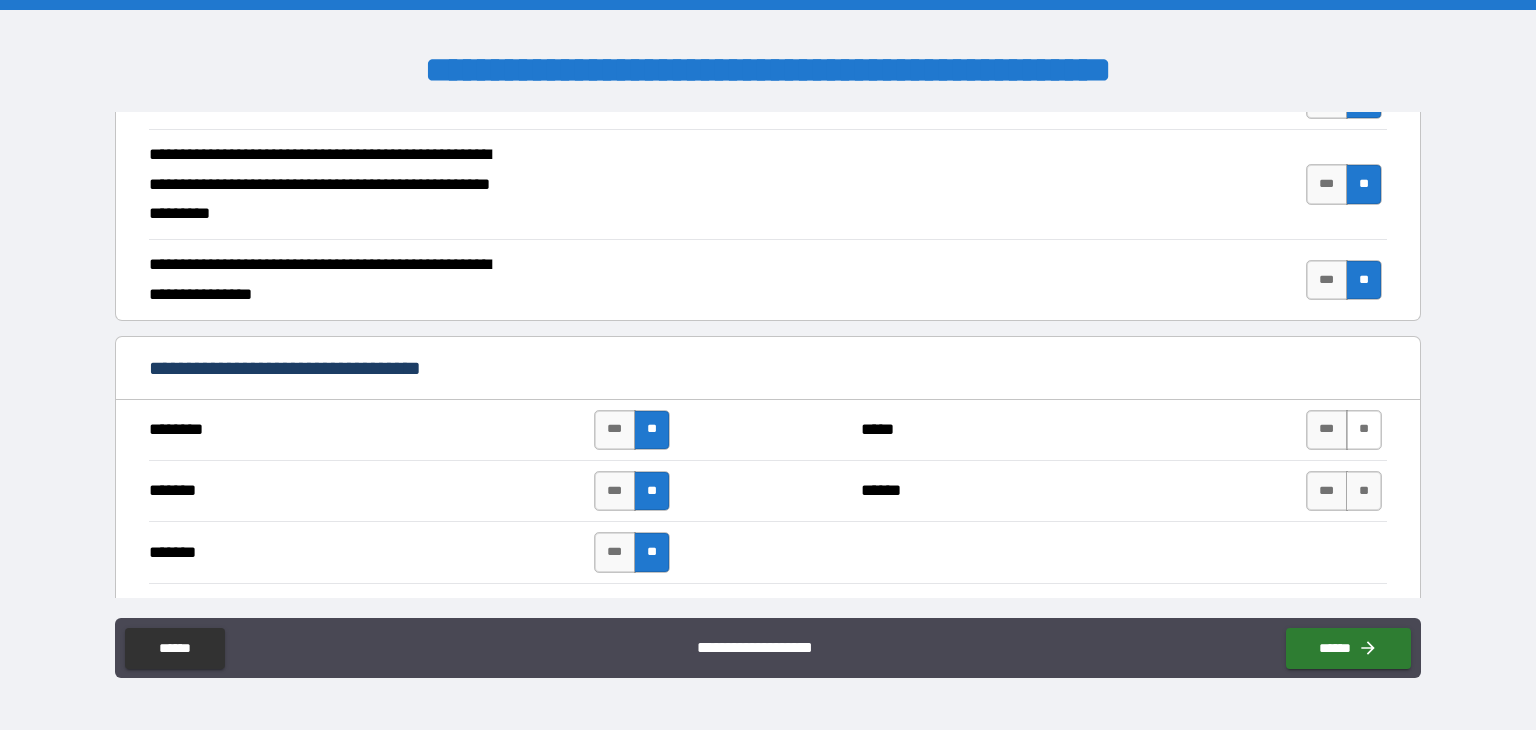 click on "**" at bounding box center (1364, 430) 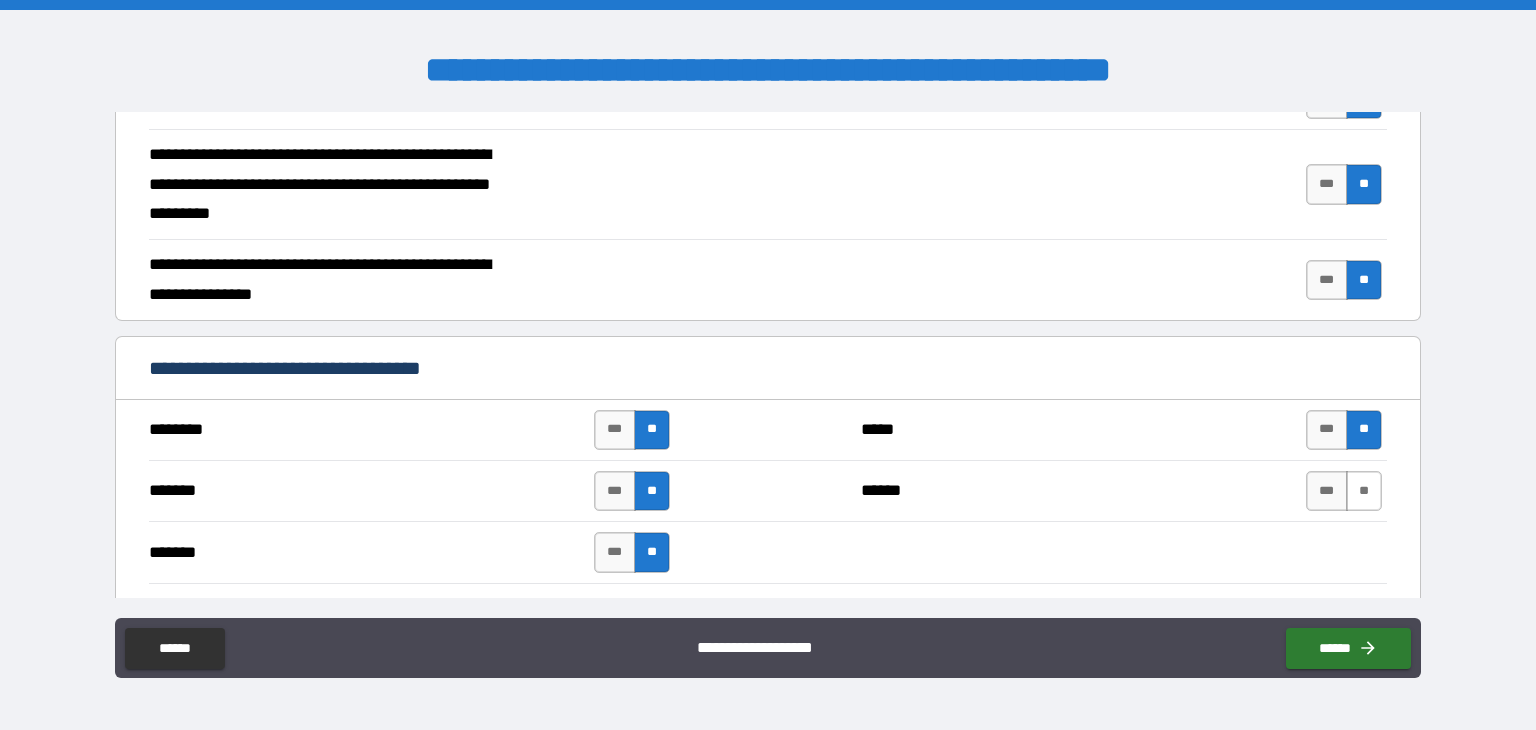 click on "**" at bounding box center [1364, 491] 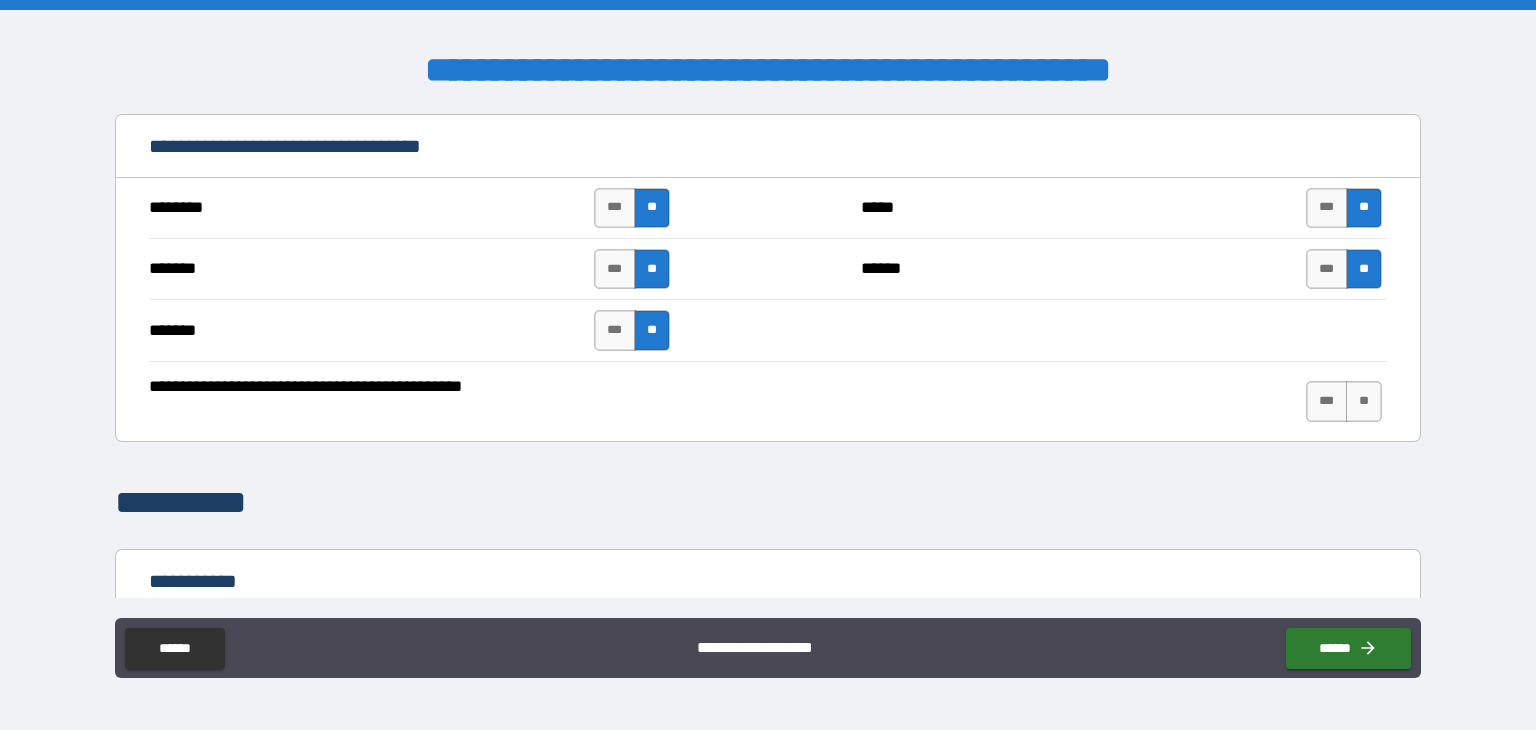 scroll, scrollTop: 1346, scrollLeft: 0, axis: vertical 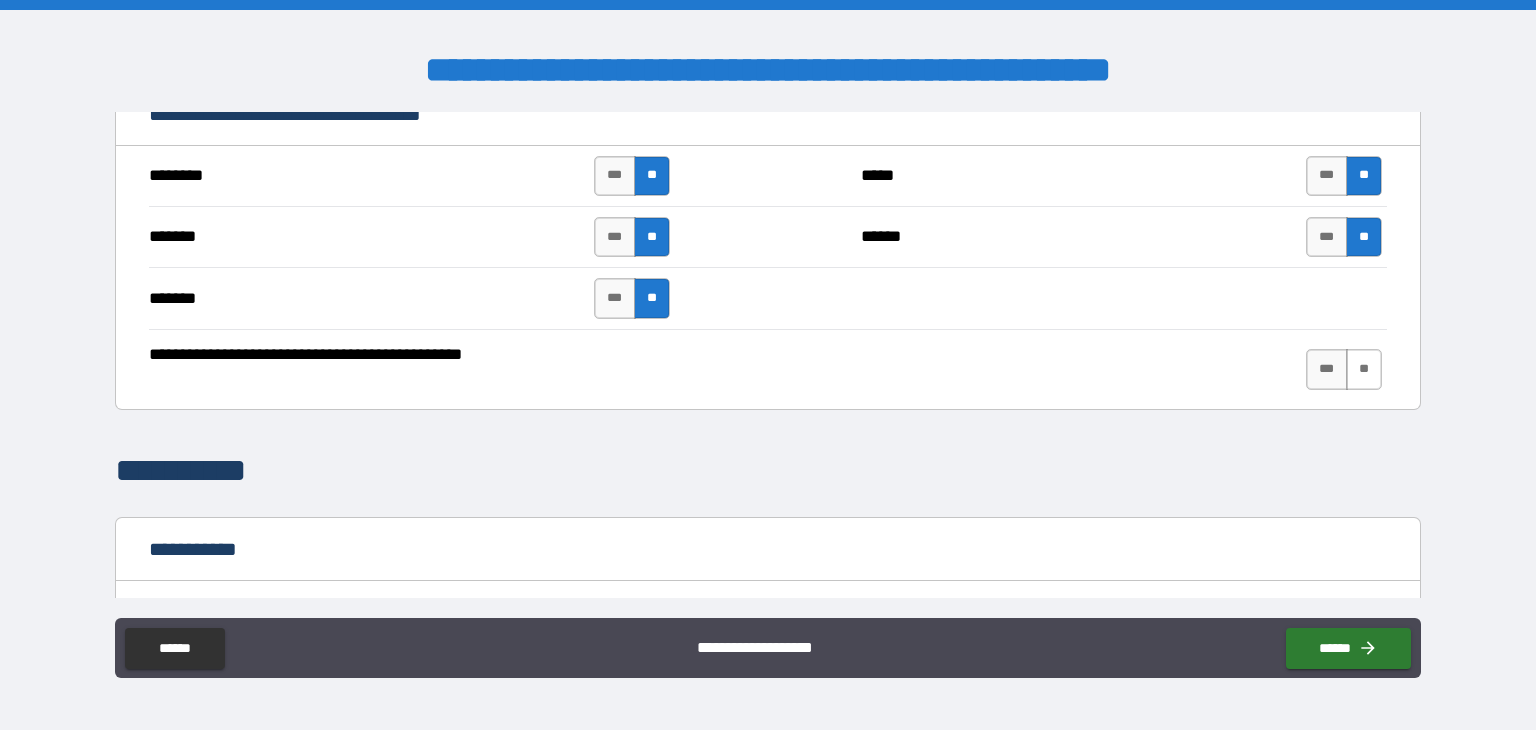 click on "**" at bounding box center (1364, 369) 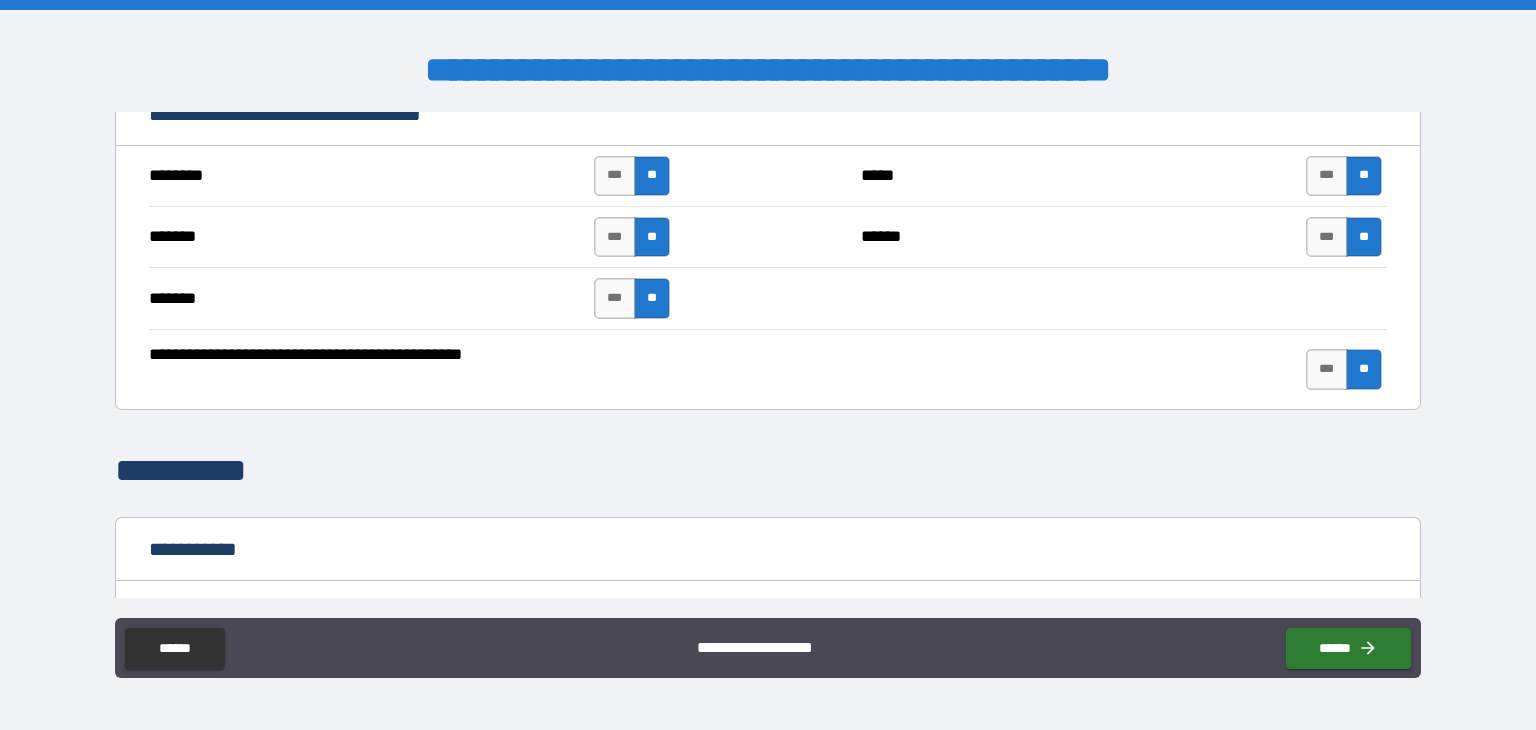 scroll, scrollTop: 1600, scrollLeft: 0, axis: vertical 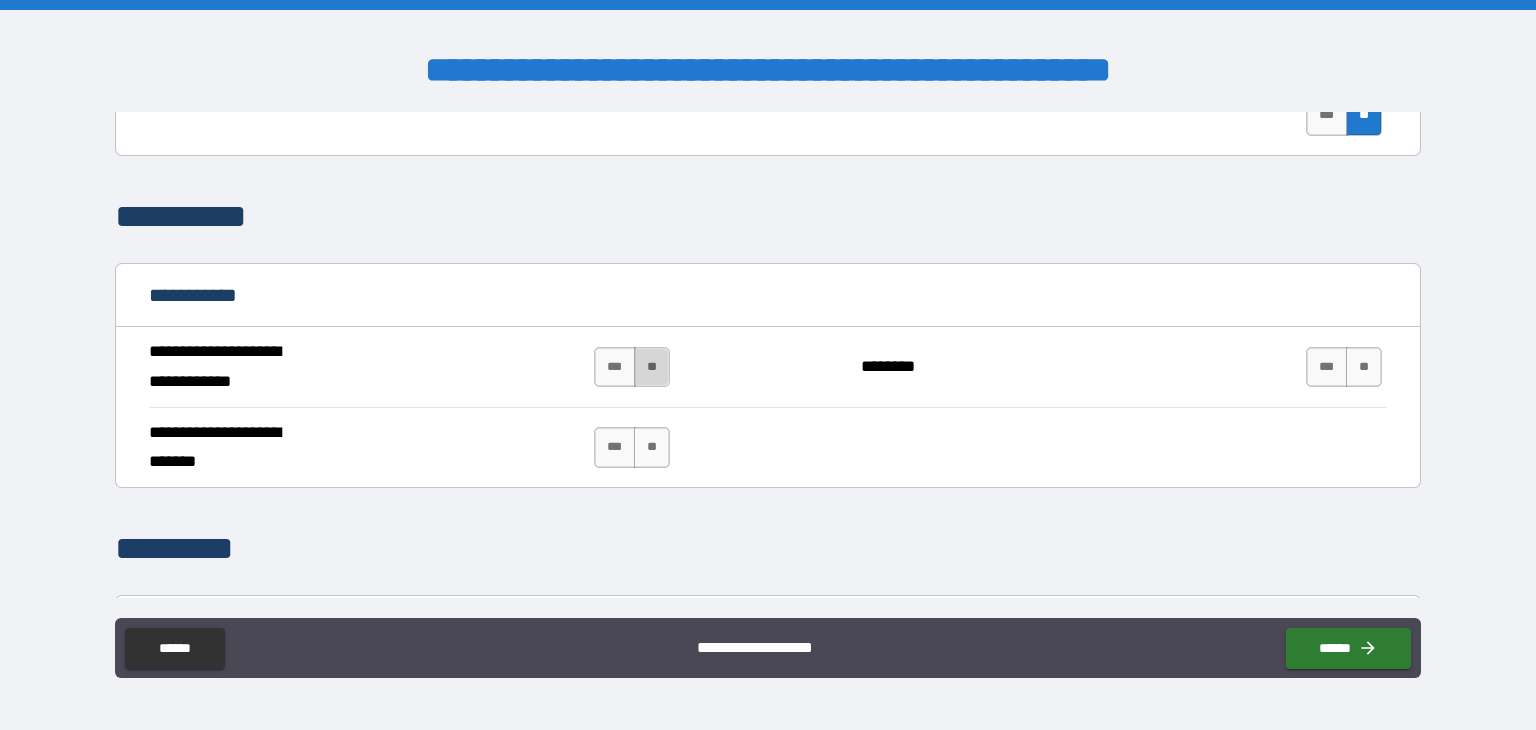 click on "**" at bounding box center (652, 367) 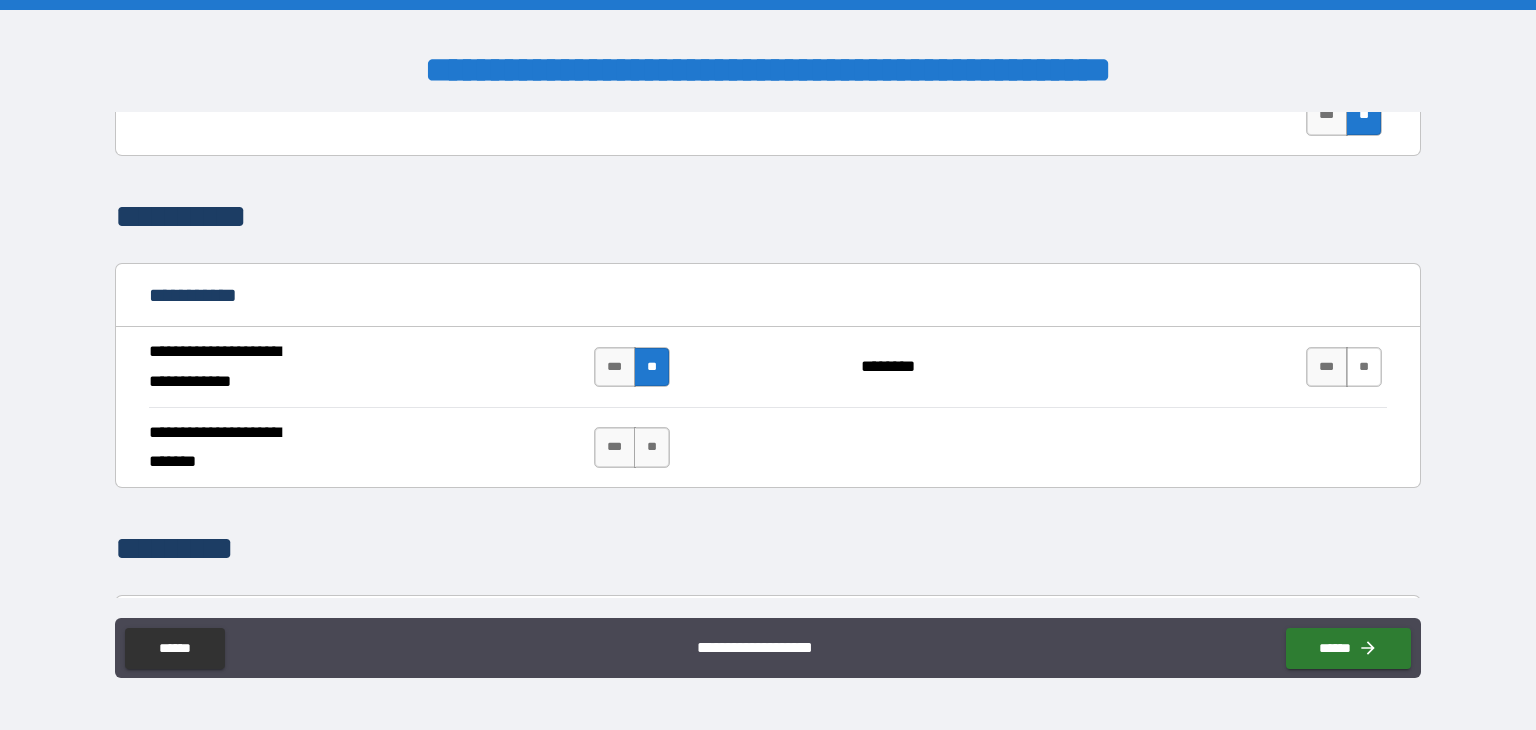 click on "**" at bounding box center [1364, 367] 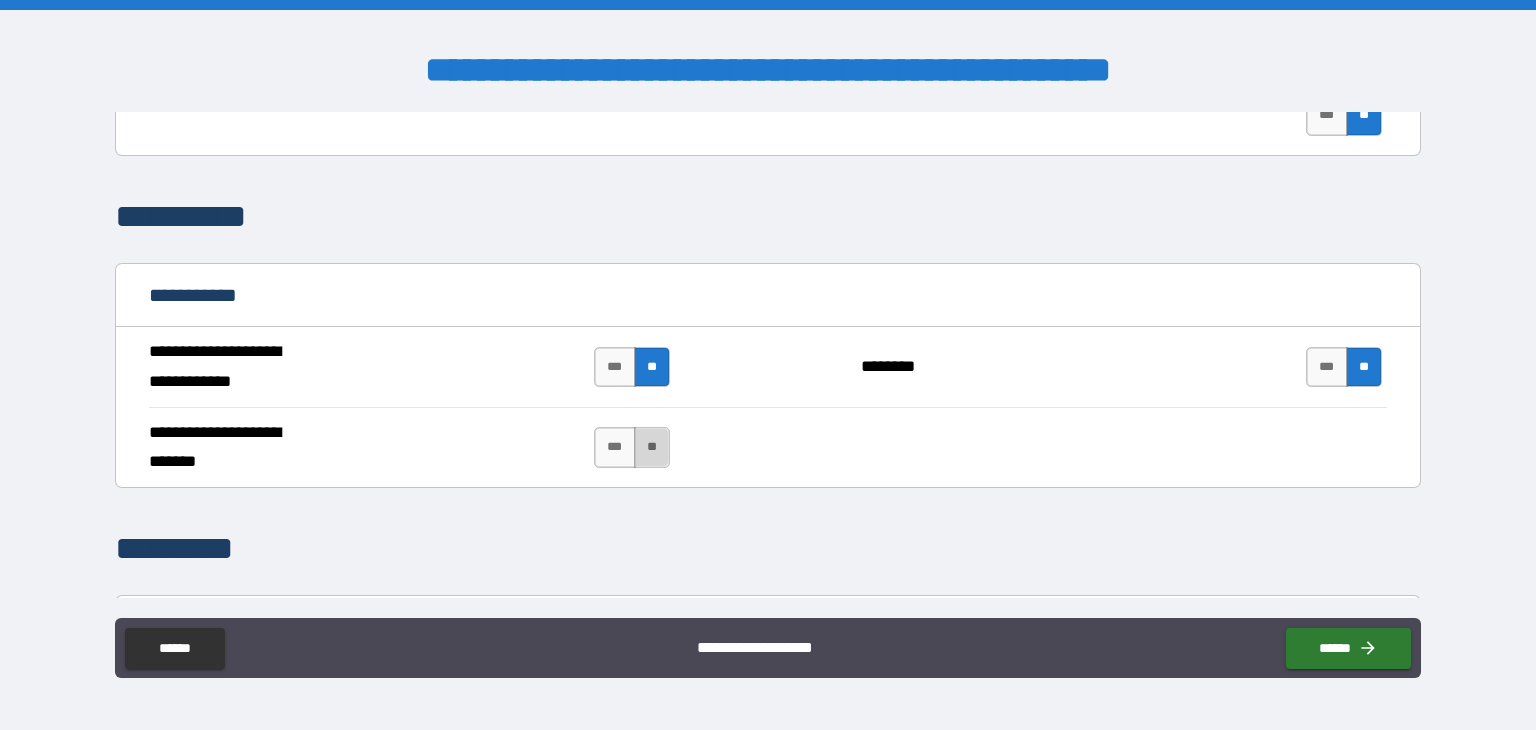 click on "**" at bounding box center [652, 447] 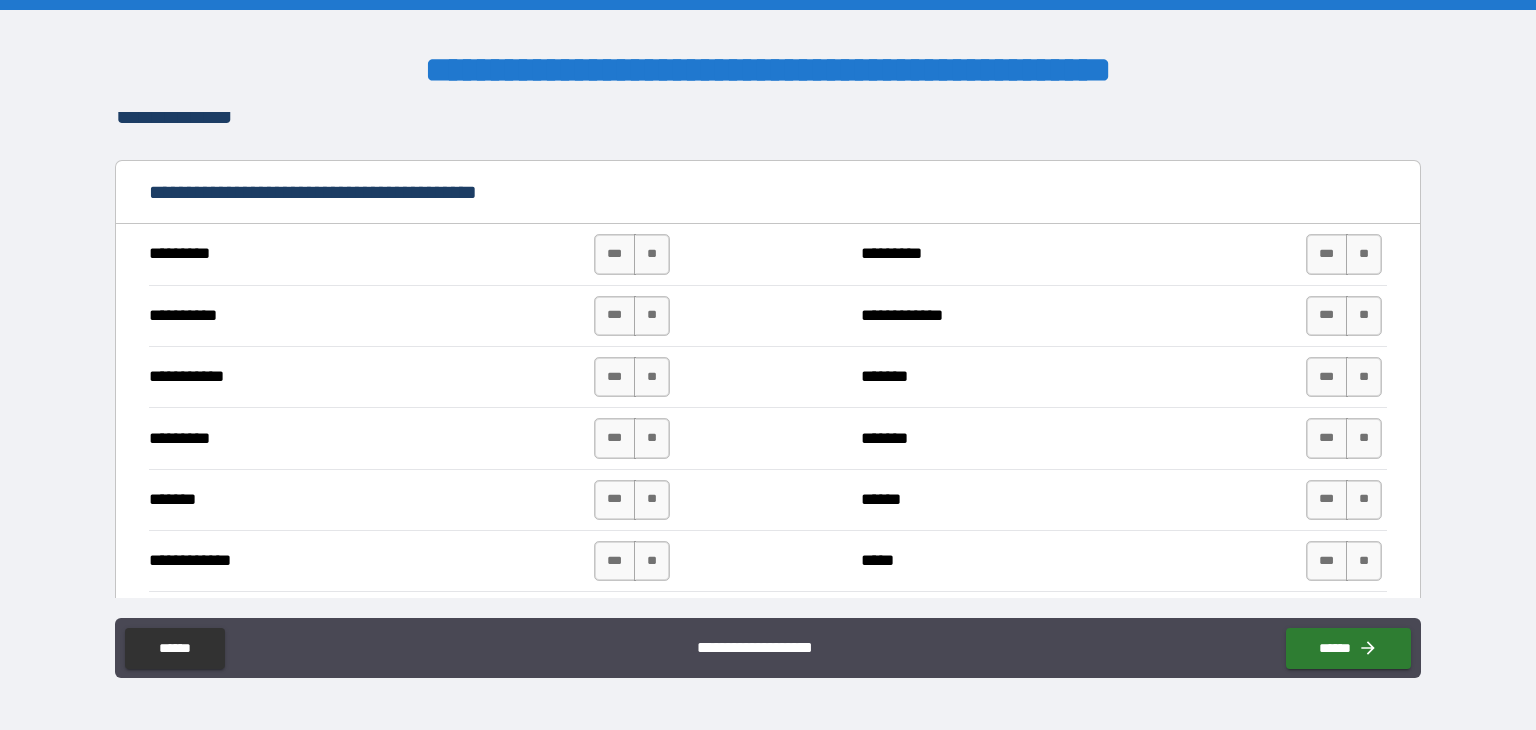 scroll, scrollTop: 2120, scrollLeft: 0, axis: vertical 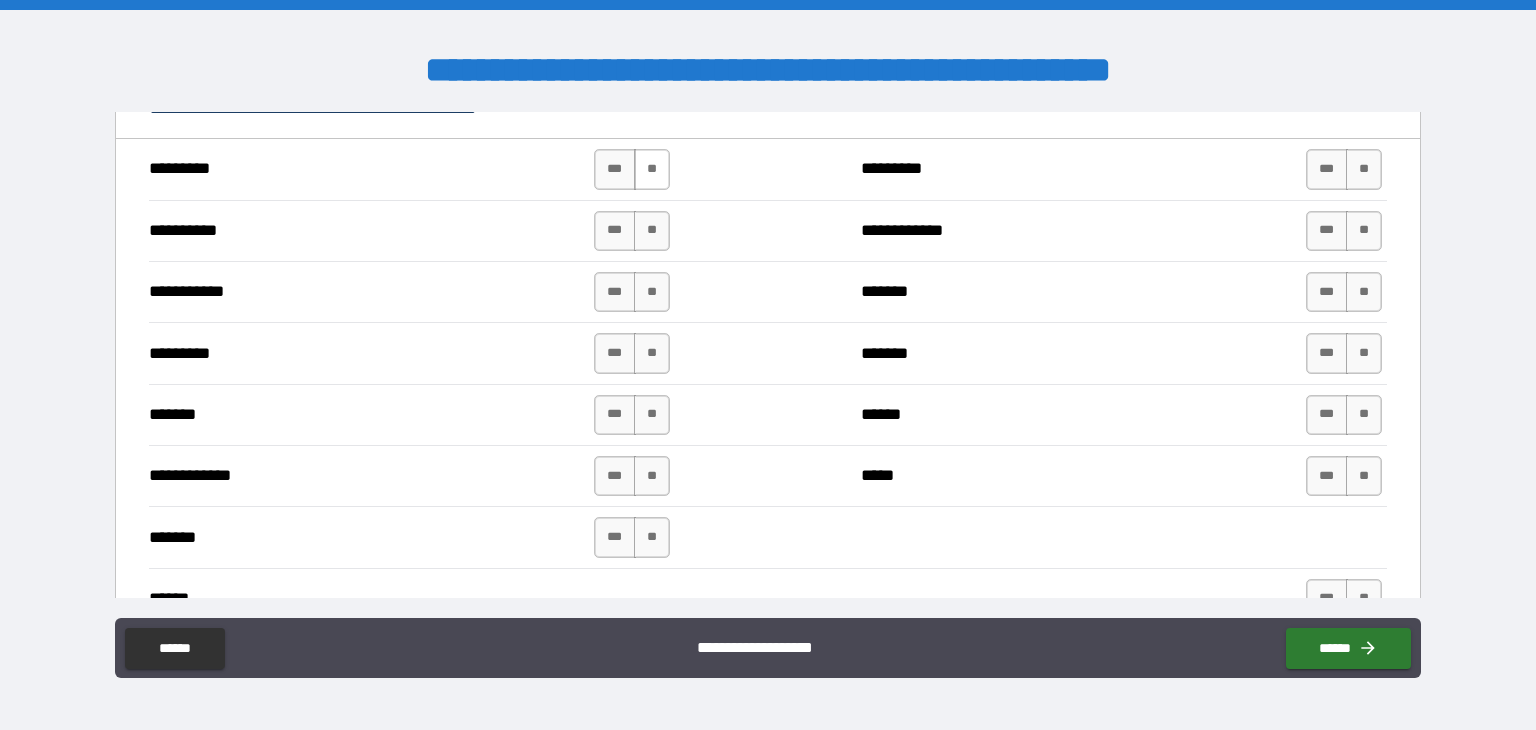 click on "**" at bounding box center (652, 169) 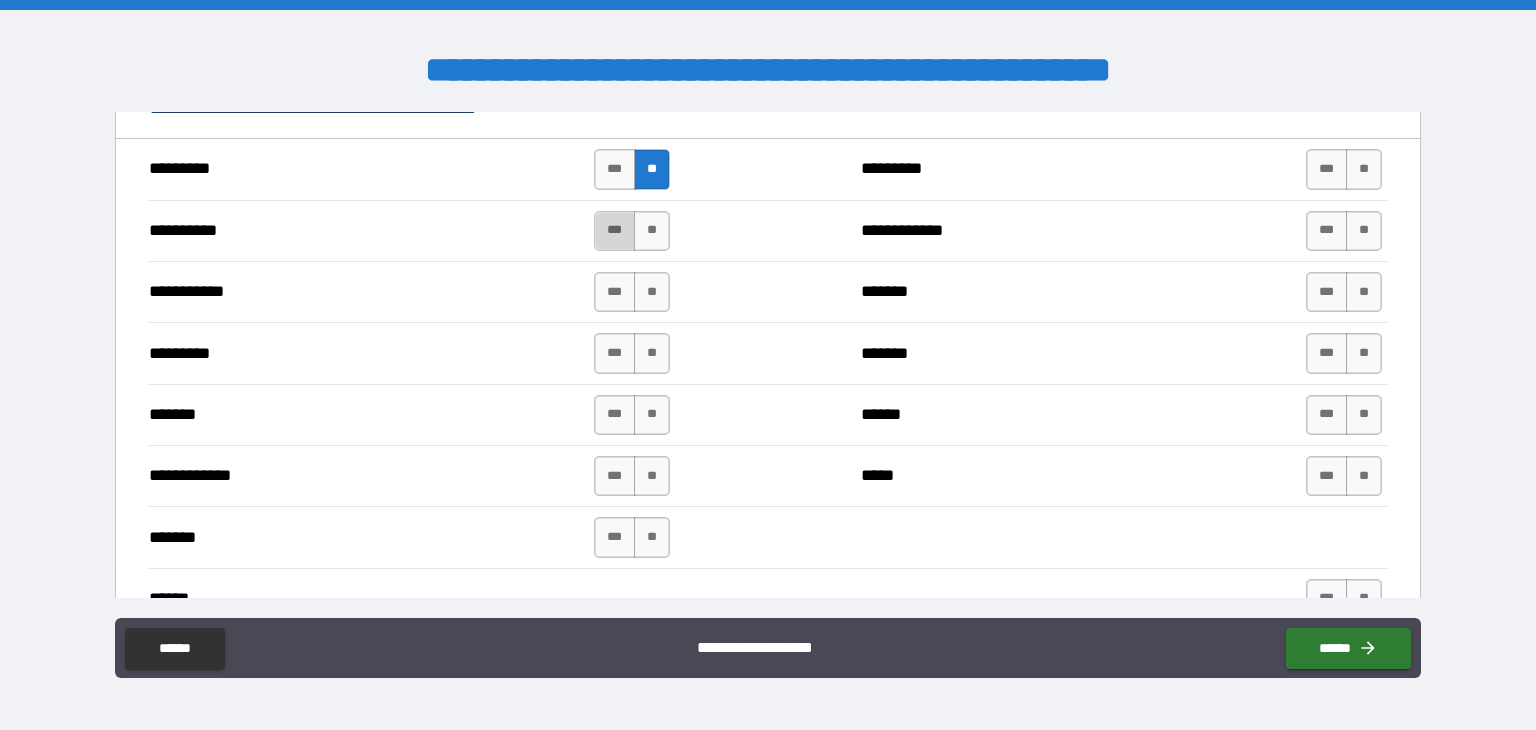 click on "***" at bounding box center (615, 231) 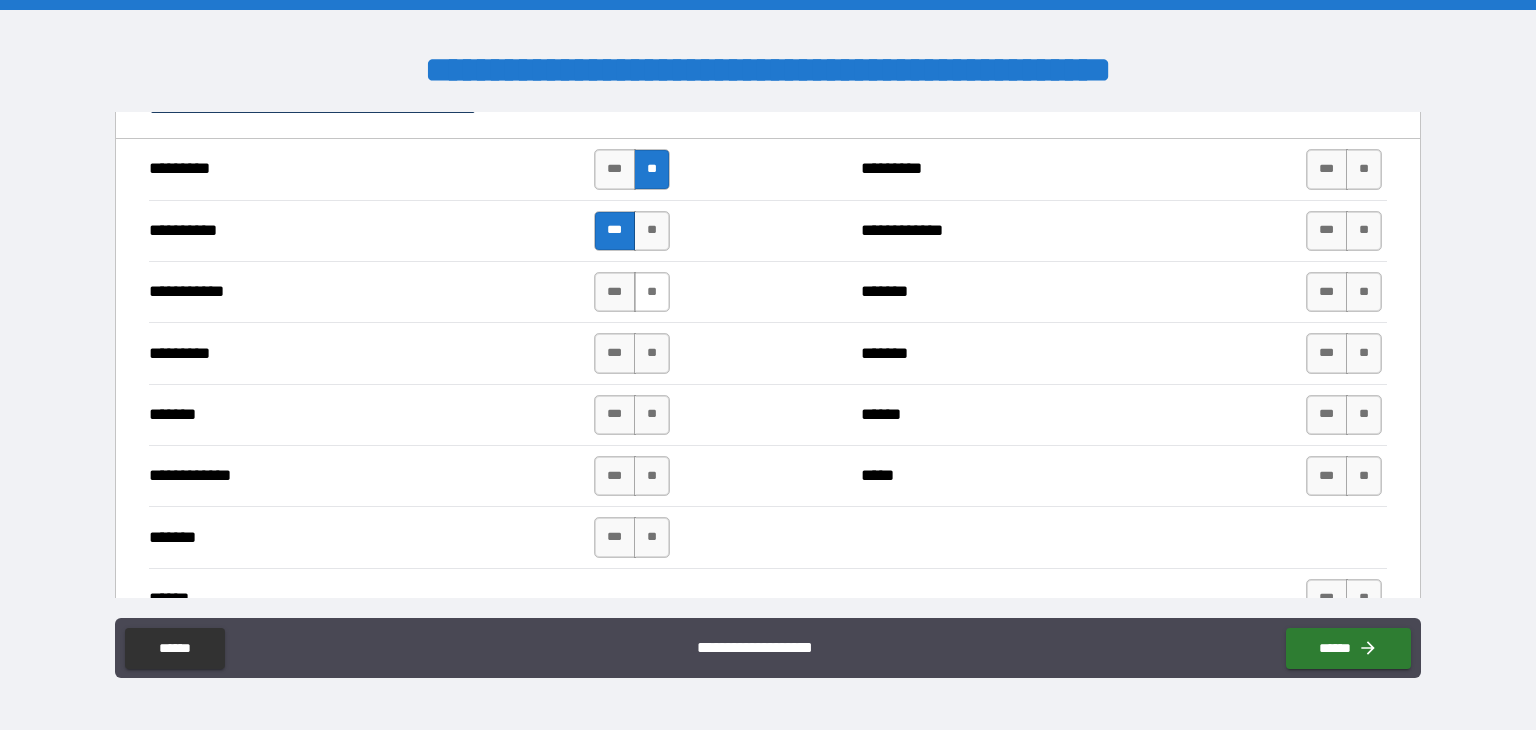 click on "**" at bounding box center (652, 292) 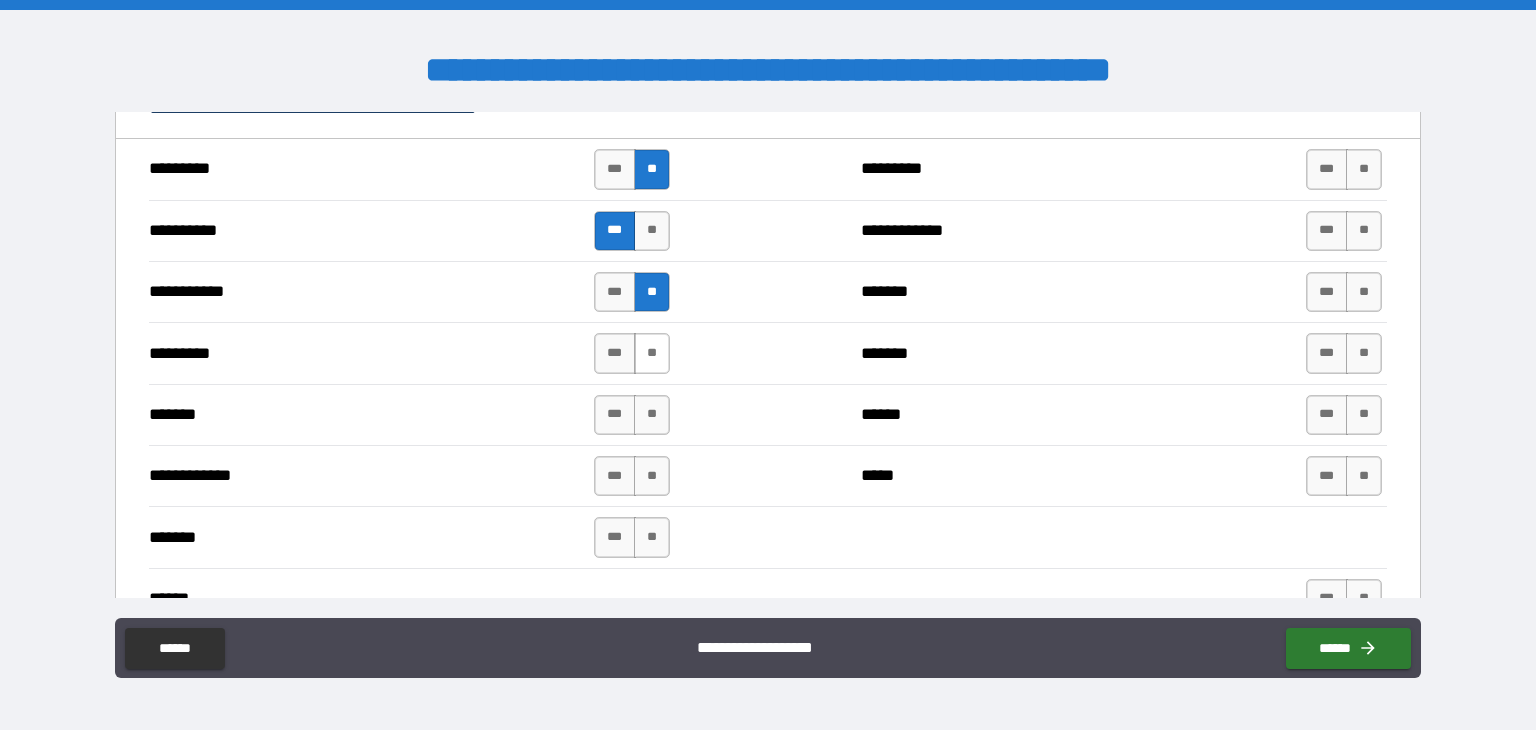 click on "**" at bounding box center (652, 353) 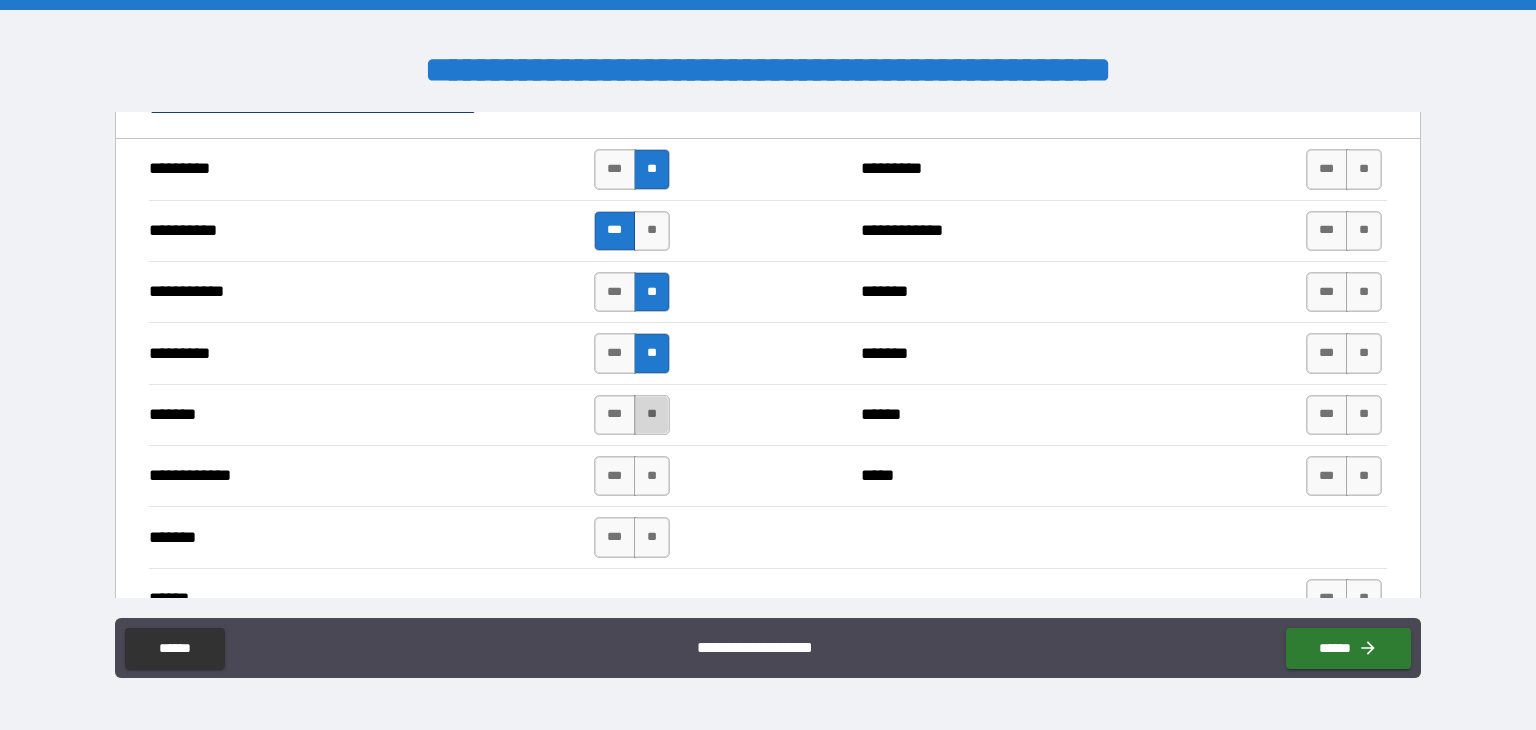 click on "**" at bounding box center [652, 415] 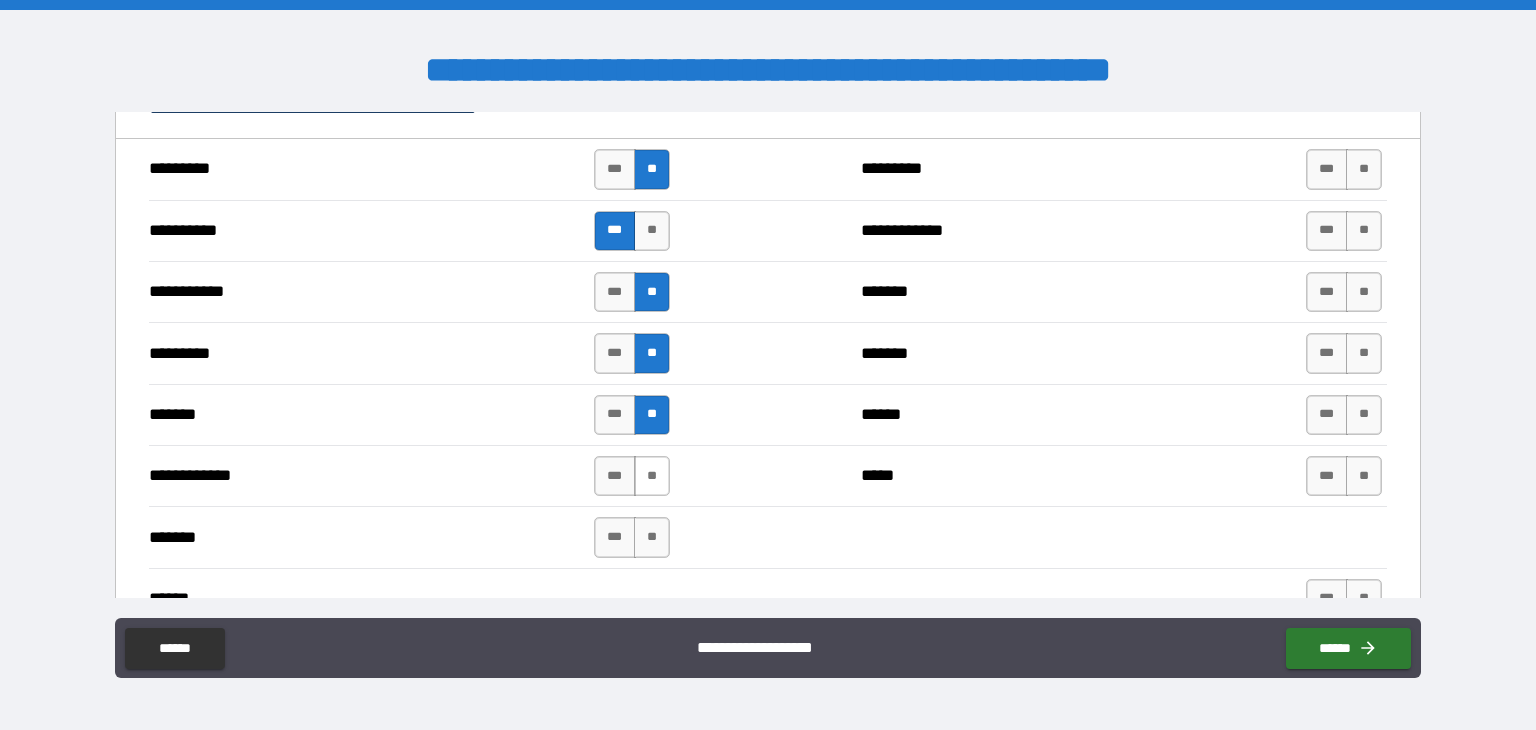 click on "**" at bounding box center [652, 476] 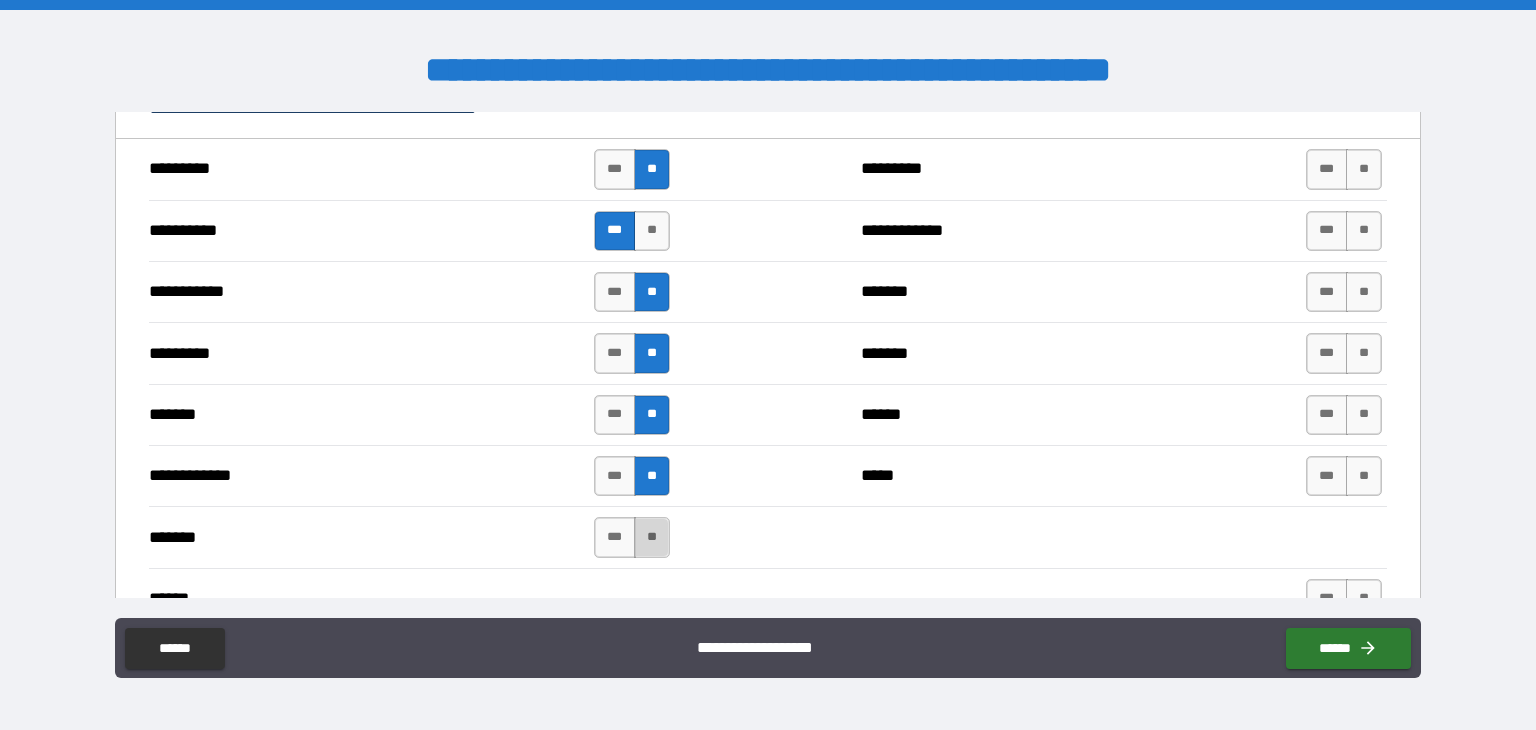 click on "**" at bounding box center (652, 537) 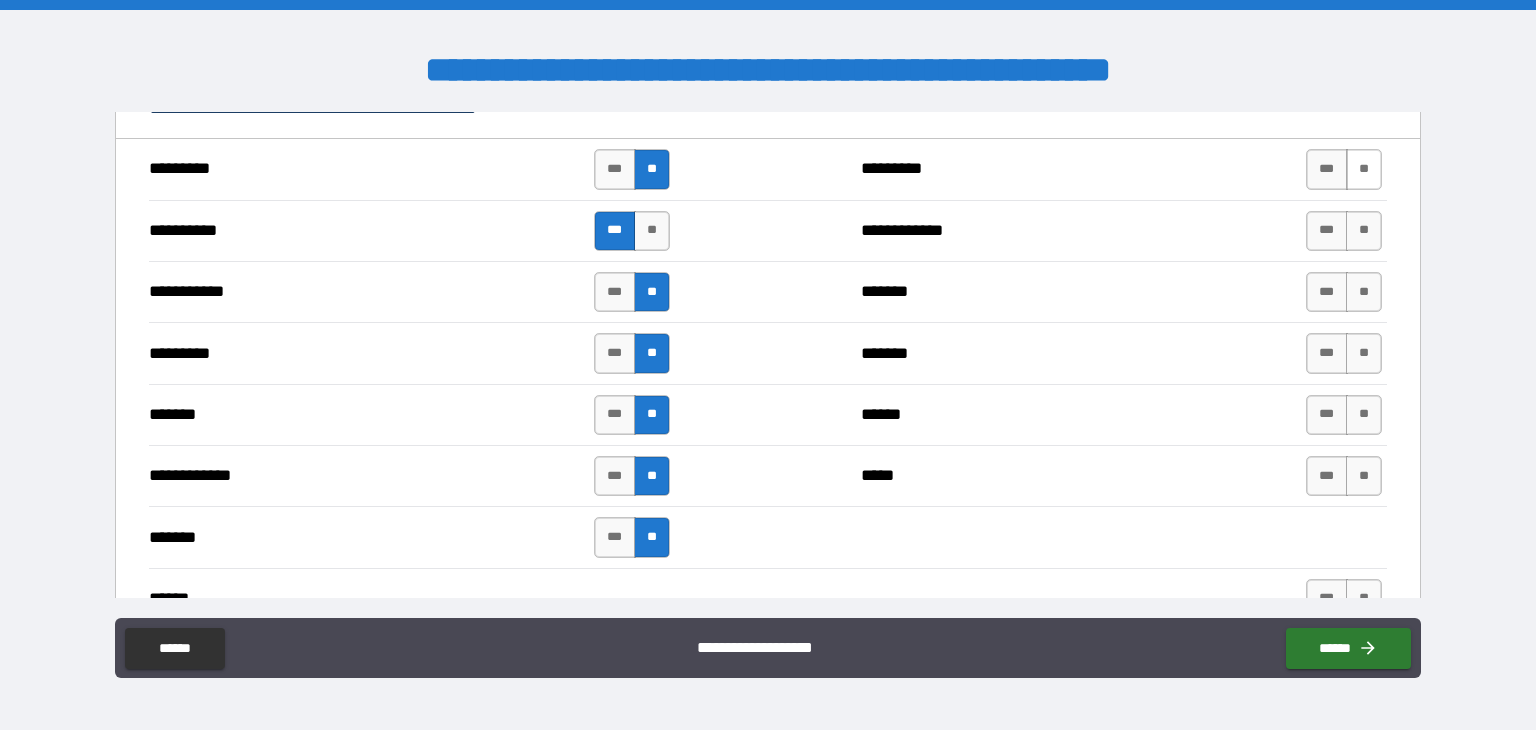 click on "**" at bounding box center [1364, 169] 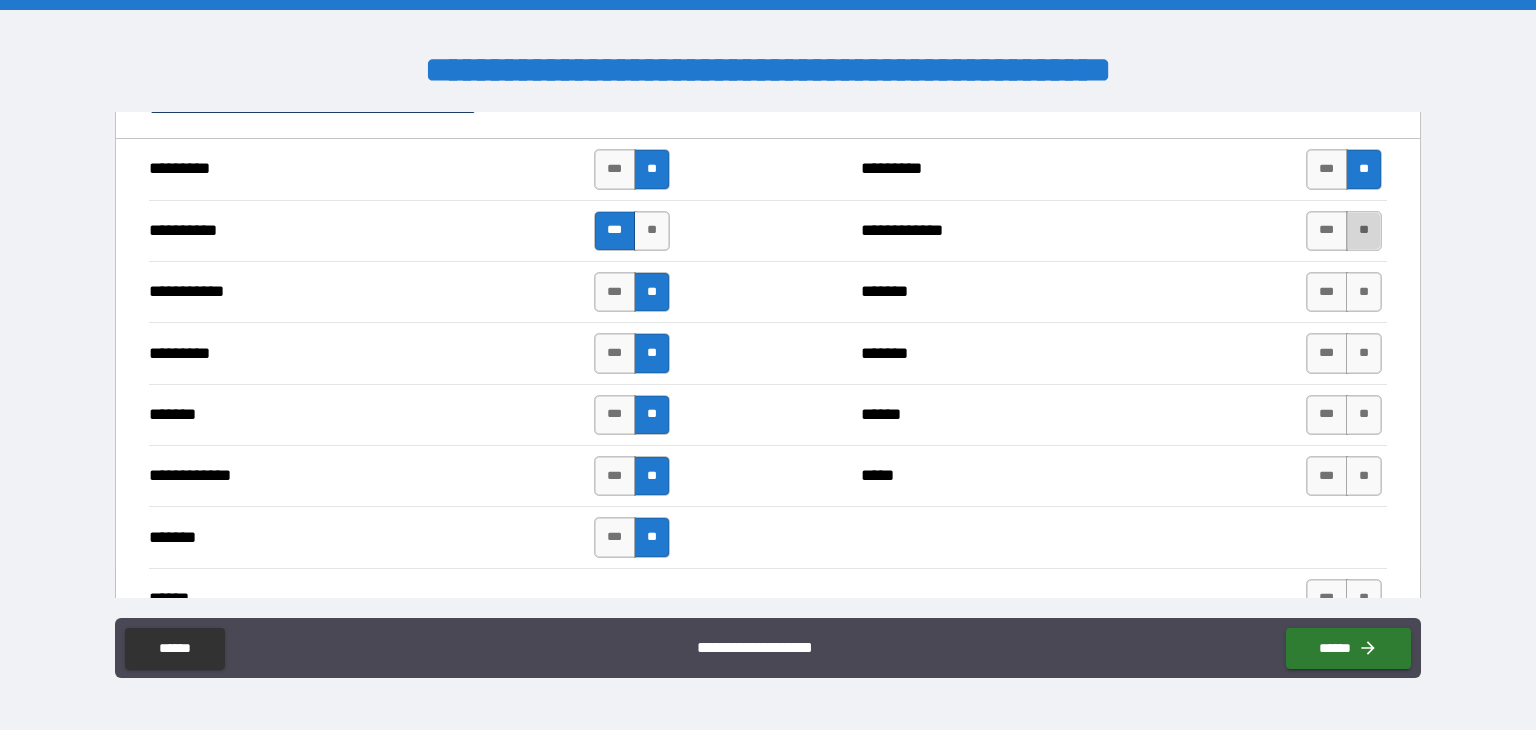 click on "**" at bounding box center (1364, 231) 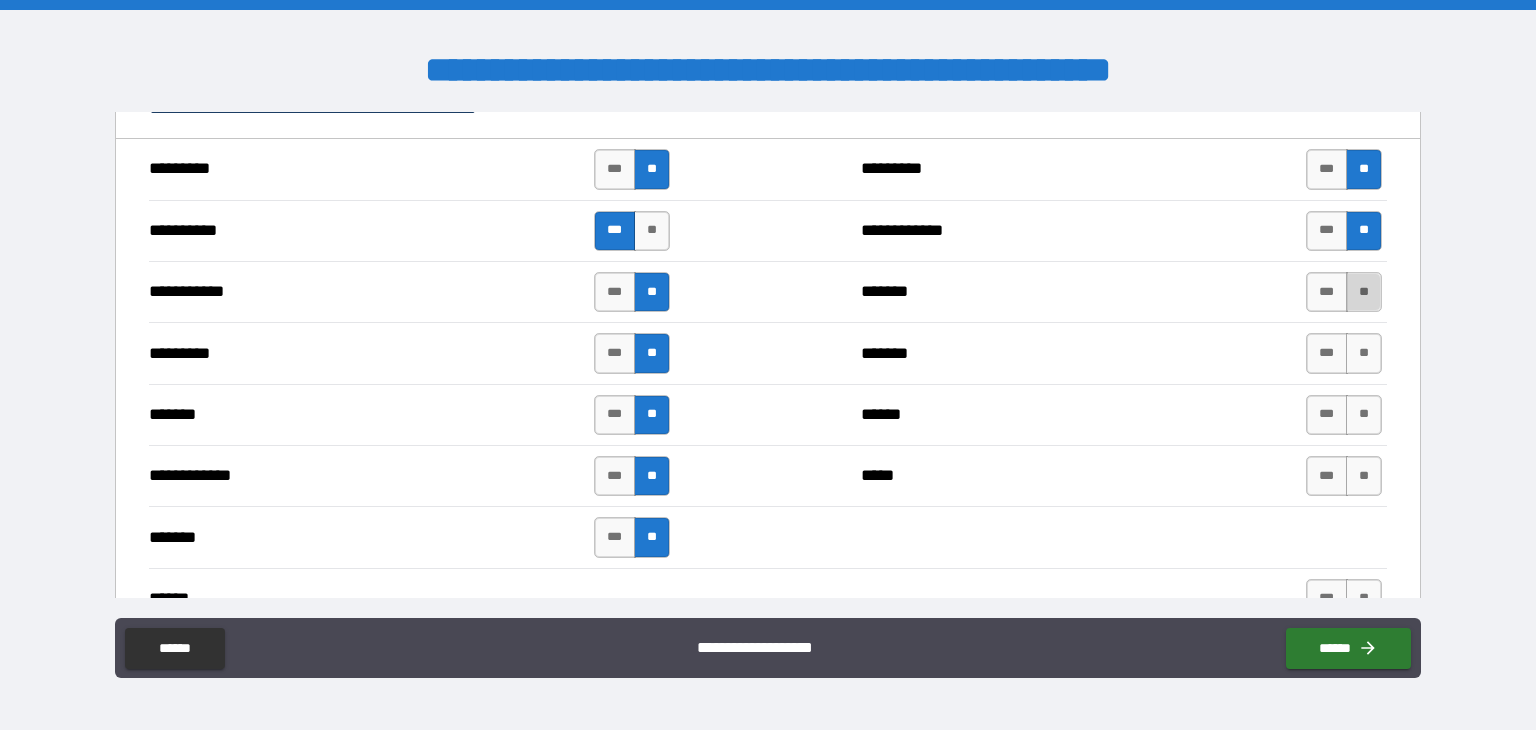 click on "**" at bounding box center (1364, 292) 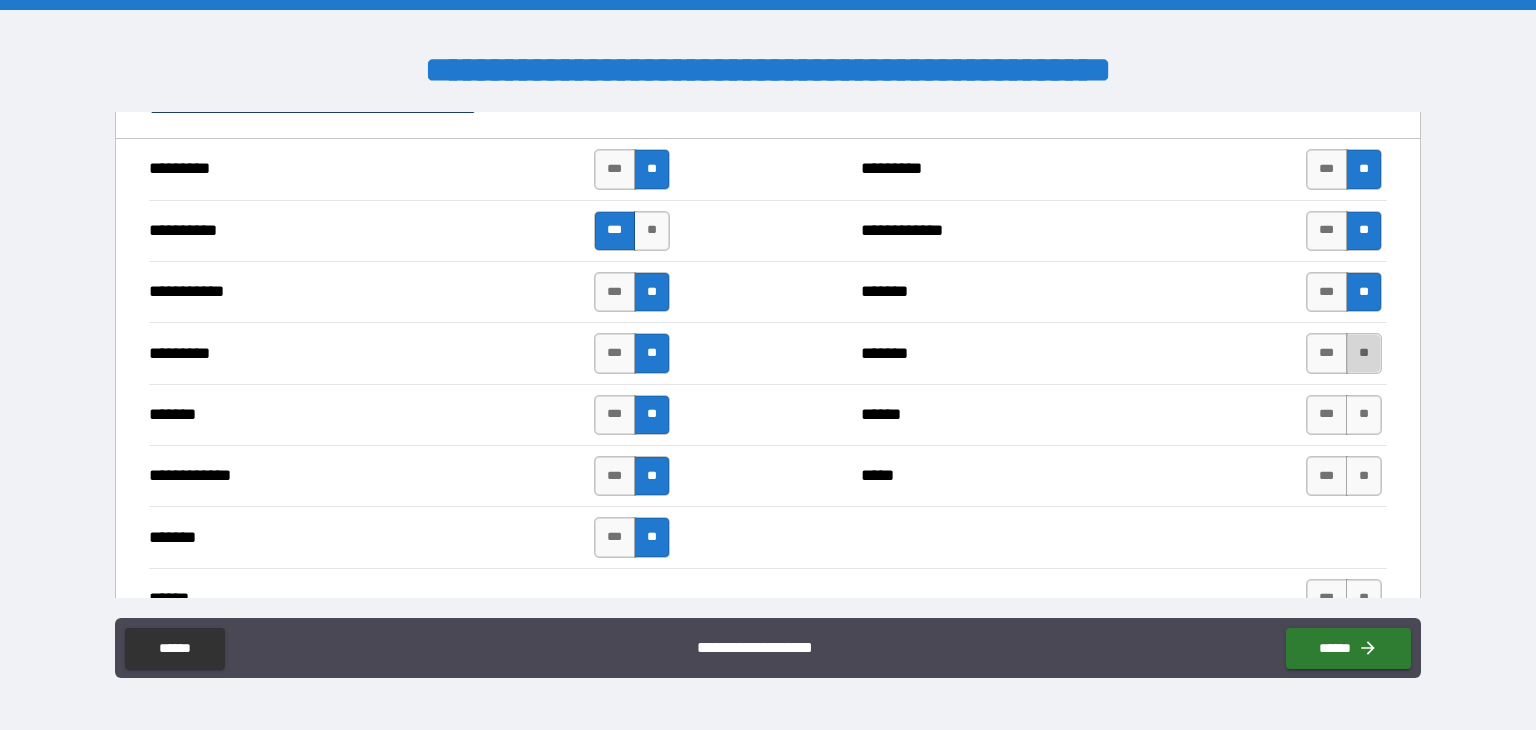 click on "**" at bounding box center (1364, 353) 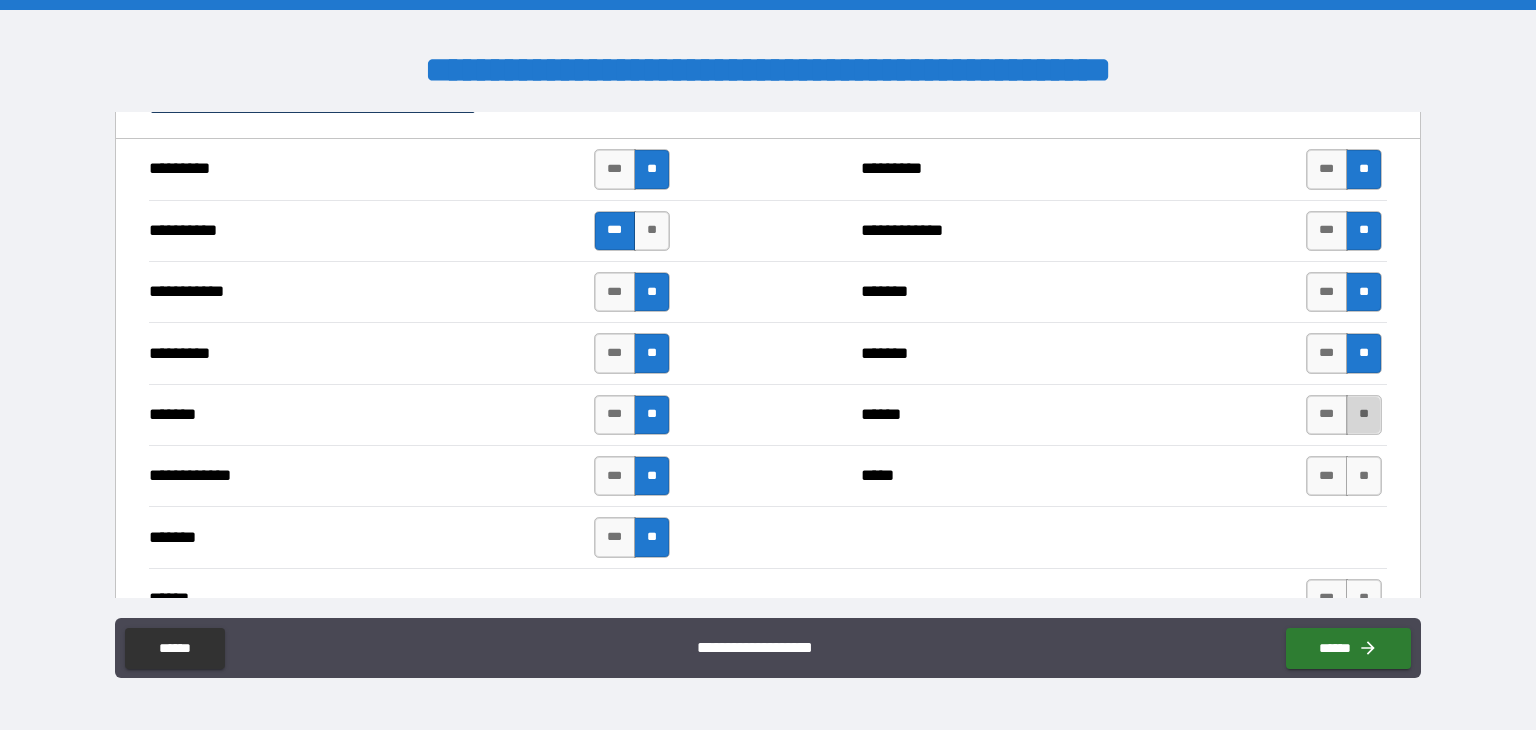 click on "**" at bounding box center [1364, 415] 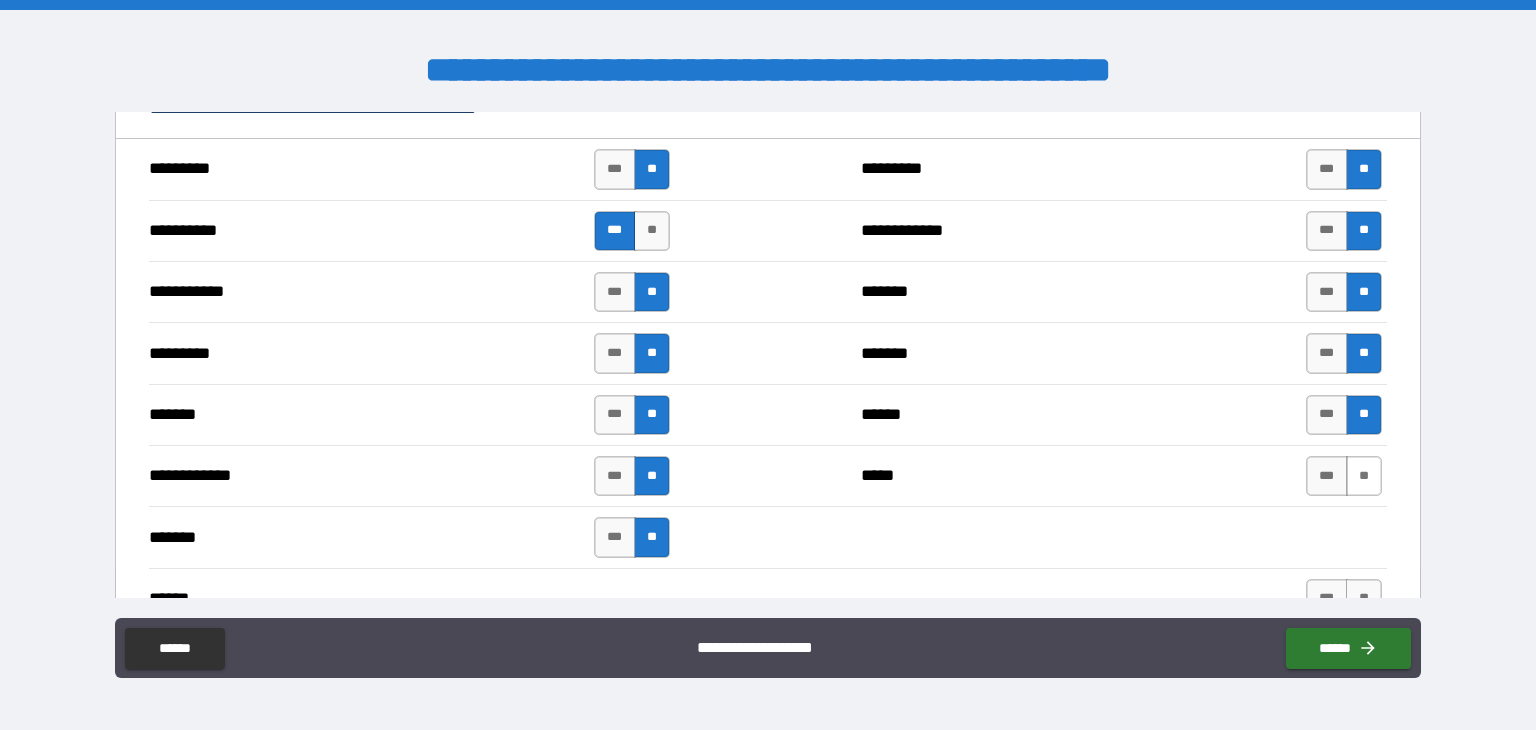 click on "**" at bounding box center [1364, 476] 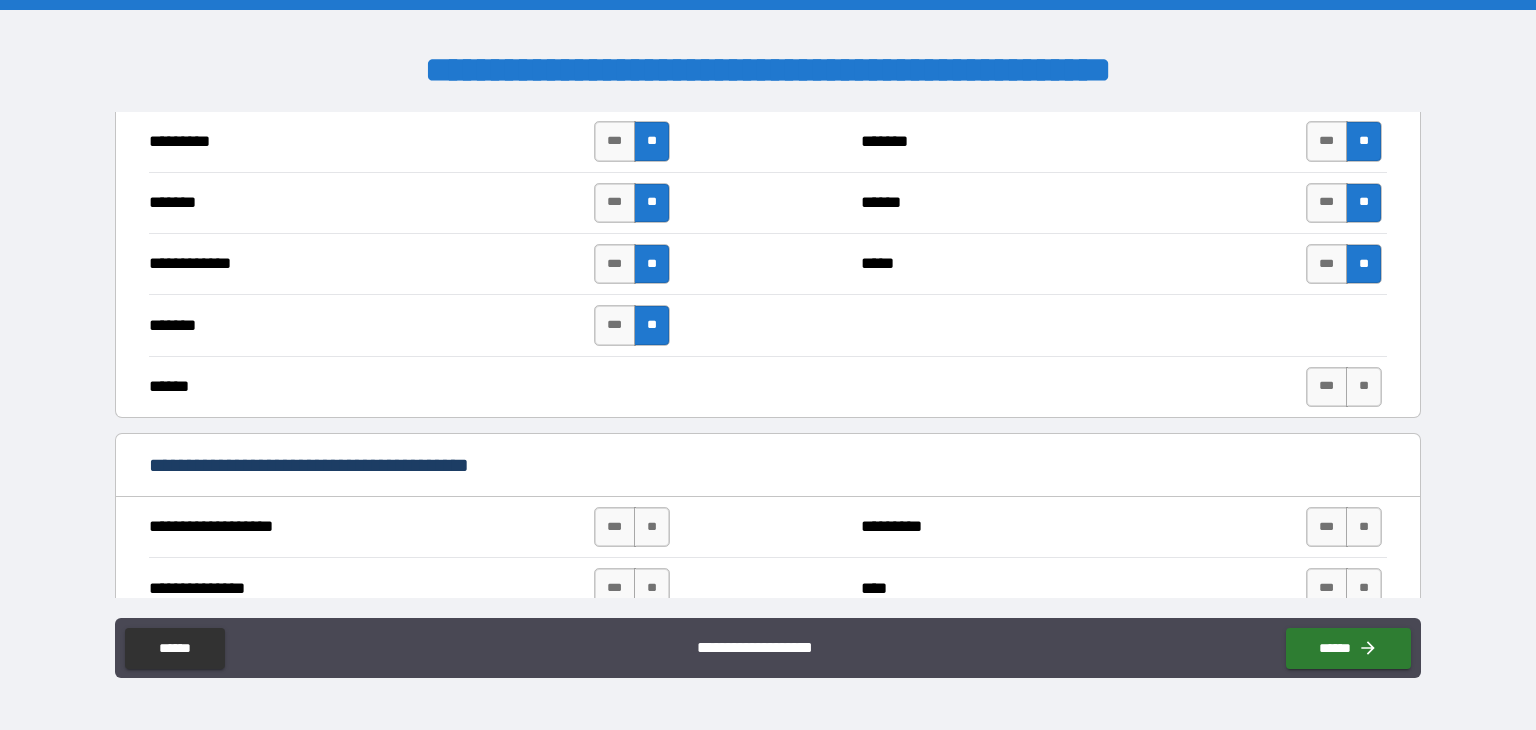 scroll, scrollTop: 2352, scrollLeft: 0, axis: vertical 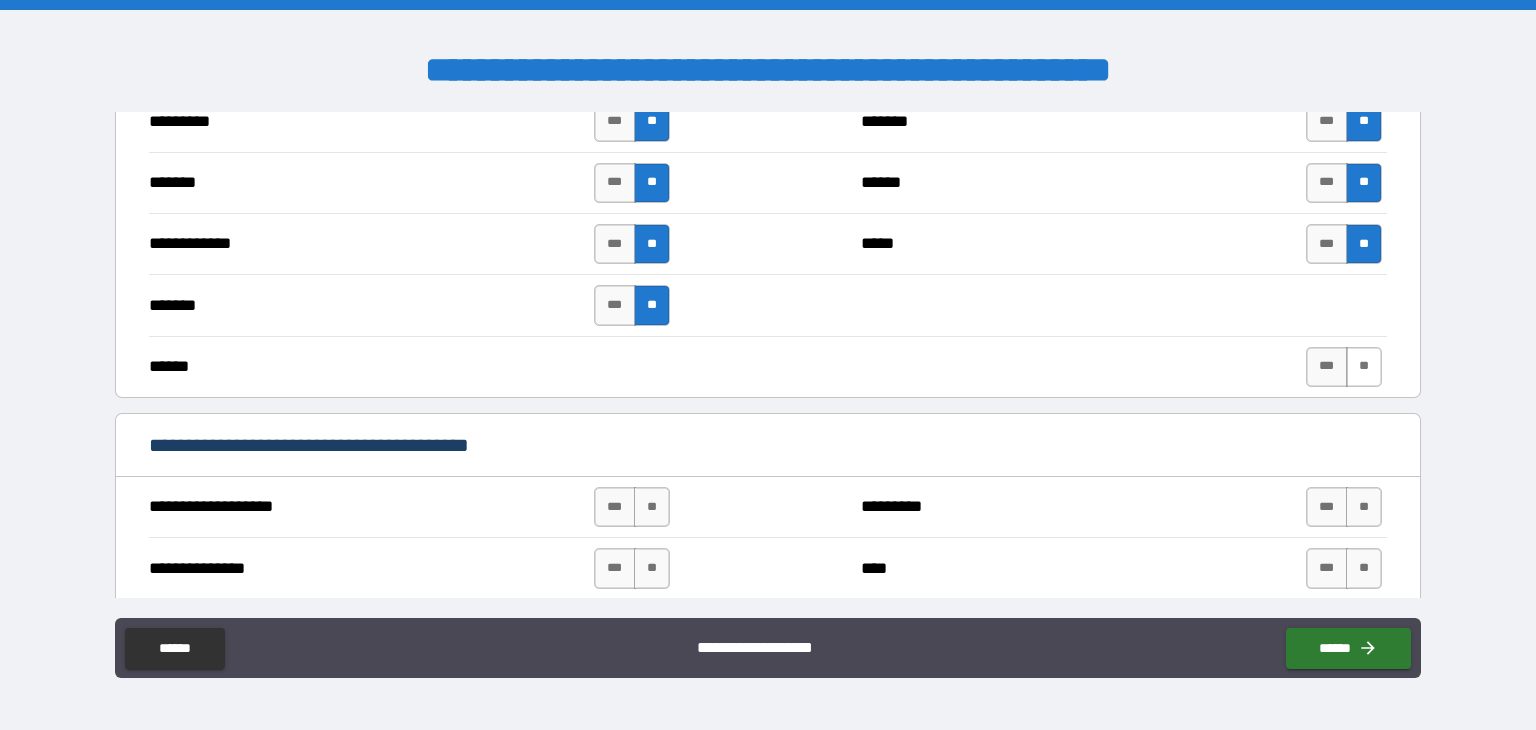 click on "**" at bounding box center (1364, 367) 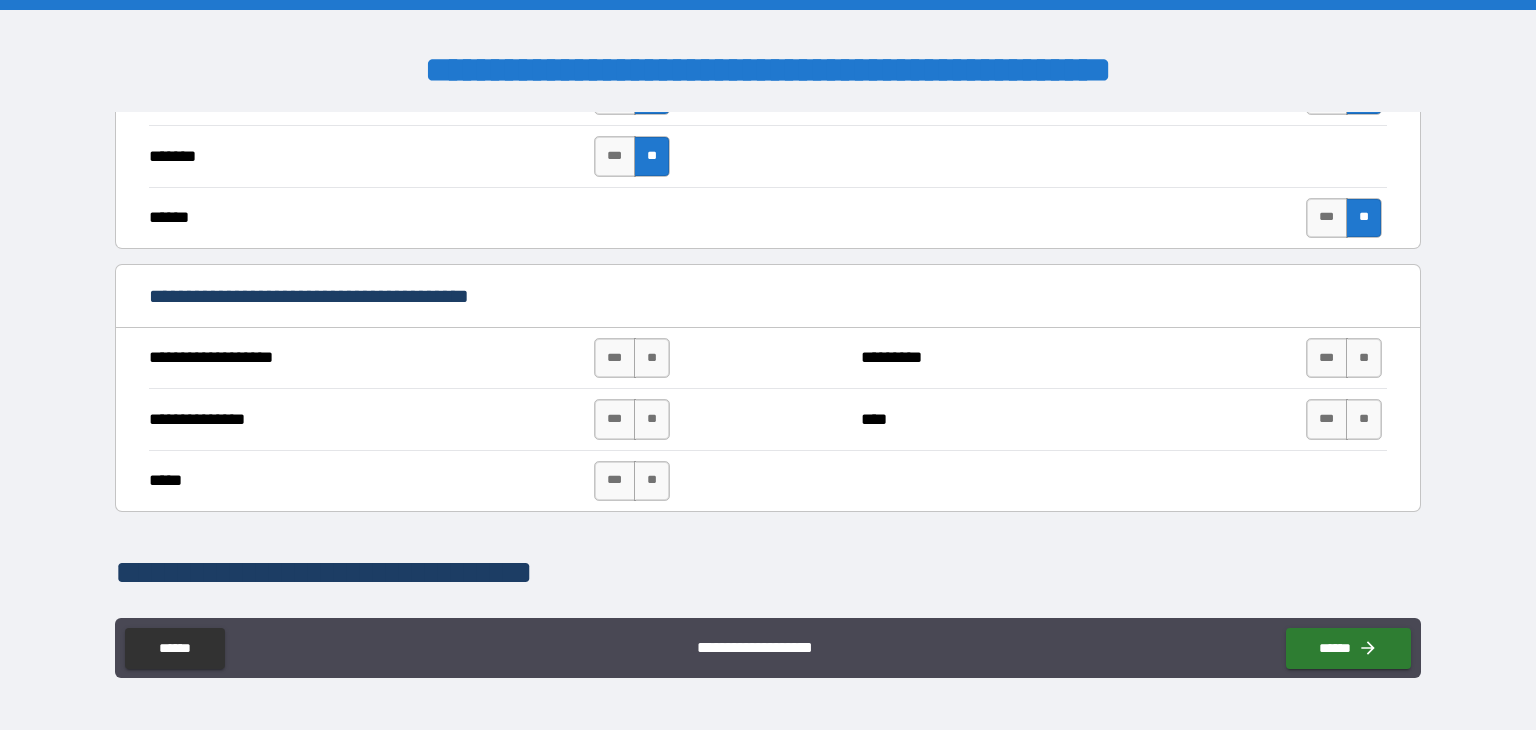 scroll, scrollTop: 2532, scrollLeft: 0, axis: vertical 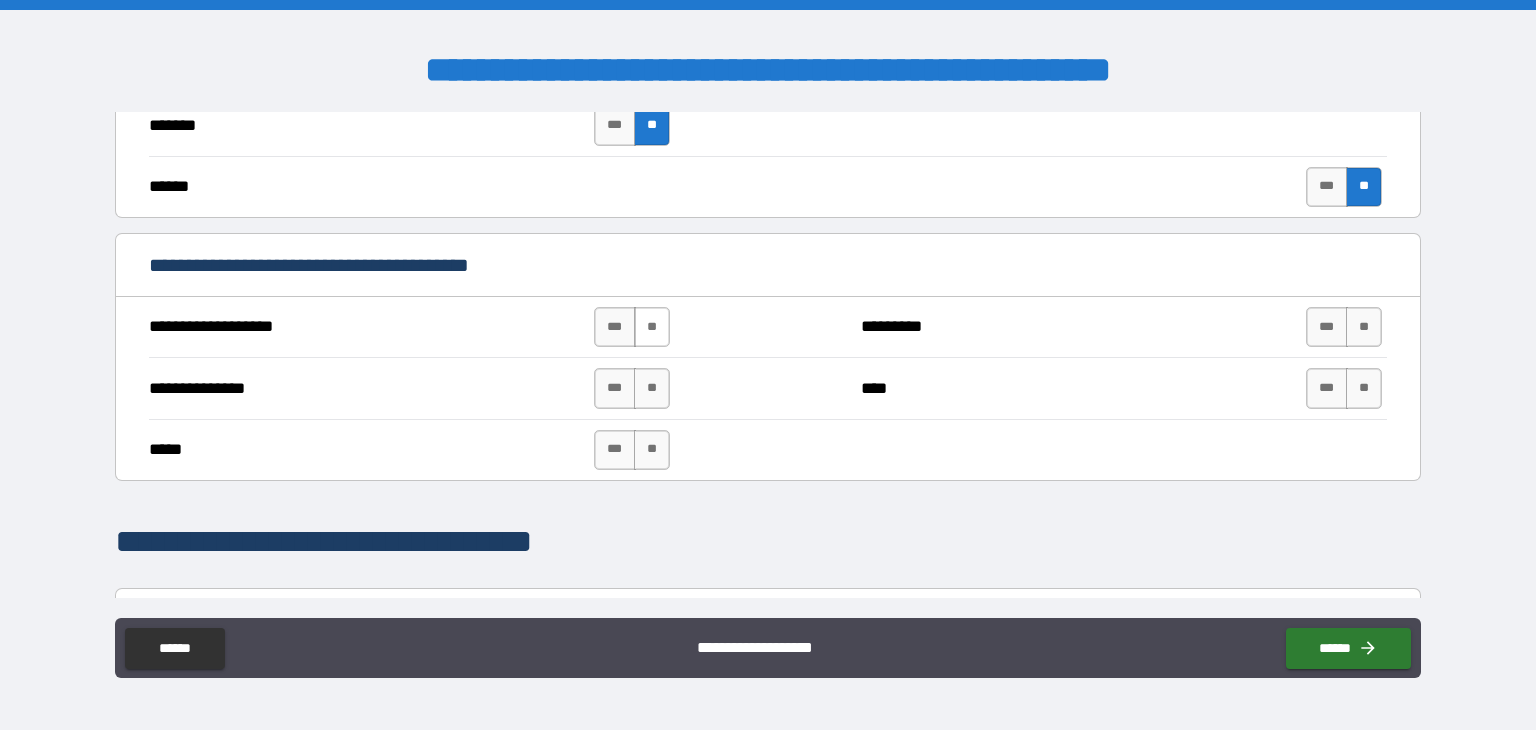 click on "**" at bounding box center (652, 327) 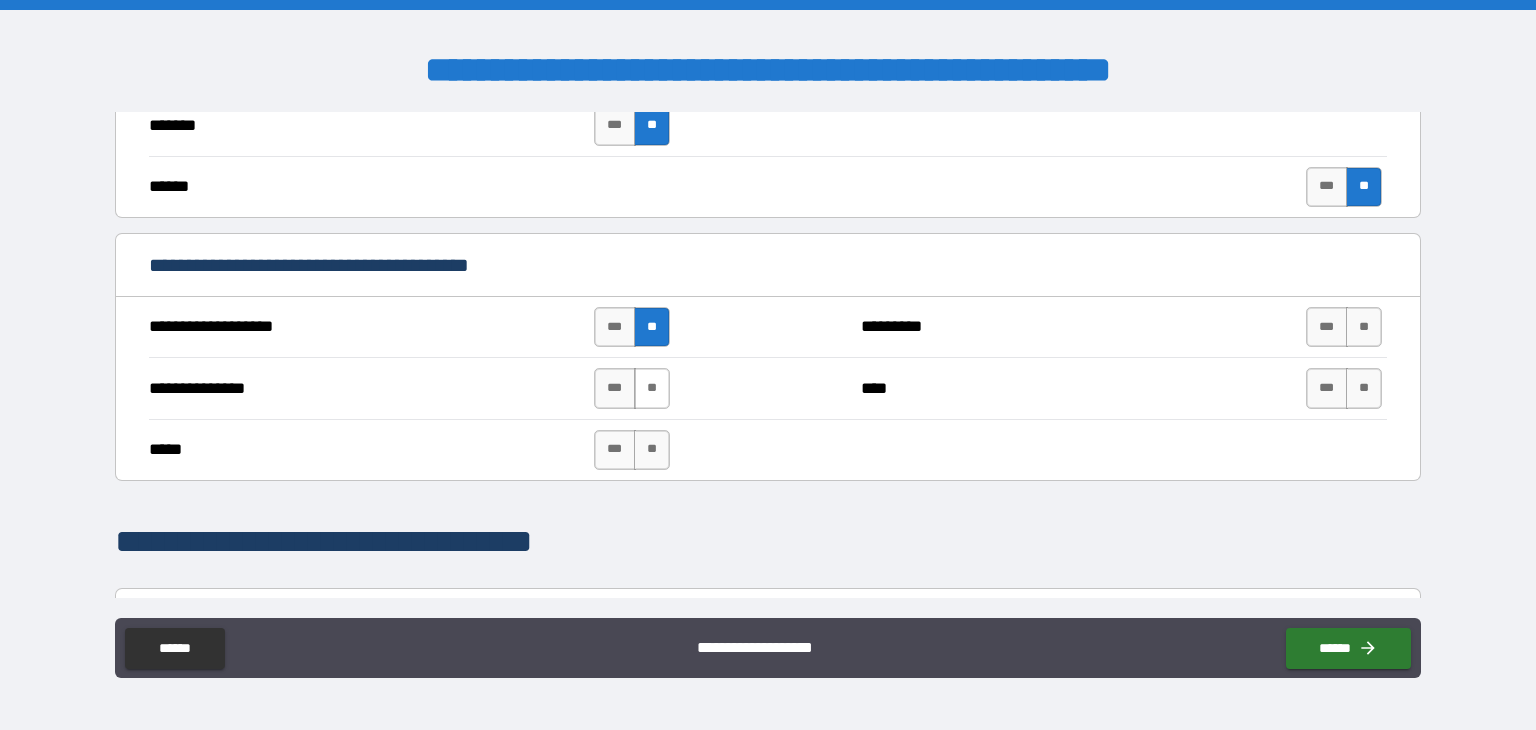 click on "**" at bounding box center (652, 388) 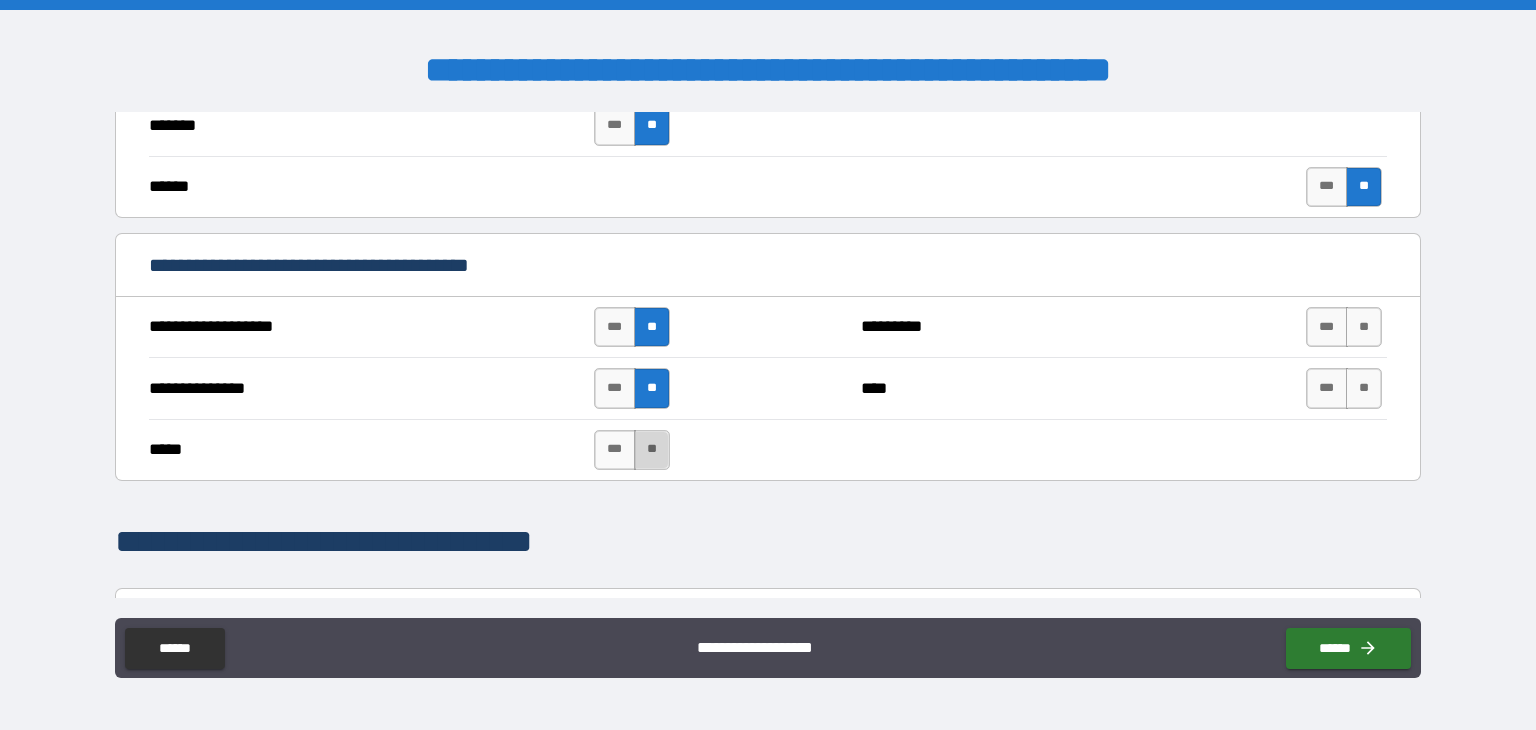 click on "**" at bounding box center (652, 450) 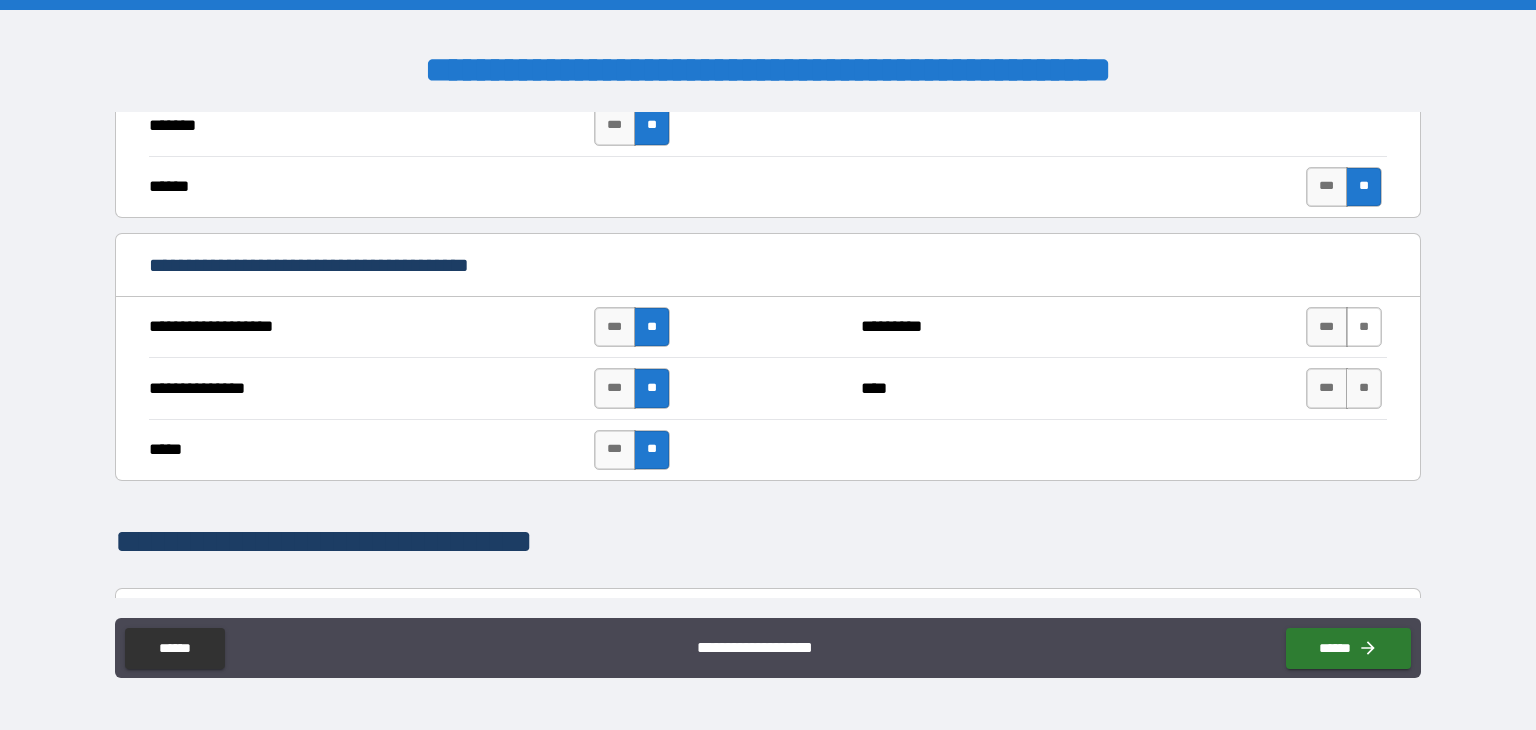 click on "**" at bounding box center (1364, 327) 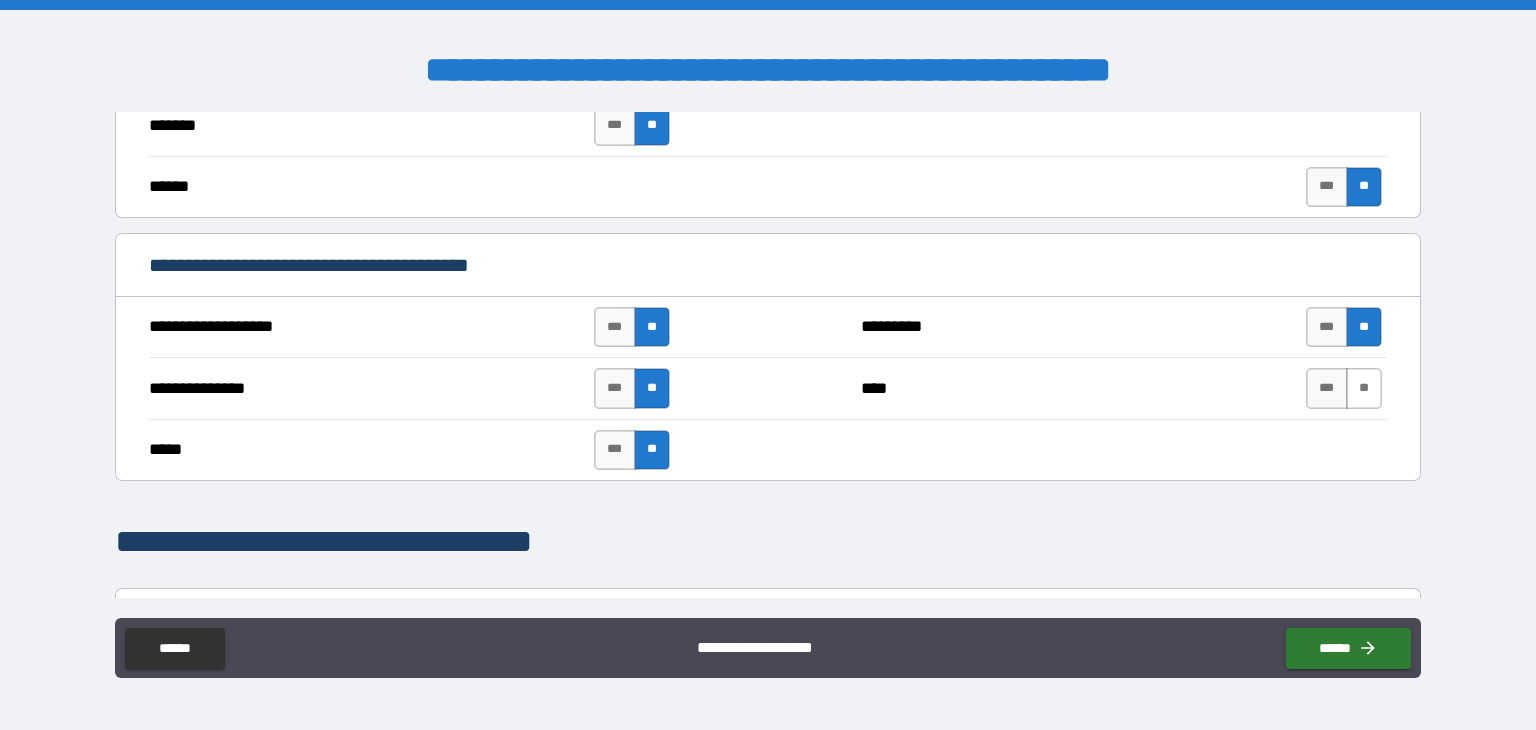 click on "**" at bounding box center [1364, 388] 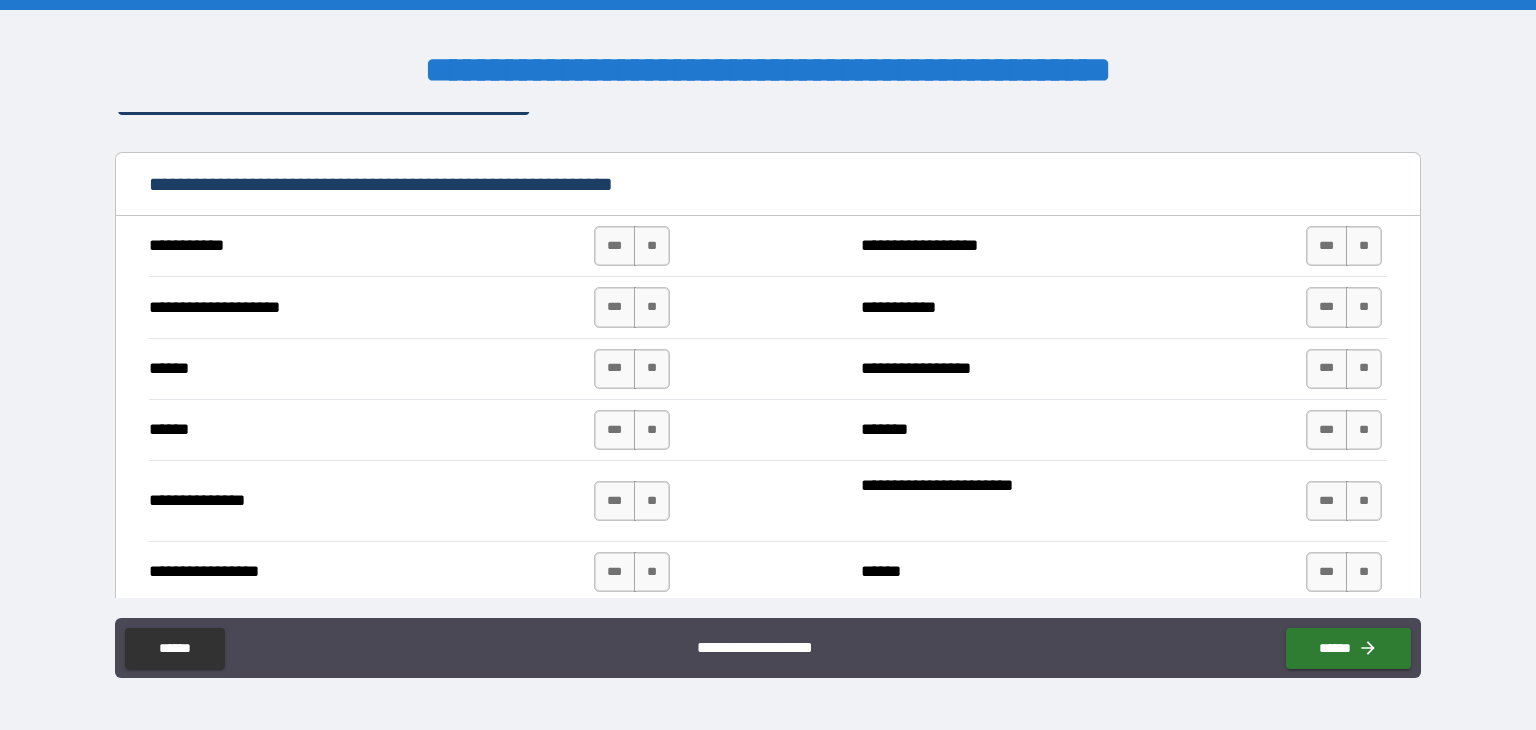 scroll, scrollTop: 2978, scrollLeft: 0, axis: vertical 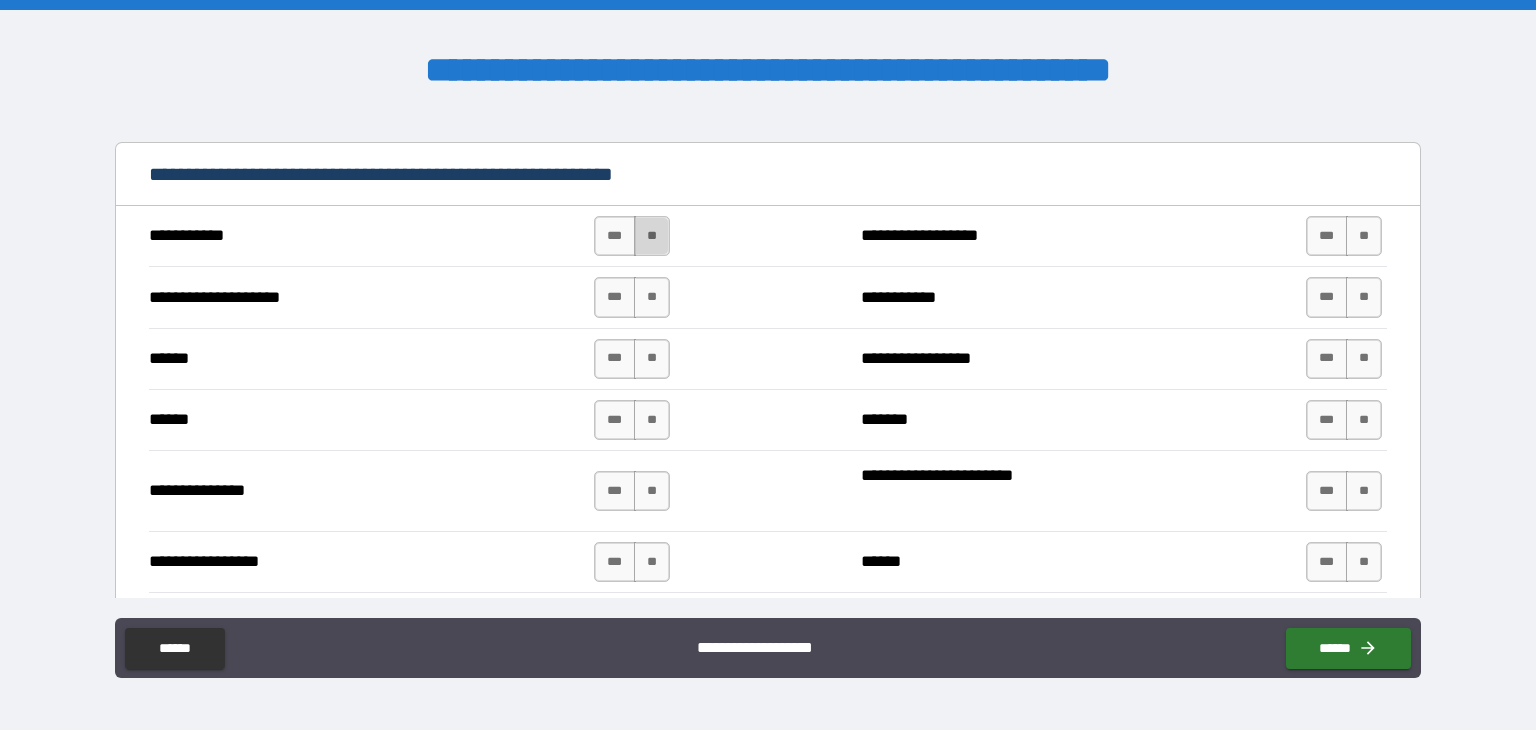 click on "**" at bounding box center [652, 236] 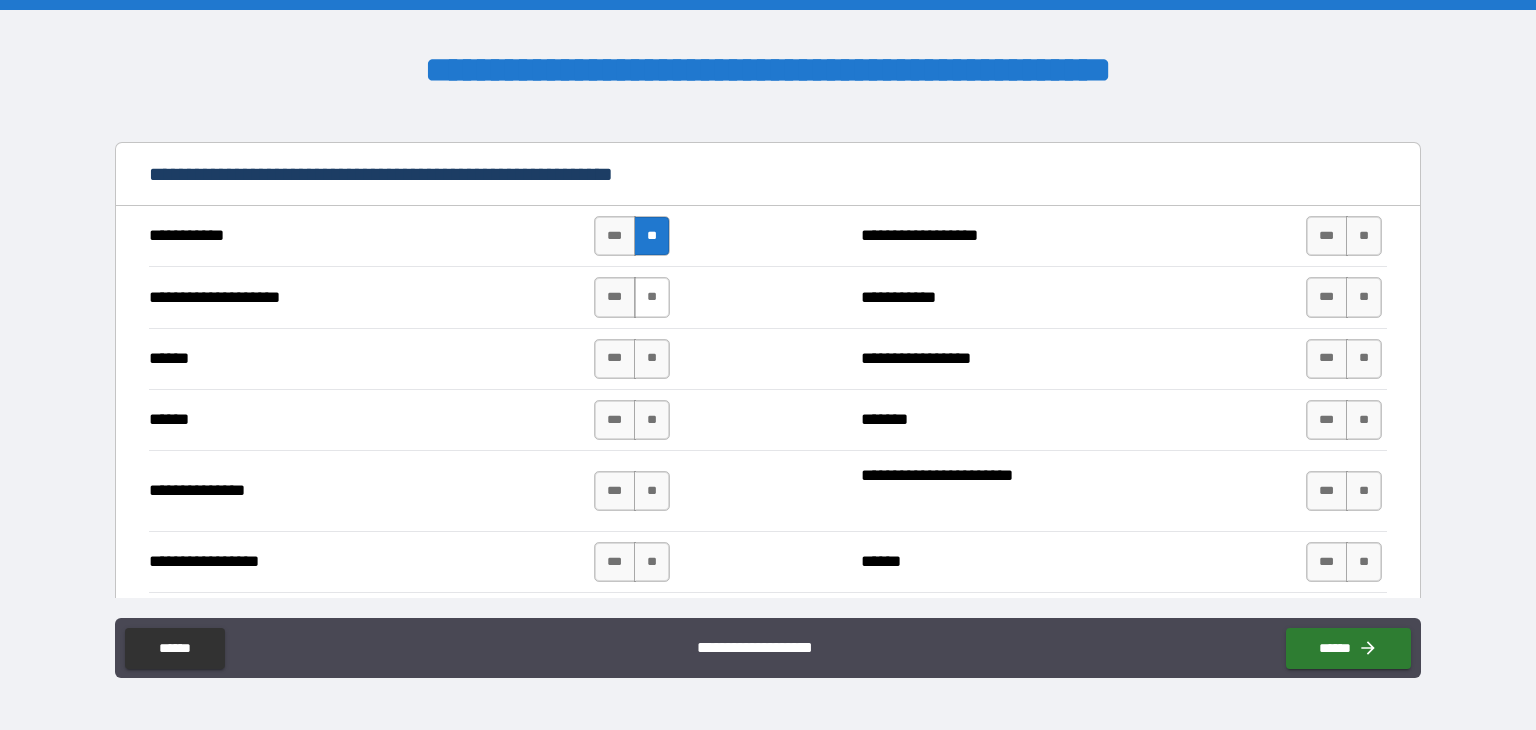 click on "**" at bounding box center [652, 297] 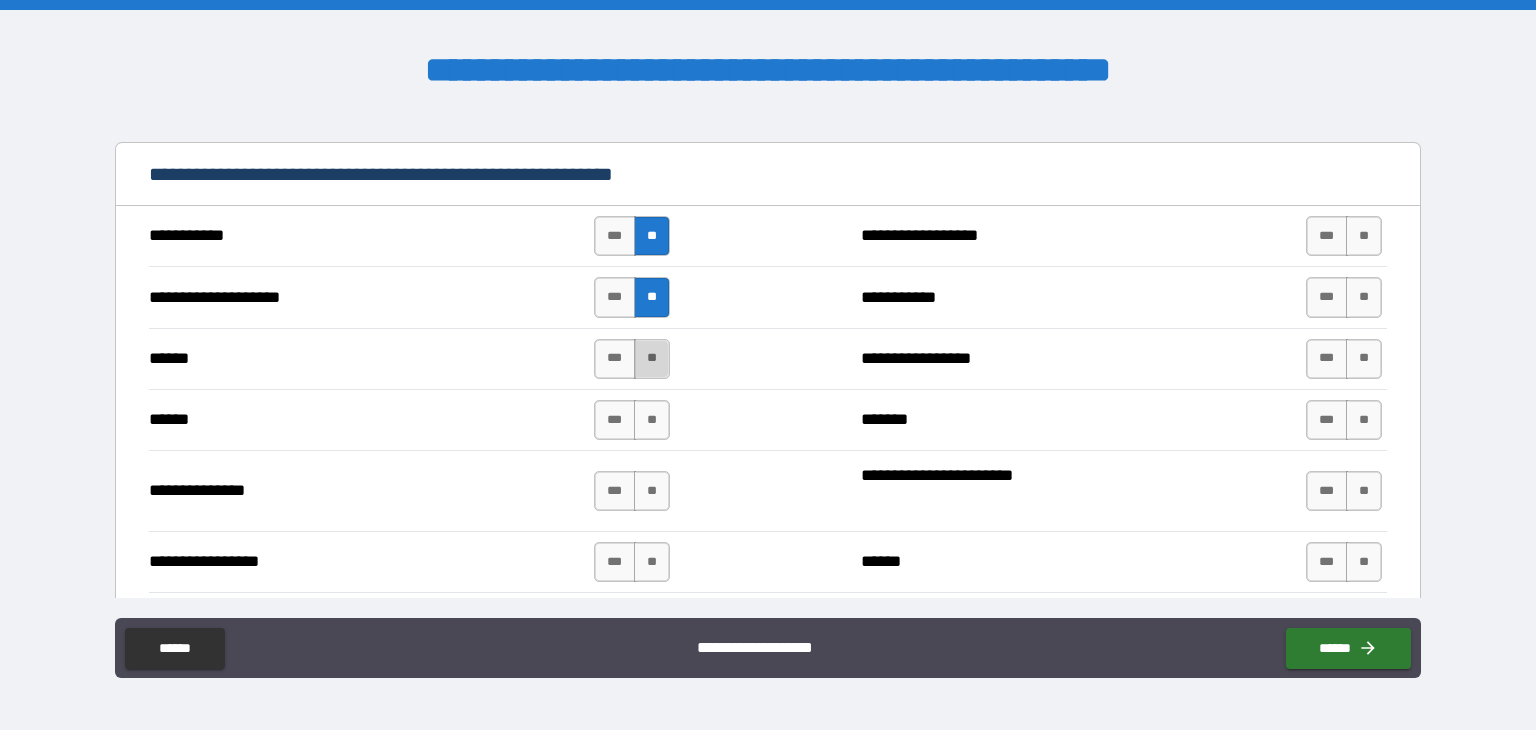 click on "**" at bounding box center [652, 359] 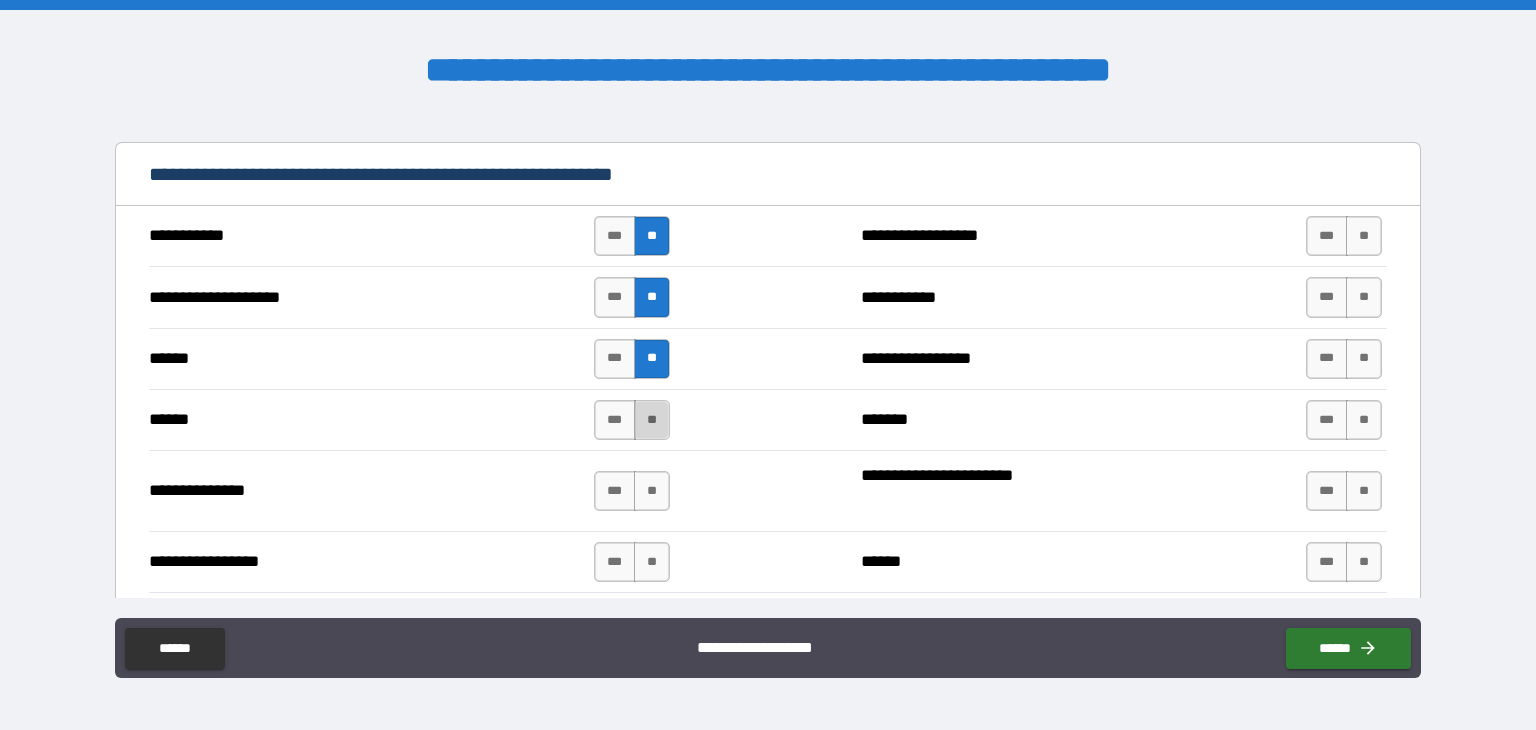 click on "**" at bounding box center (652, 420) 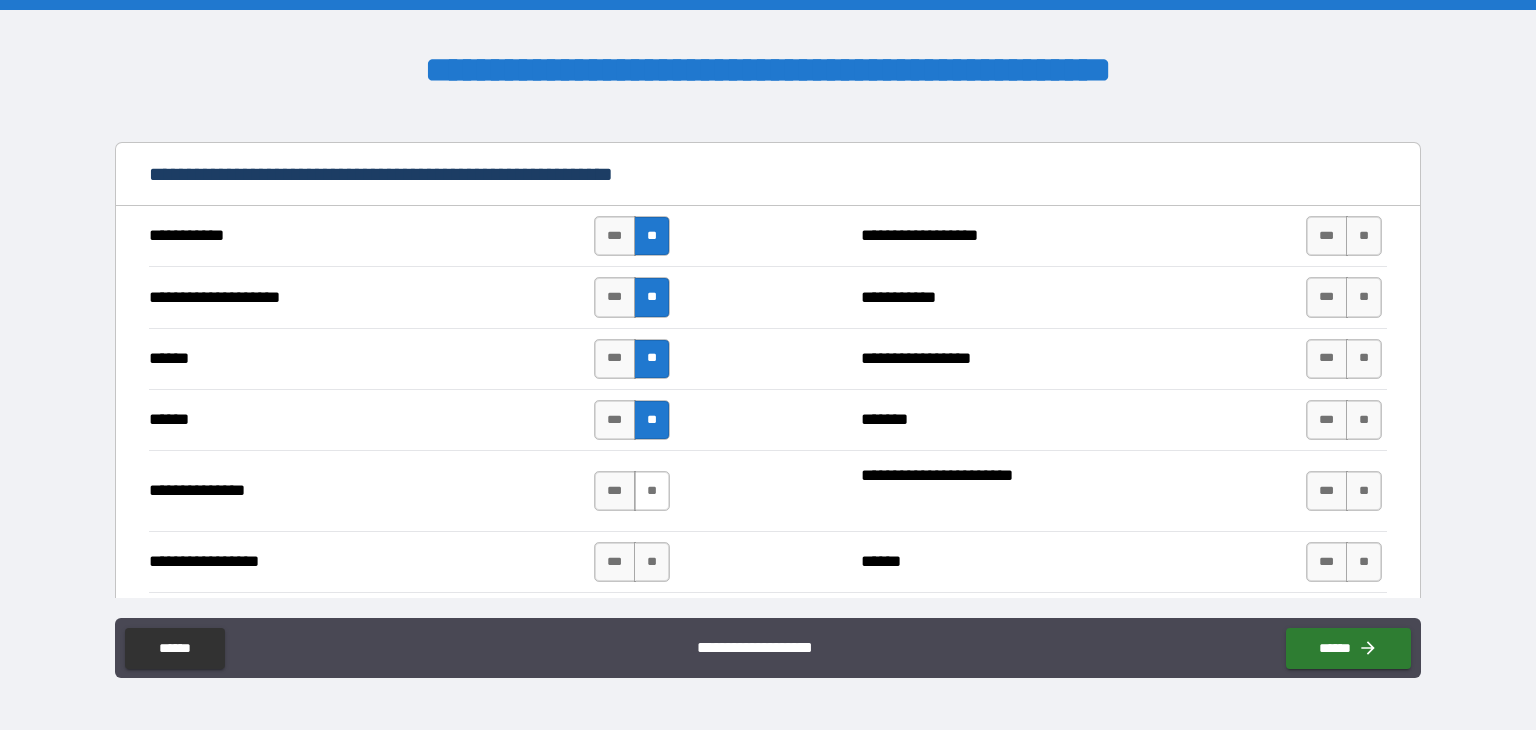 click on "**" at bounding box center [652, 491] 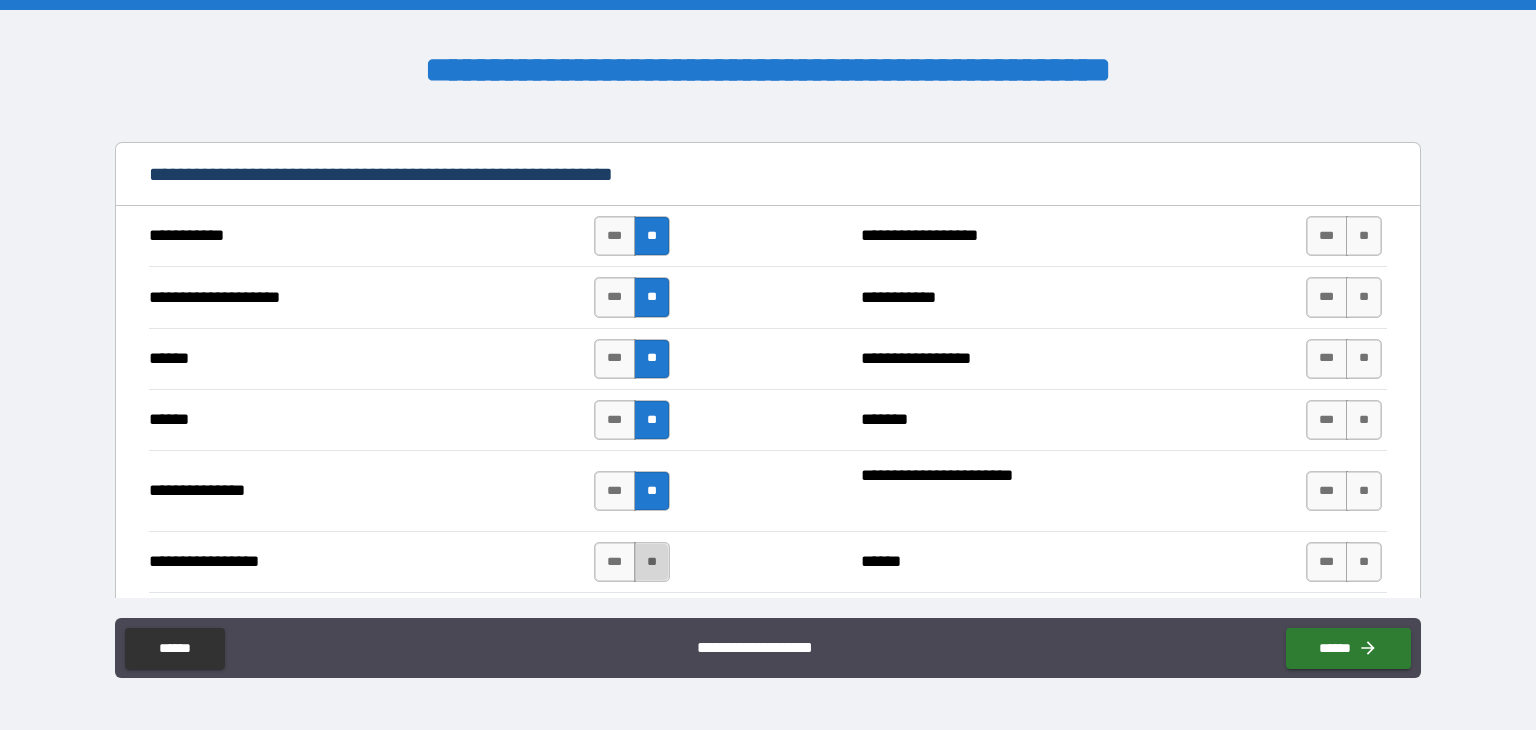 click on "**" at bounding box center [652, 562] 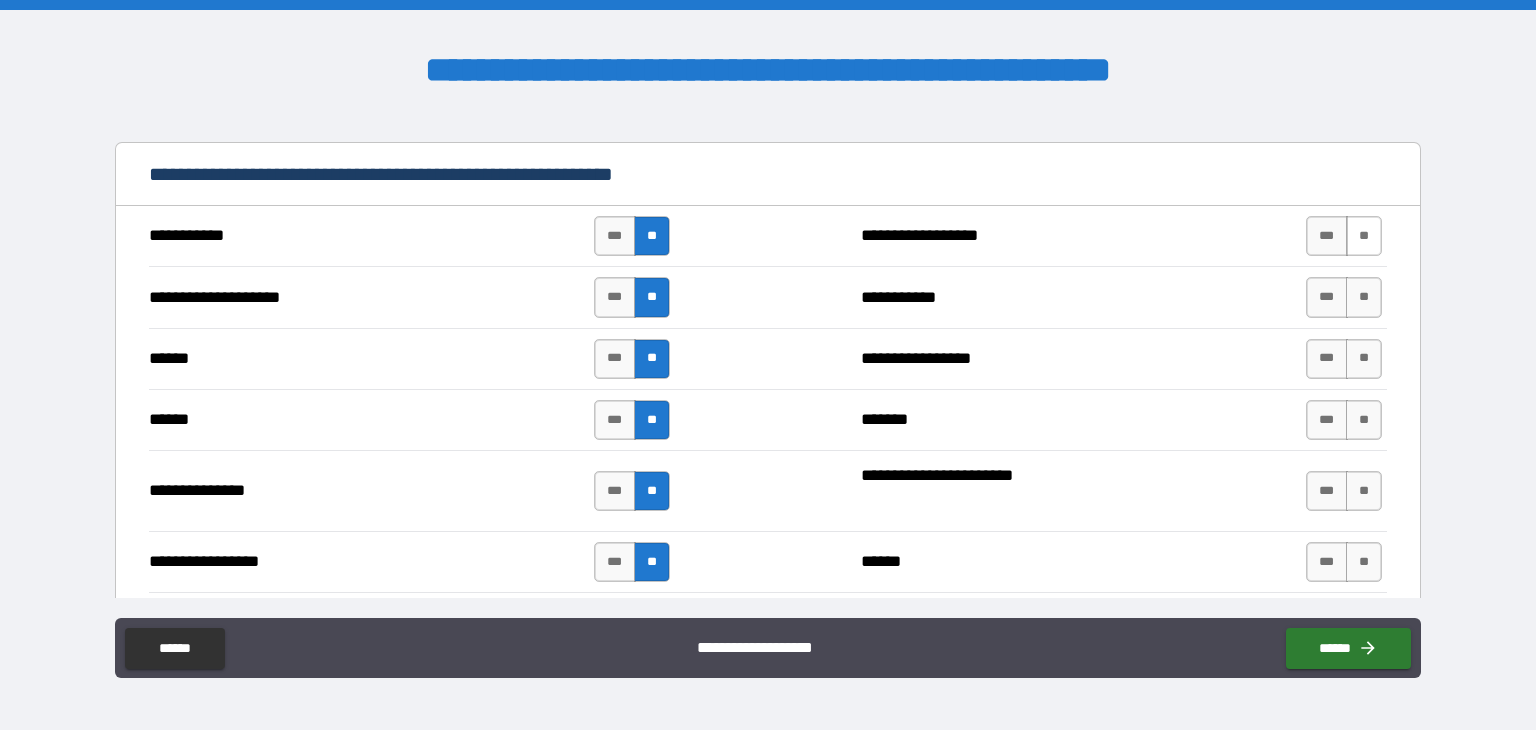 click on "**" at bounding box center (1364, 236) 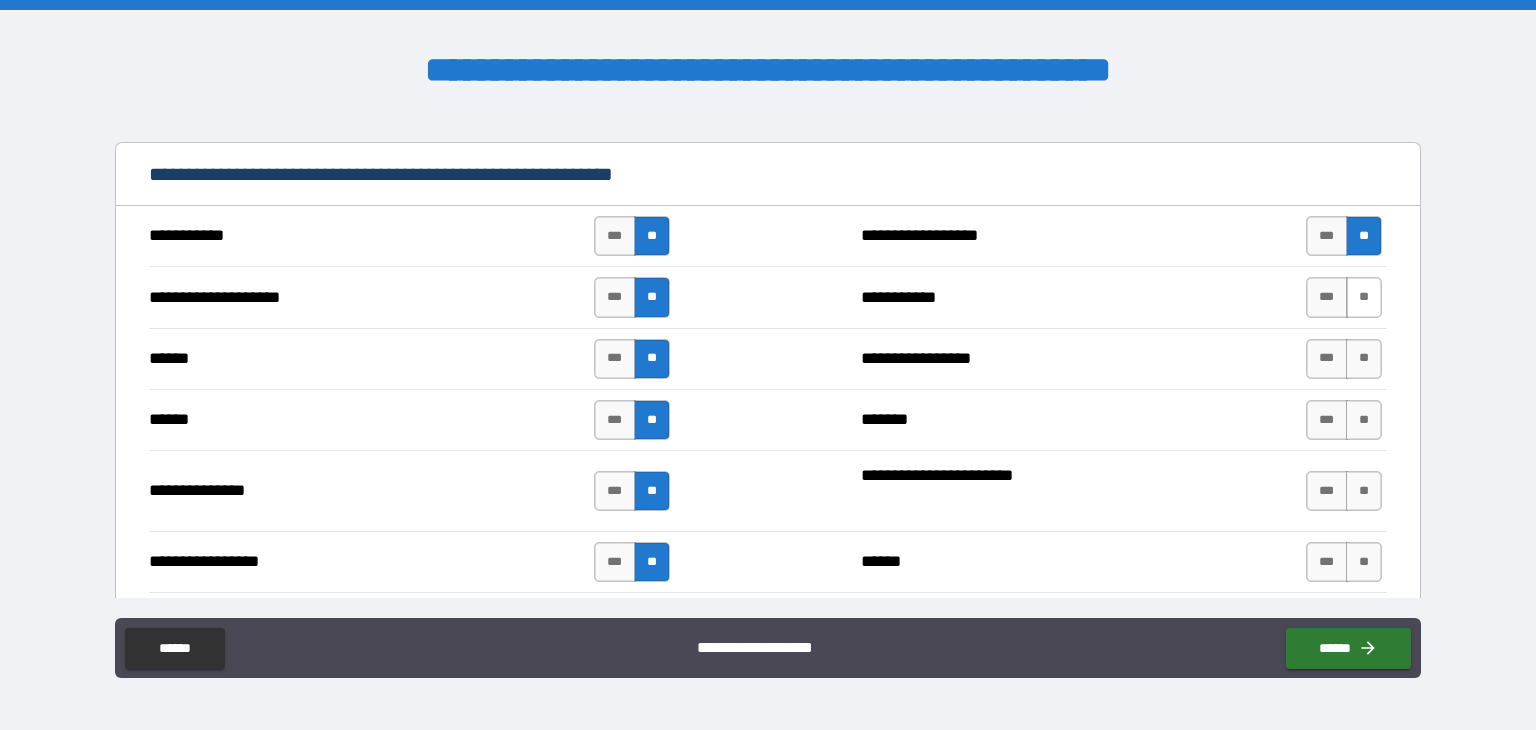 click on "**" at bounding box center [1364, 297] 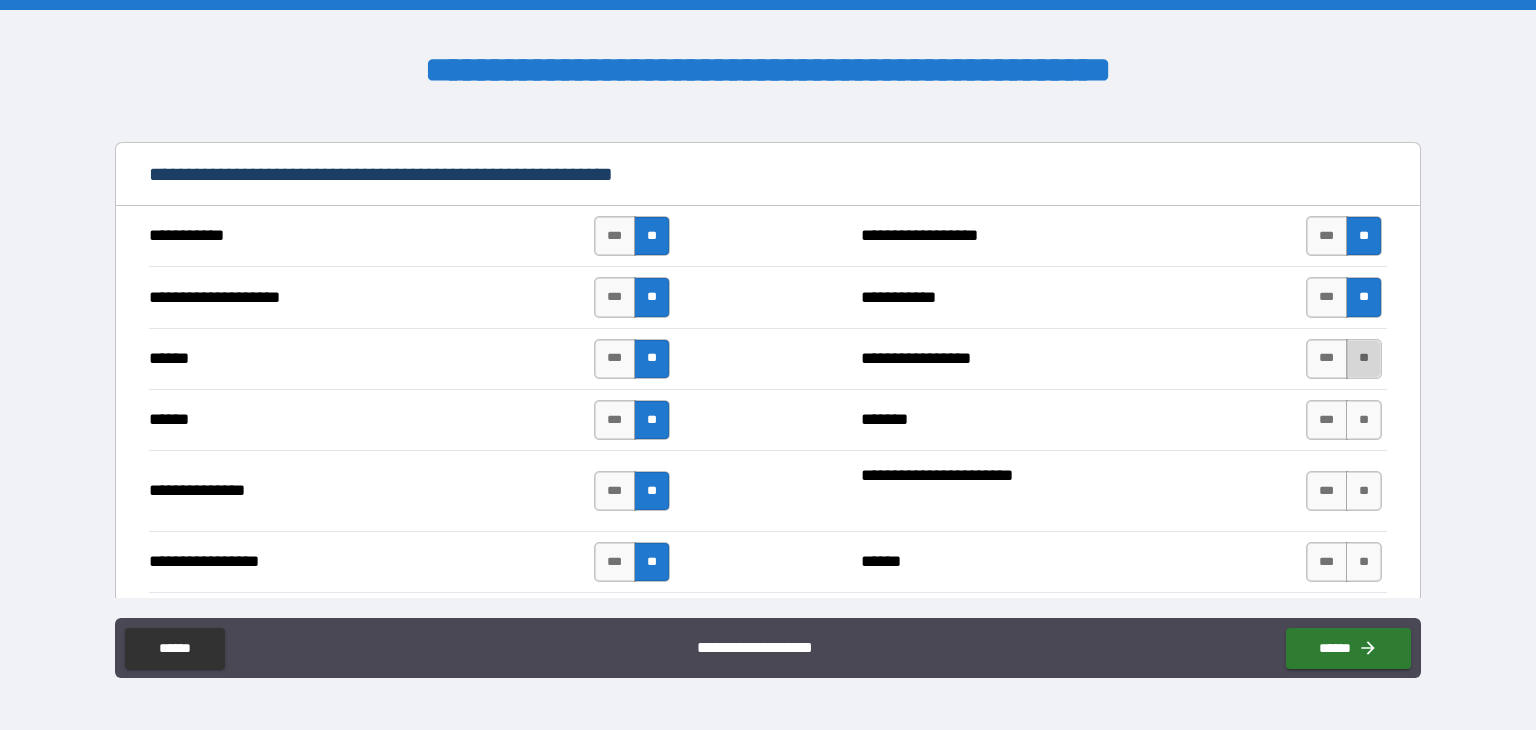 click on "**" at bounding box center [1364, 359] 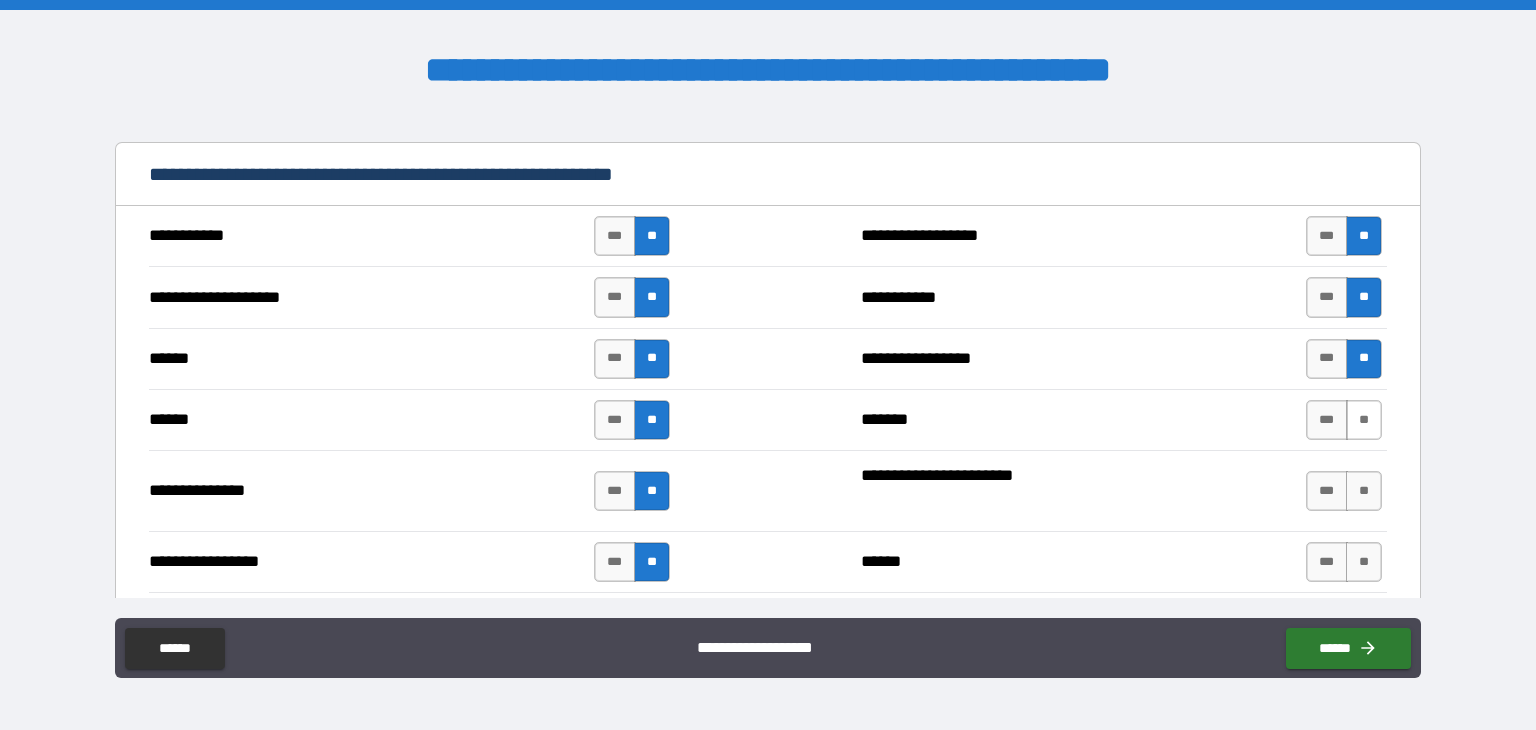 click on "**" at bounding box center [1364, 420] 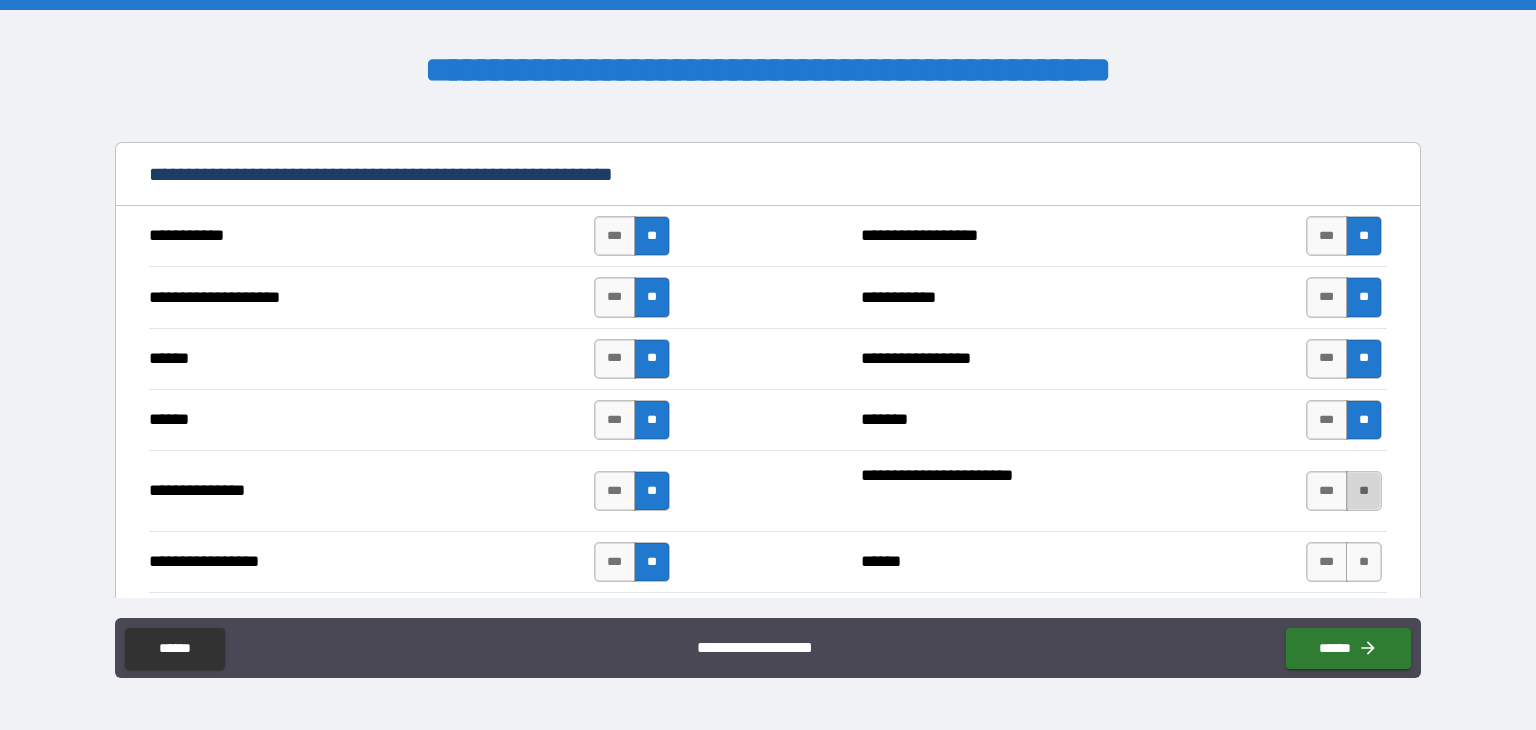 click on "**" at bounding box center (1364, 491) 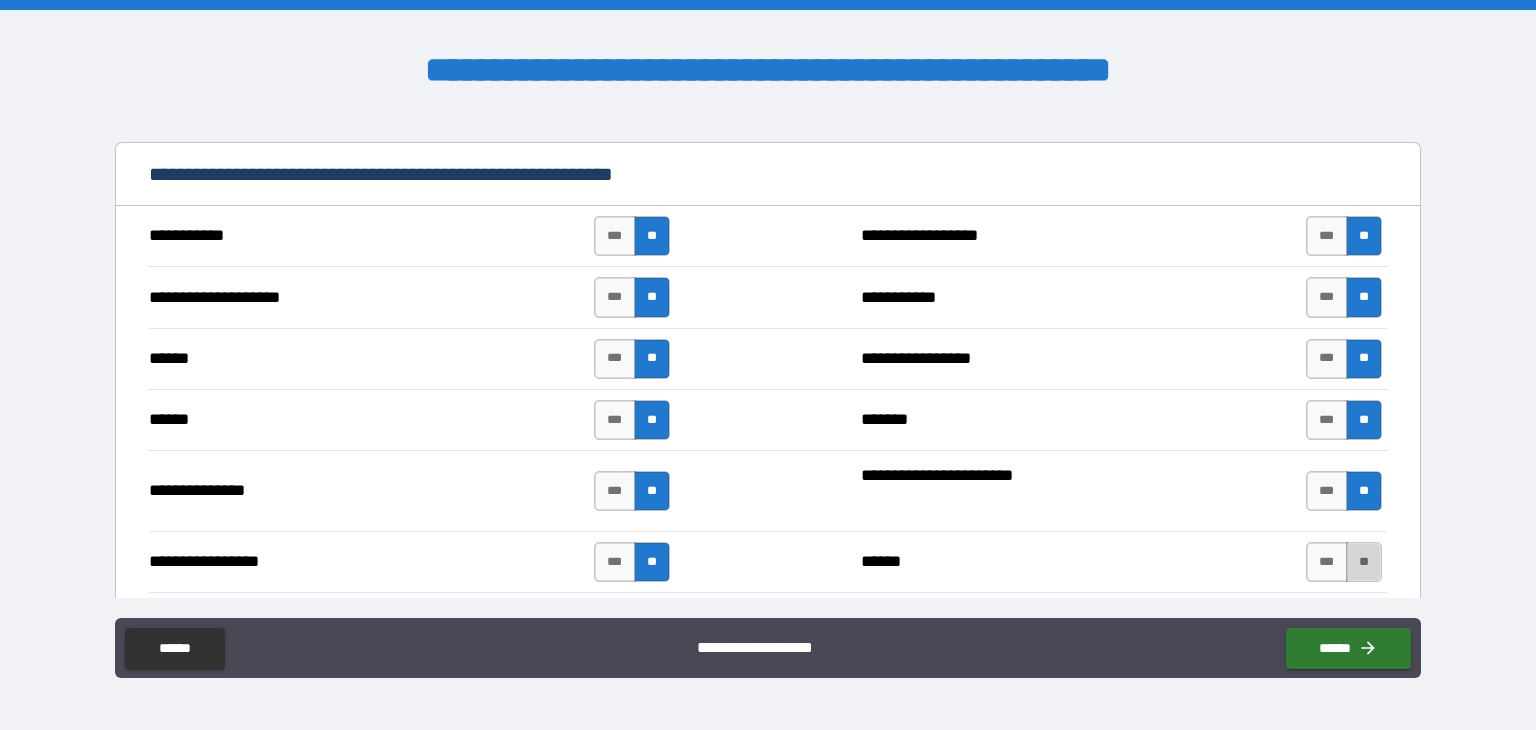 click on "**" at bounding box center (1364, 562) 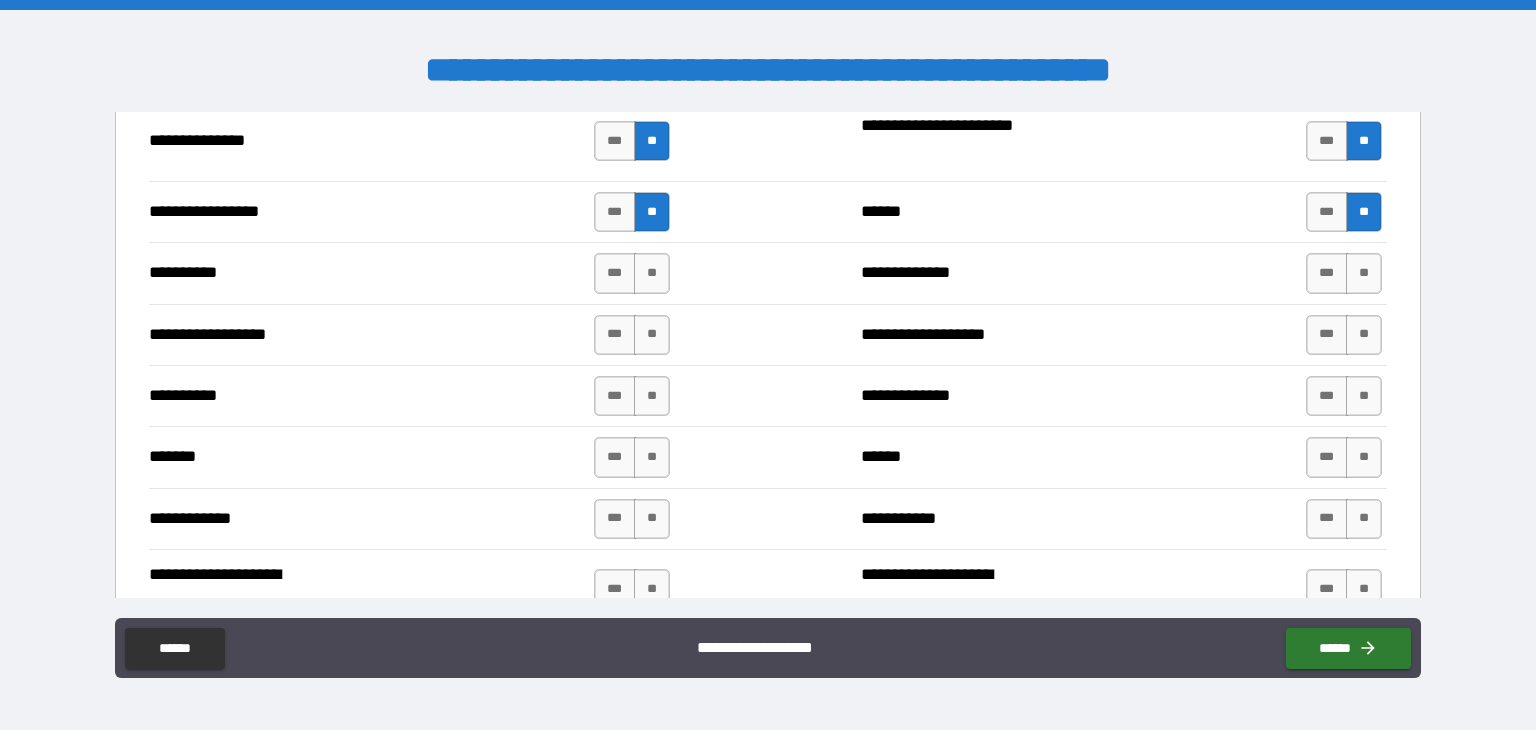 scroll, scrollTop: 3339, scrollLeft: 0, axis: vertical 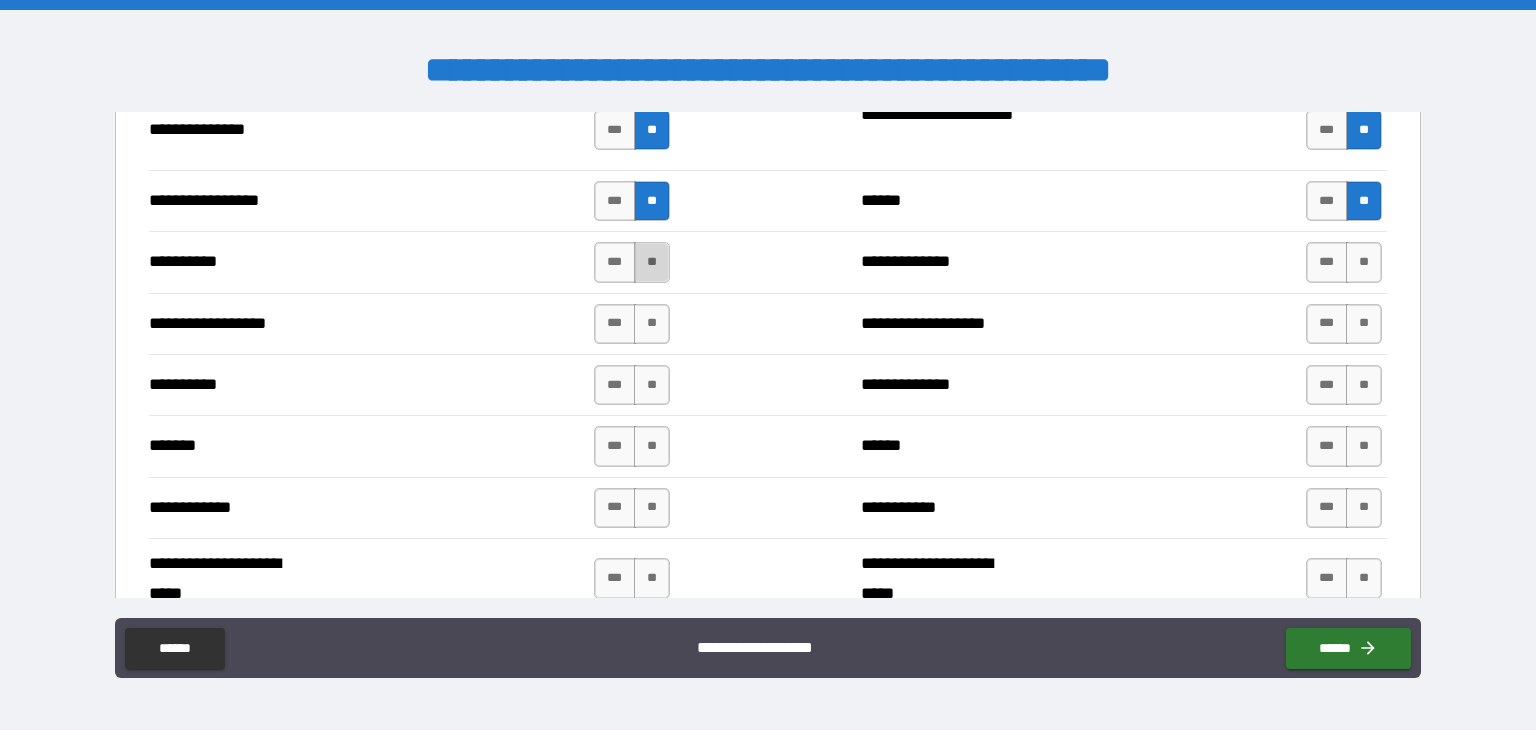 drag, startPoint x: 640, startPoint y: 245, endPoint x: 654, endPoint y: 292, distance: 49.0408 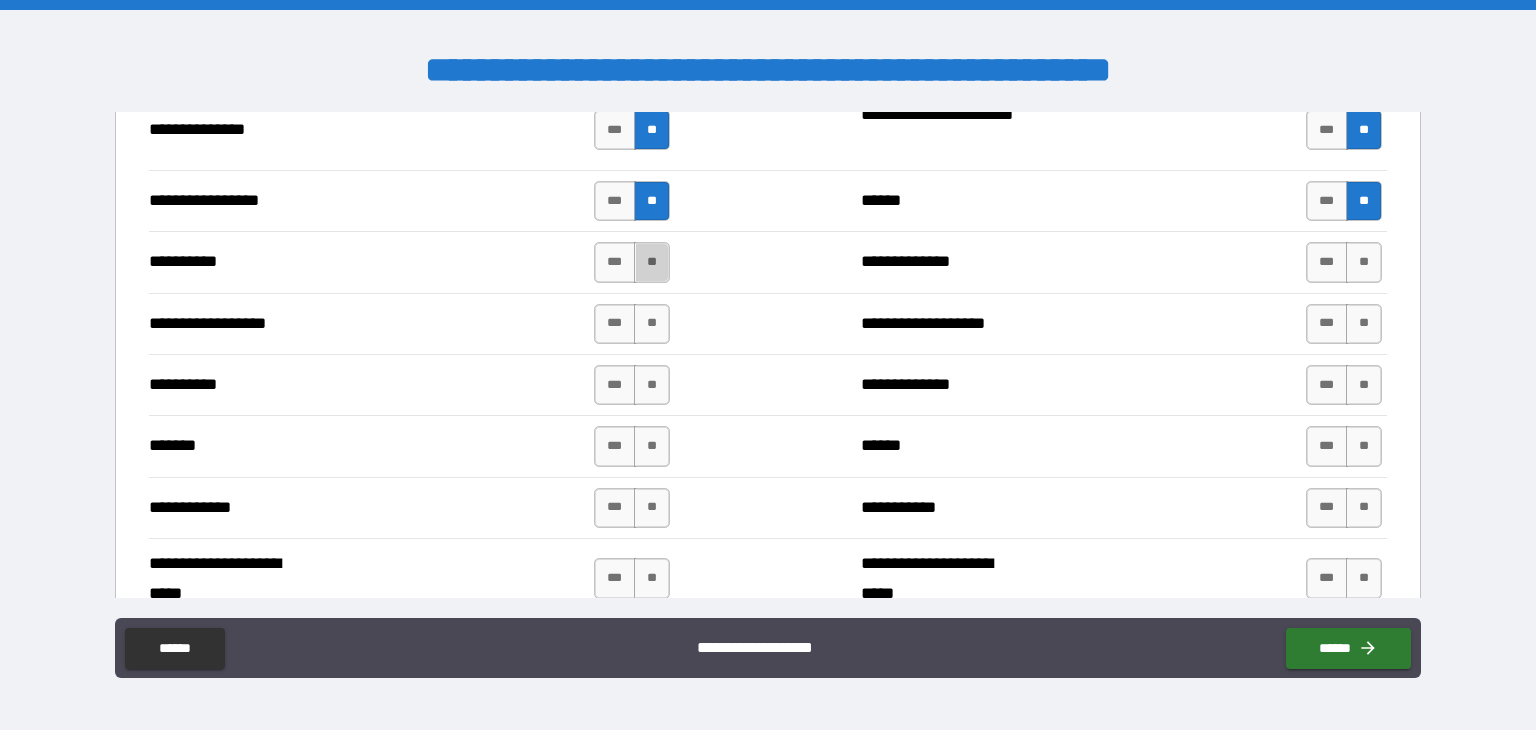 click on "**" at bounding box center (652, 262) 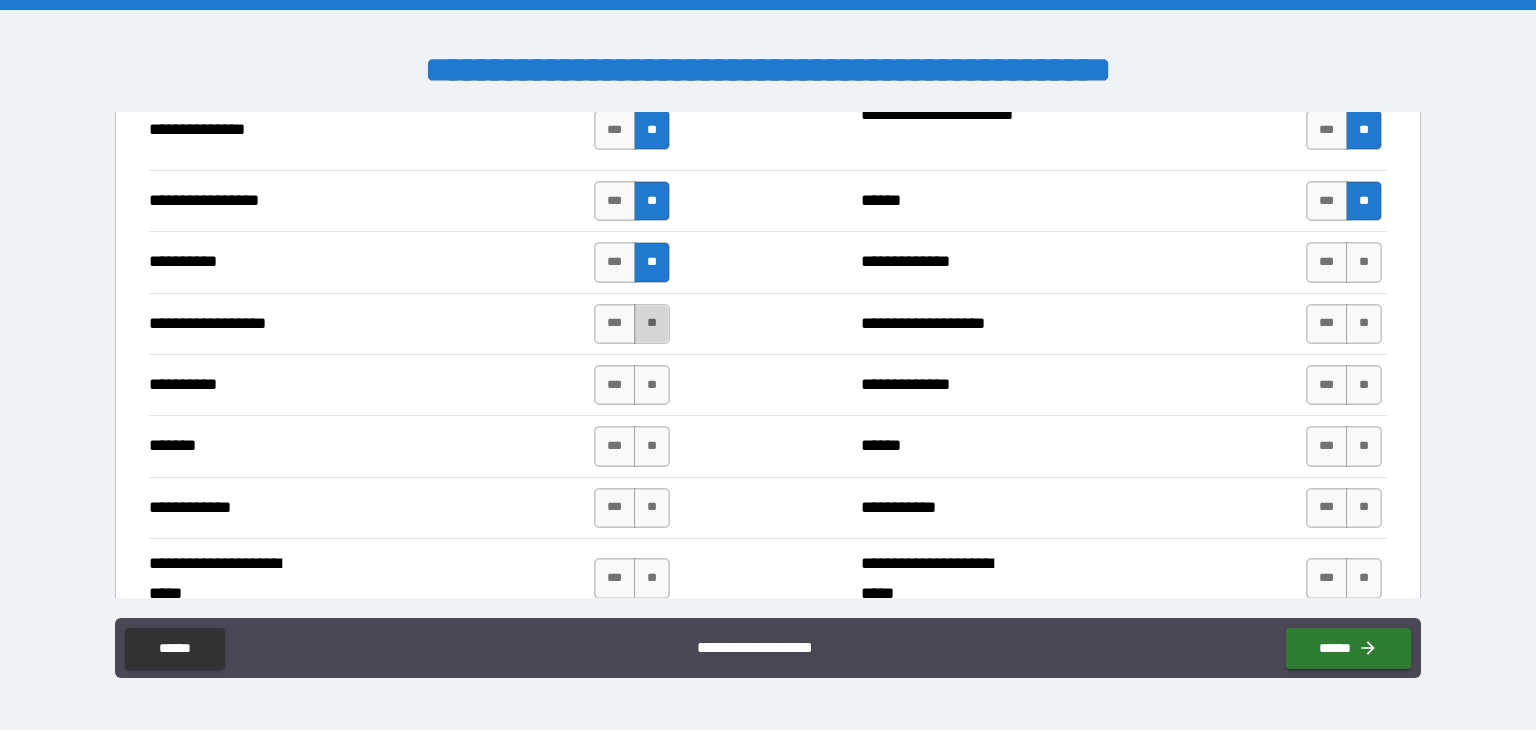 click on "**" at bounding box center [652, 324] 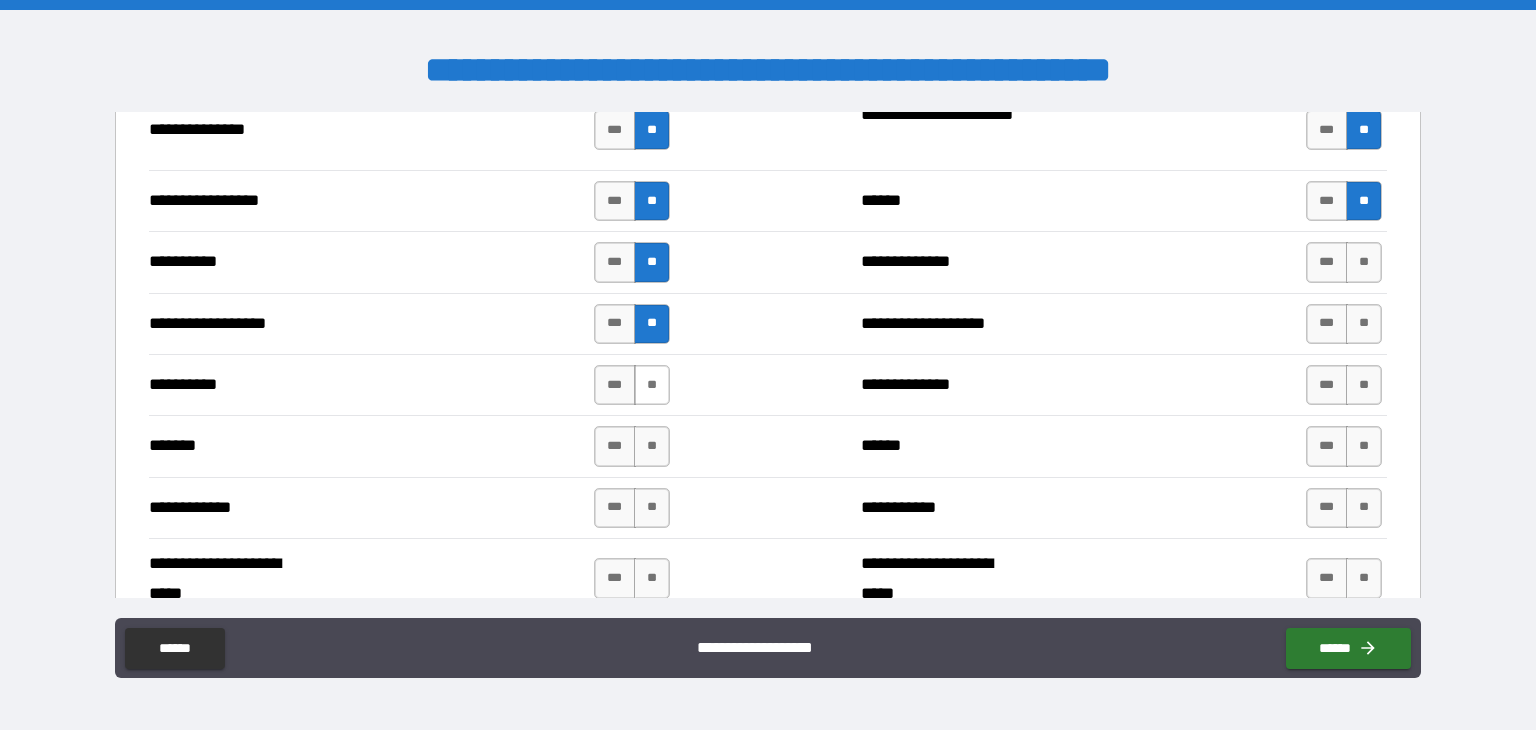 click on "**" at bounding box center [652, 385] 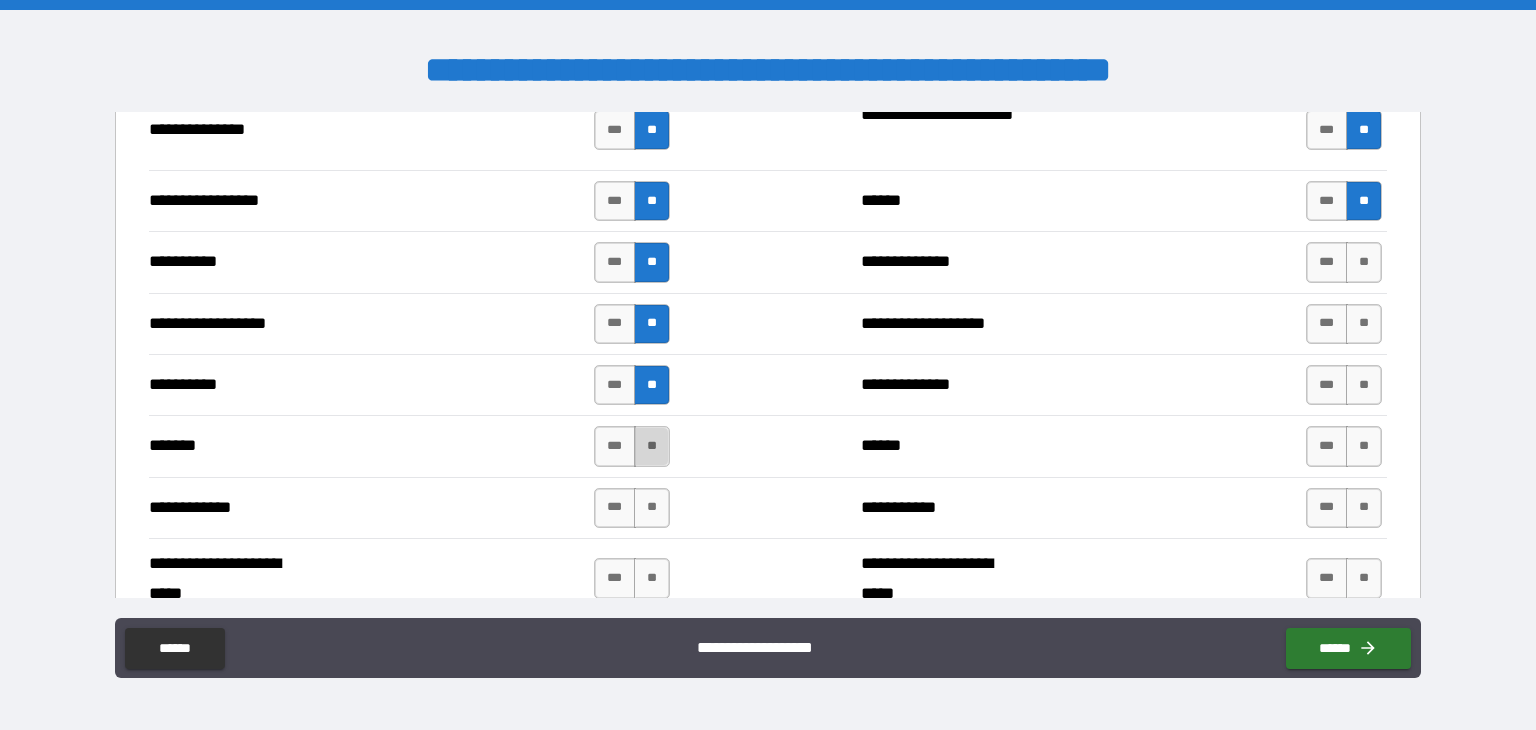 click on "**" at bounding box center [652, 446] 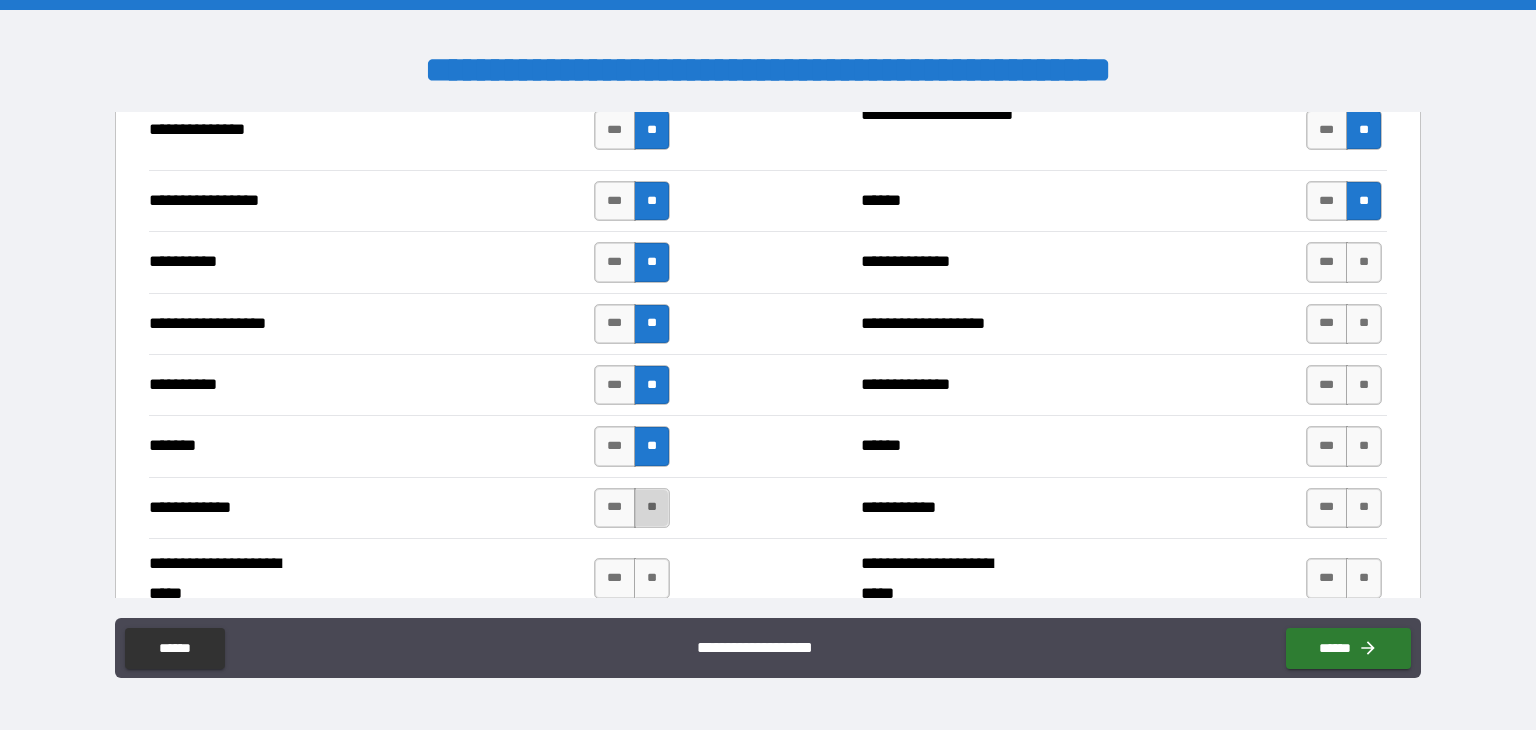 click on "**" at bounding box center [652, 508] 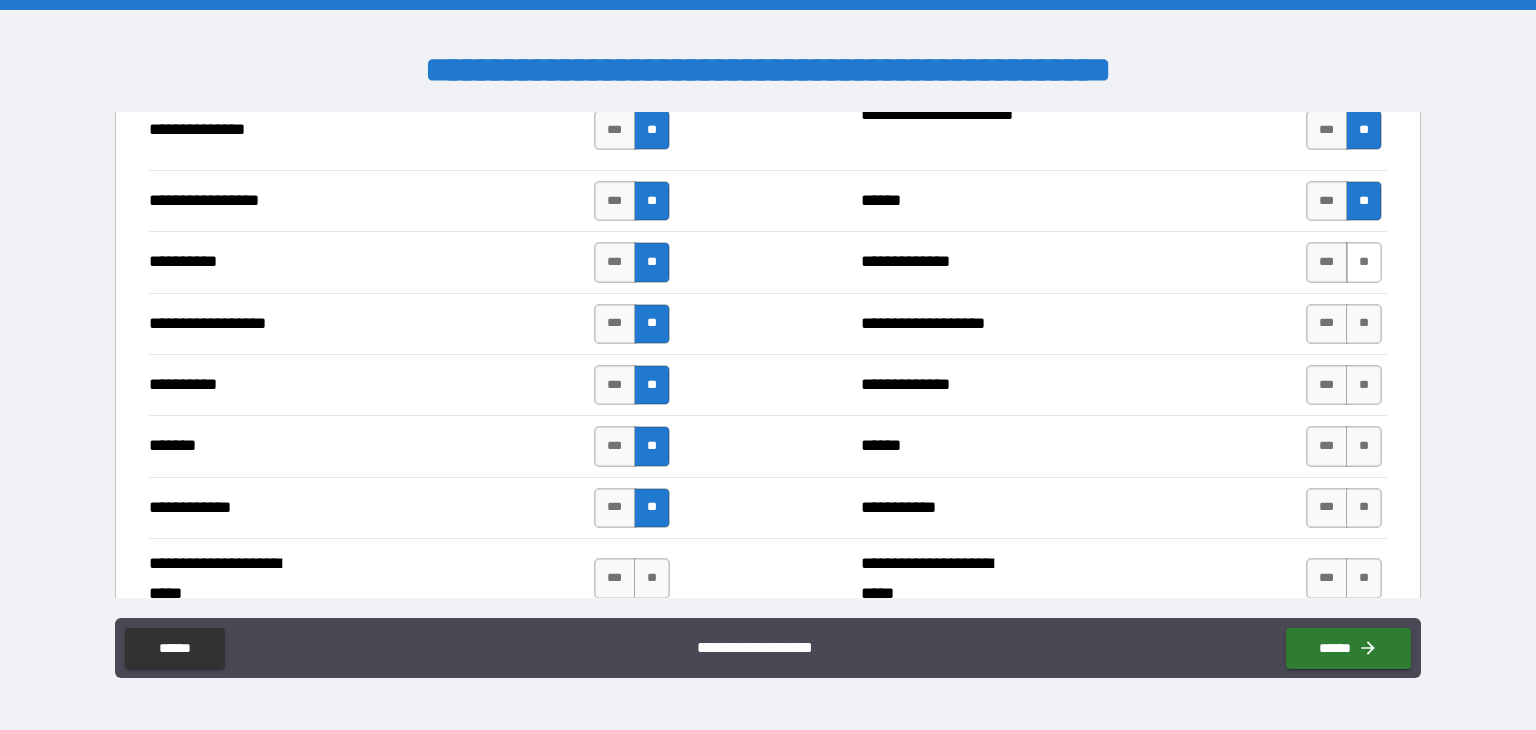 click on "**" at bounding box center [1364, 262] 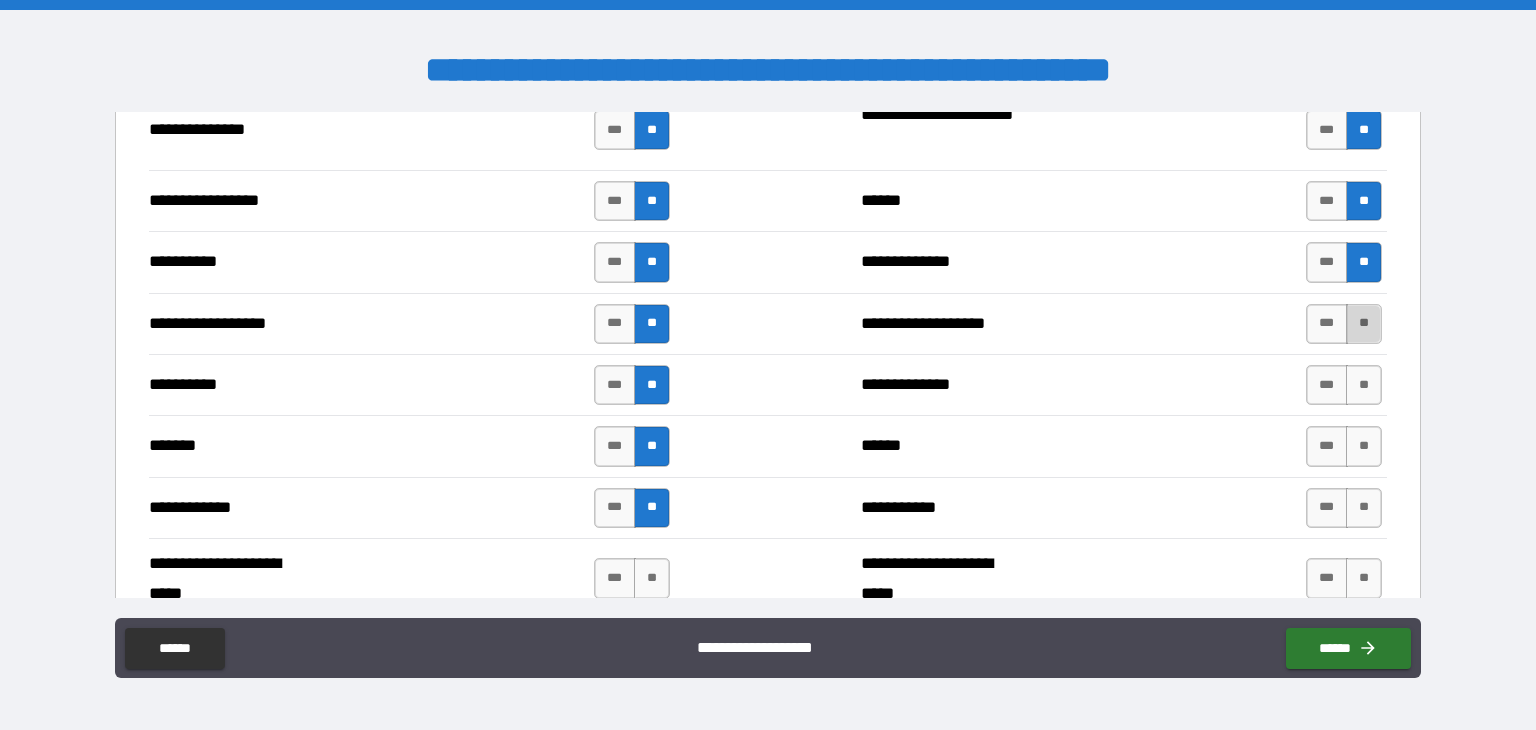 click on "**" at bounding box center (1364, 324) 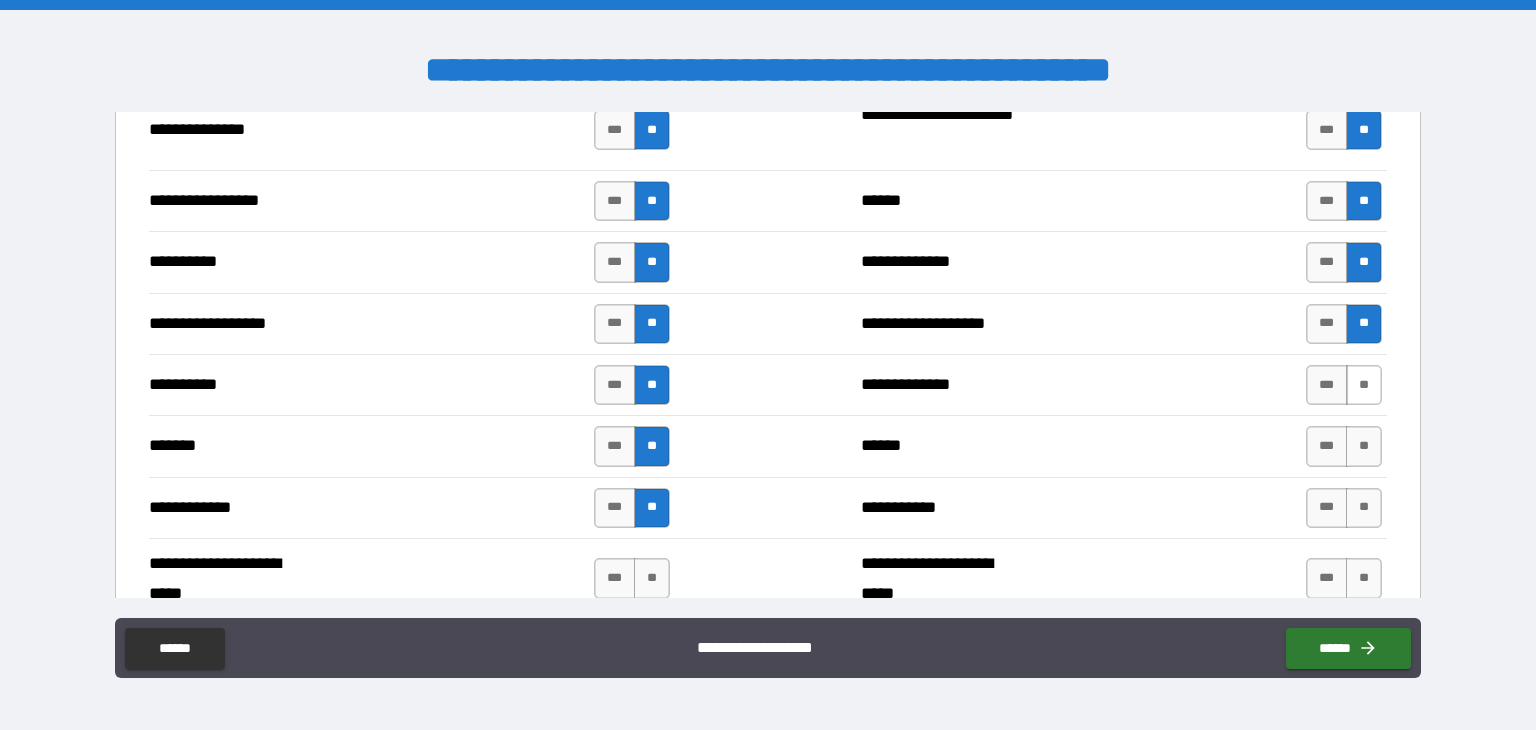 click on "**" at bounding box center [1364, 385] 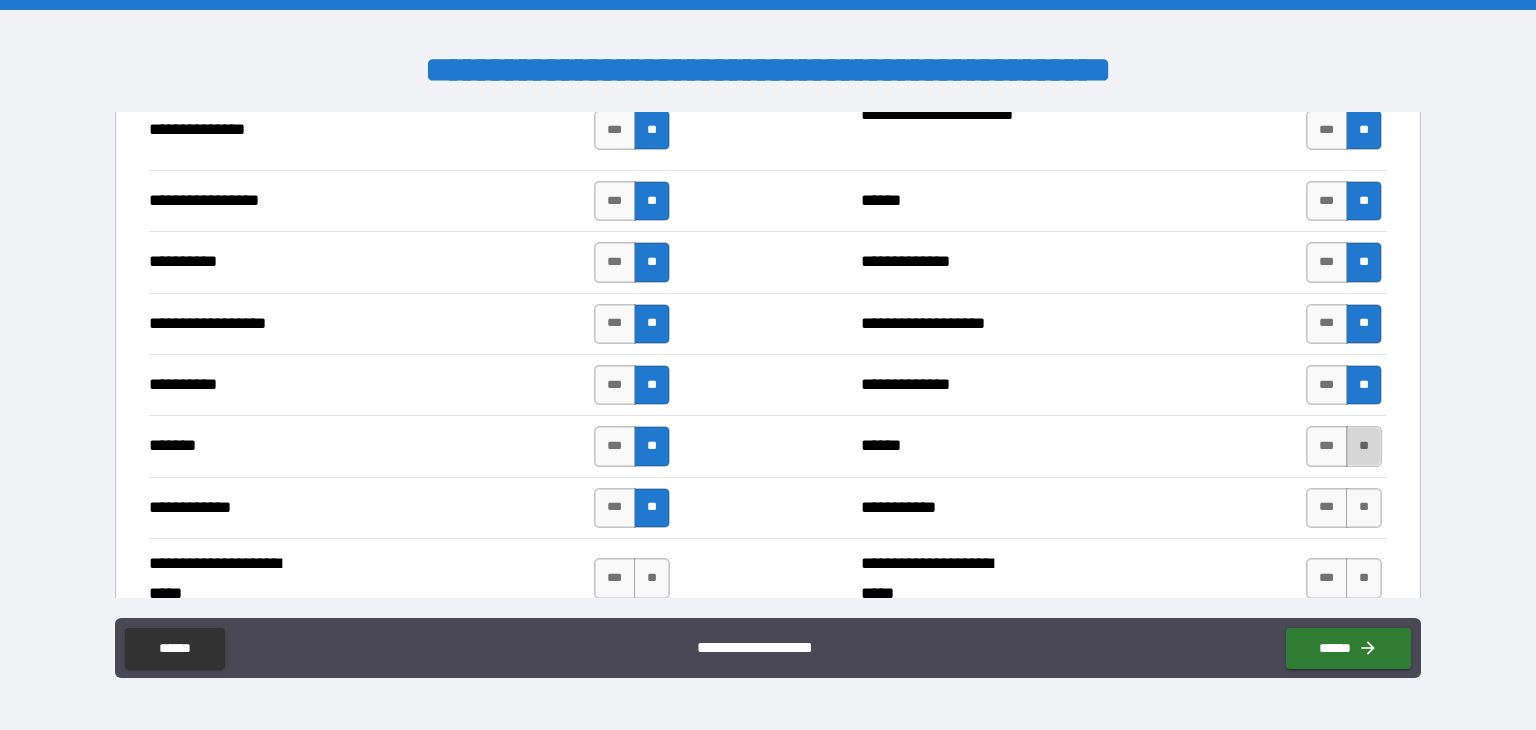 click on "**" at bounding box center (1364, 446) 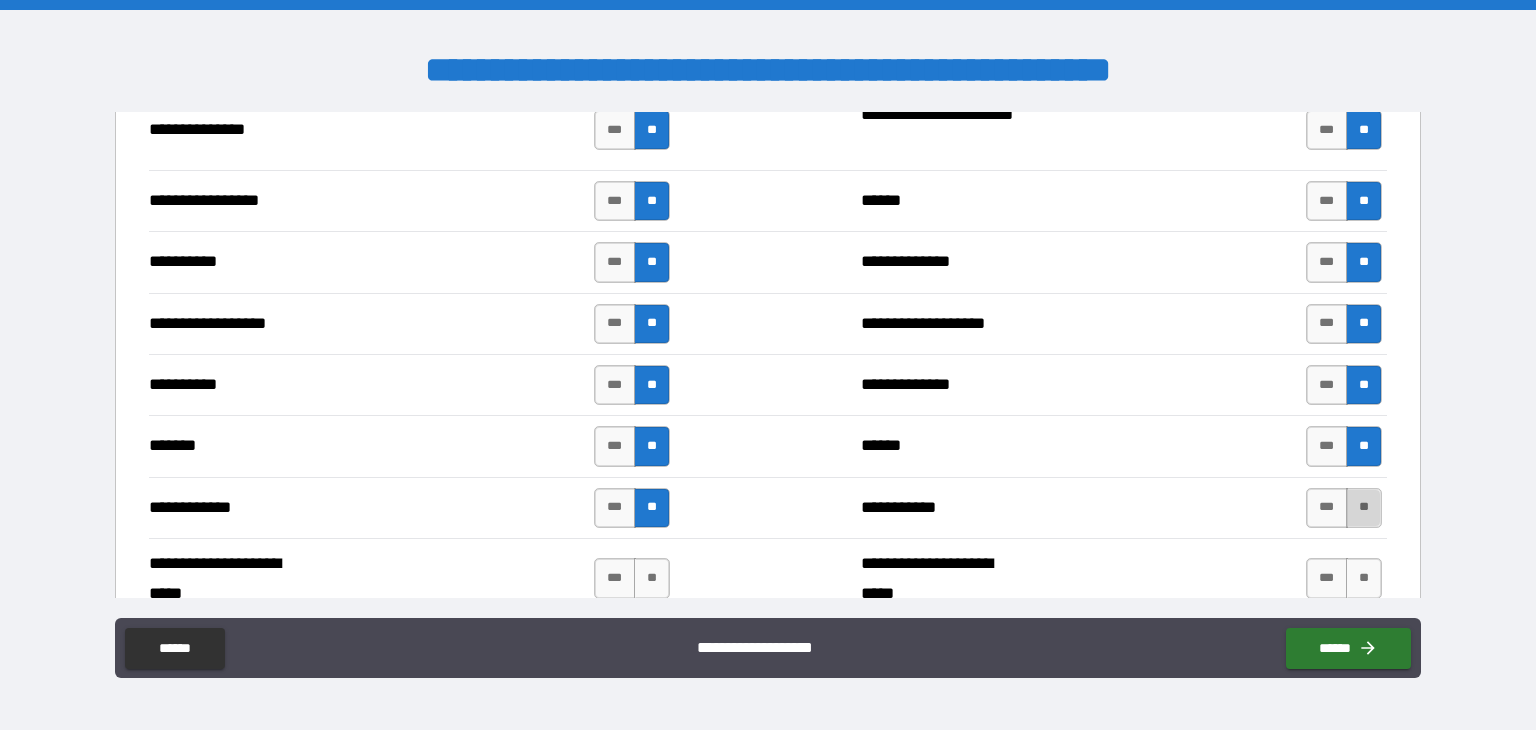click on "**" at bounding box center [1364, 508] 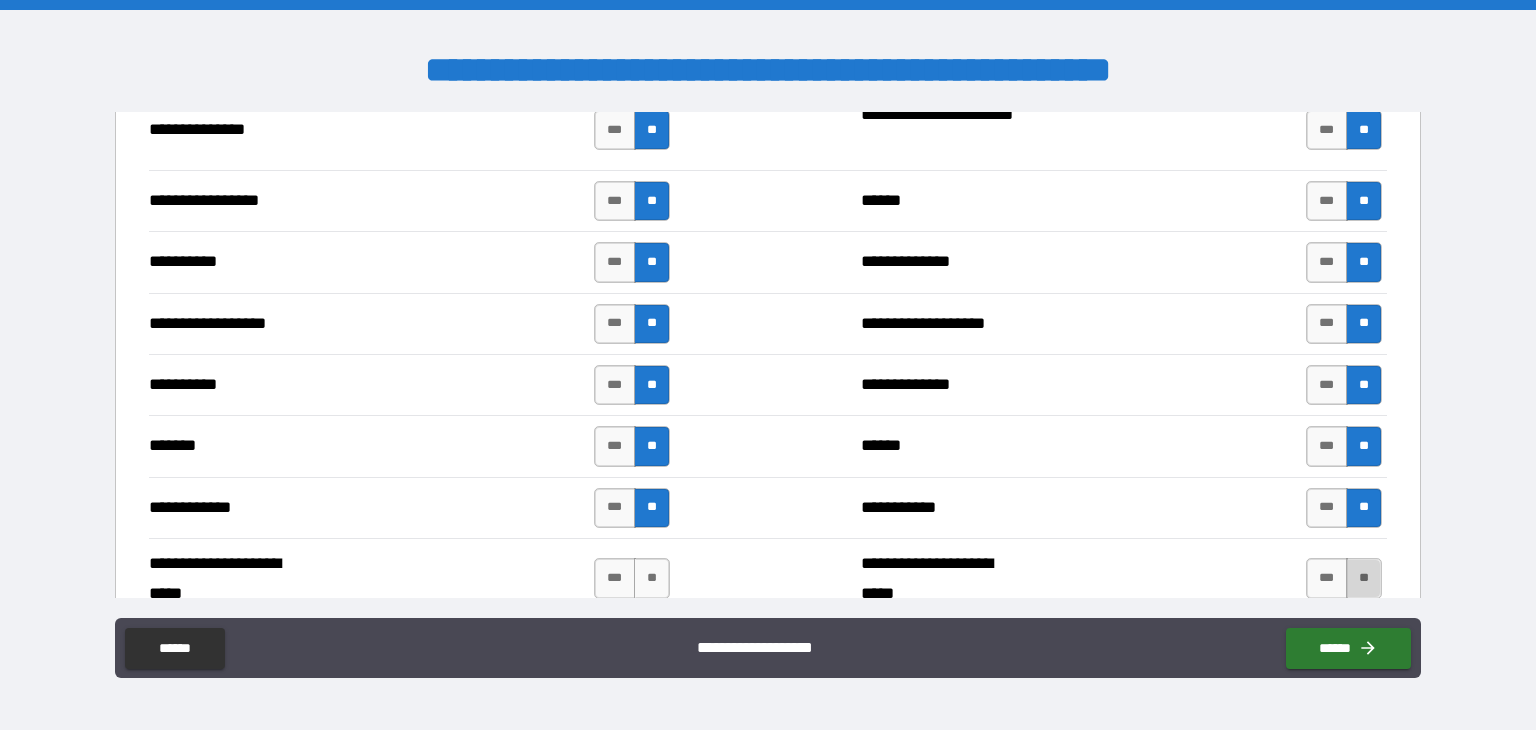 click on "**" at bounding box center (1364, 578) 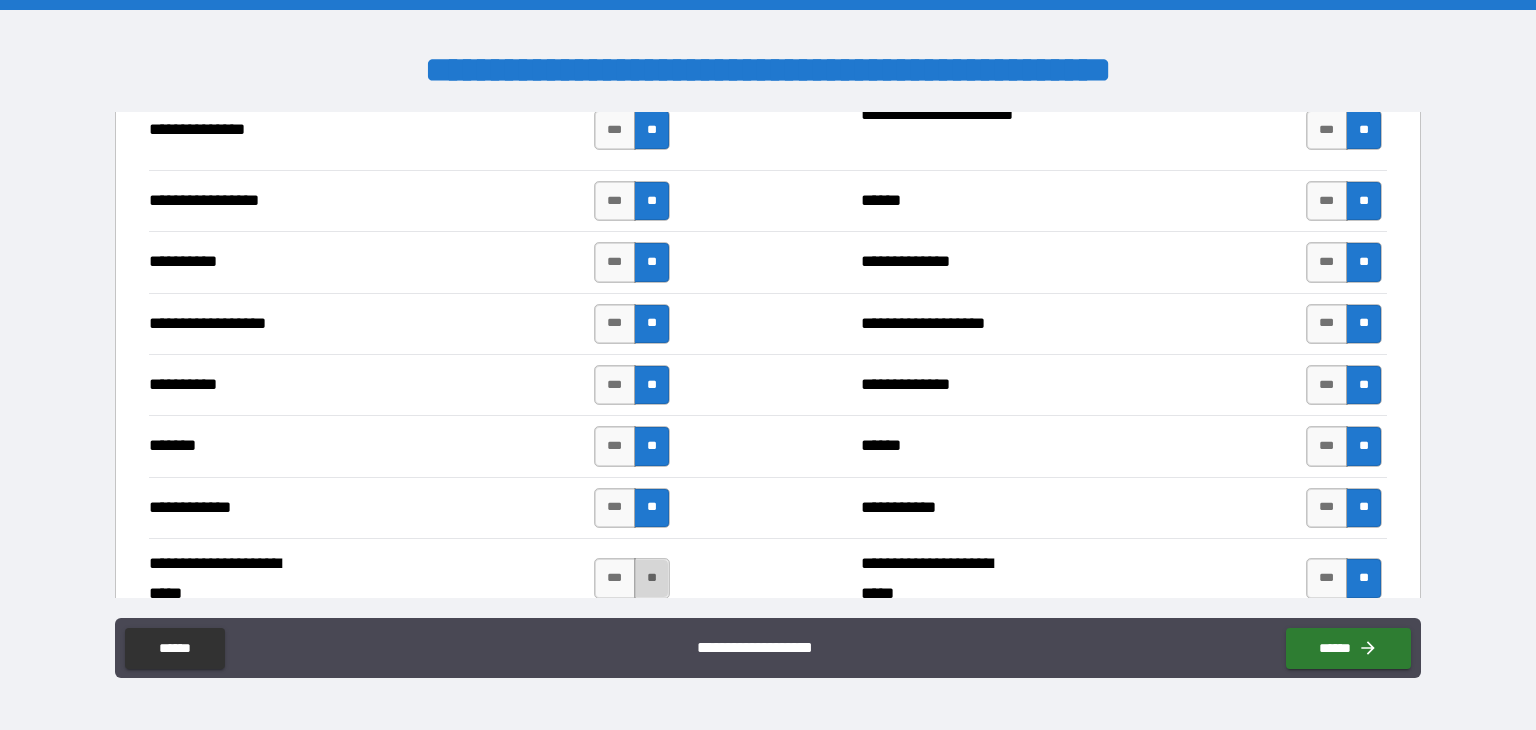 click on "**" at bounding box center [652, 578] 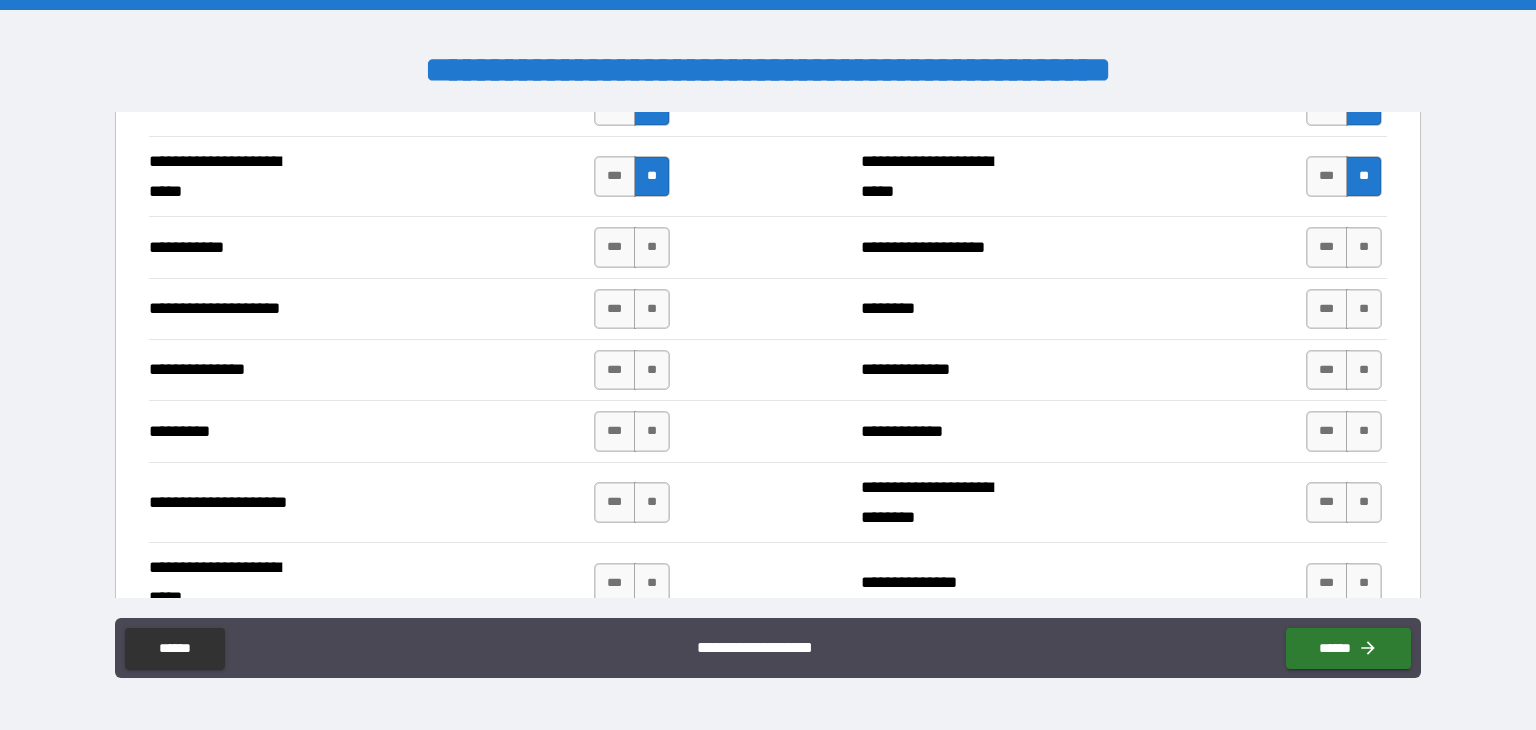 scroll, scrollTop: 3784, scrollLeft: 0, axis: vertical 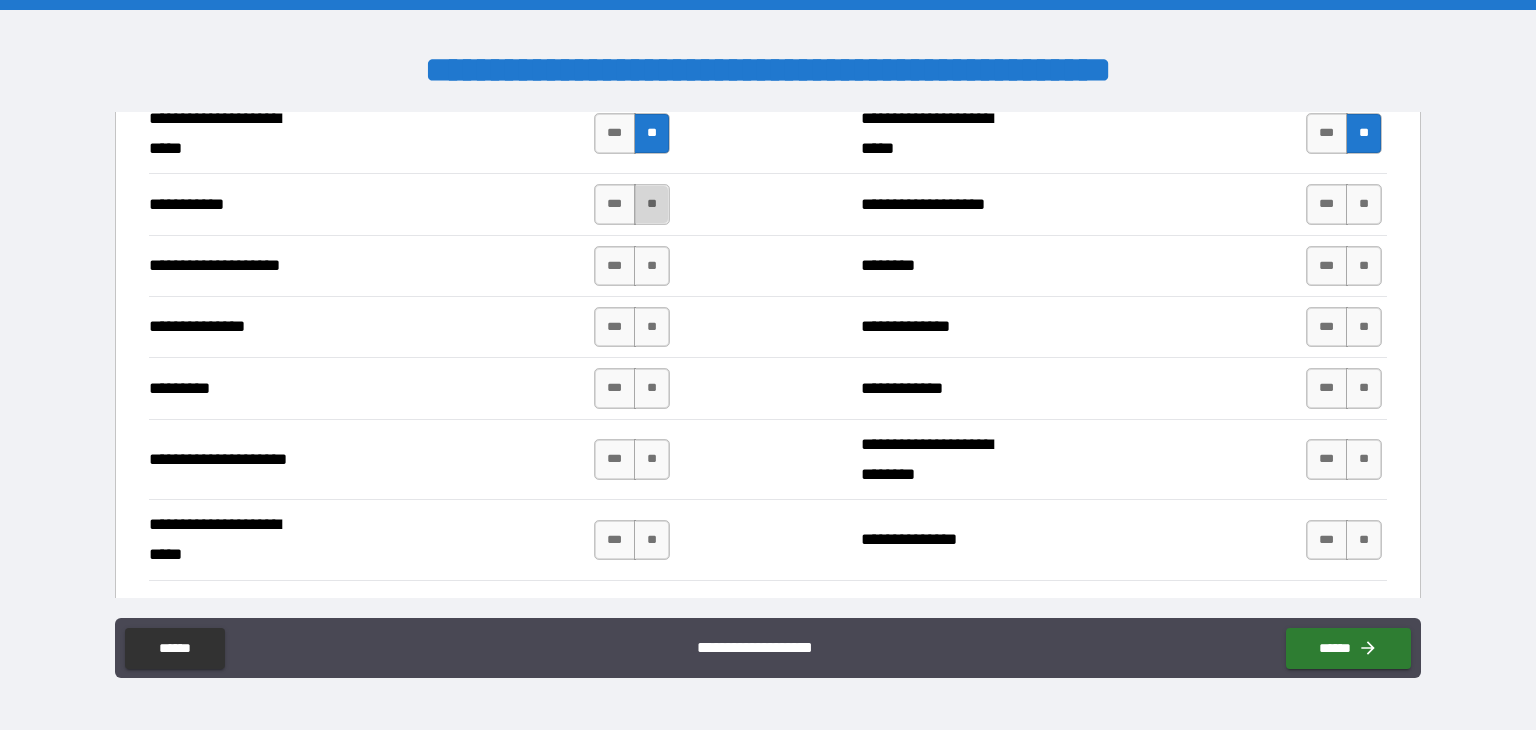 click on "**" at bounding box center [652, 204] 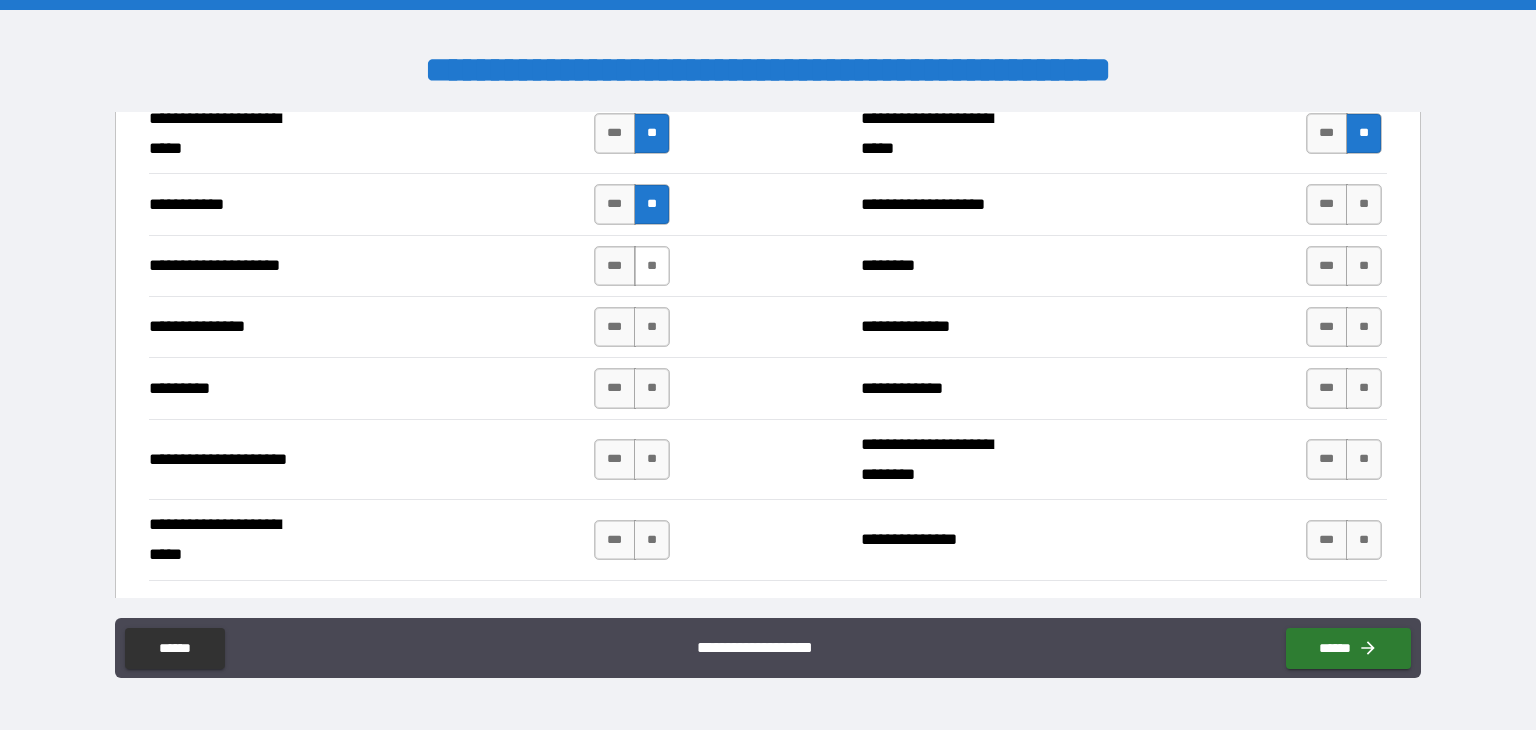 click on "**" at bounding box center (652, 266) 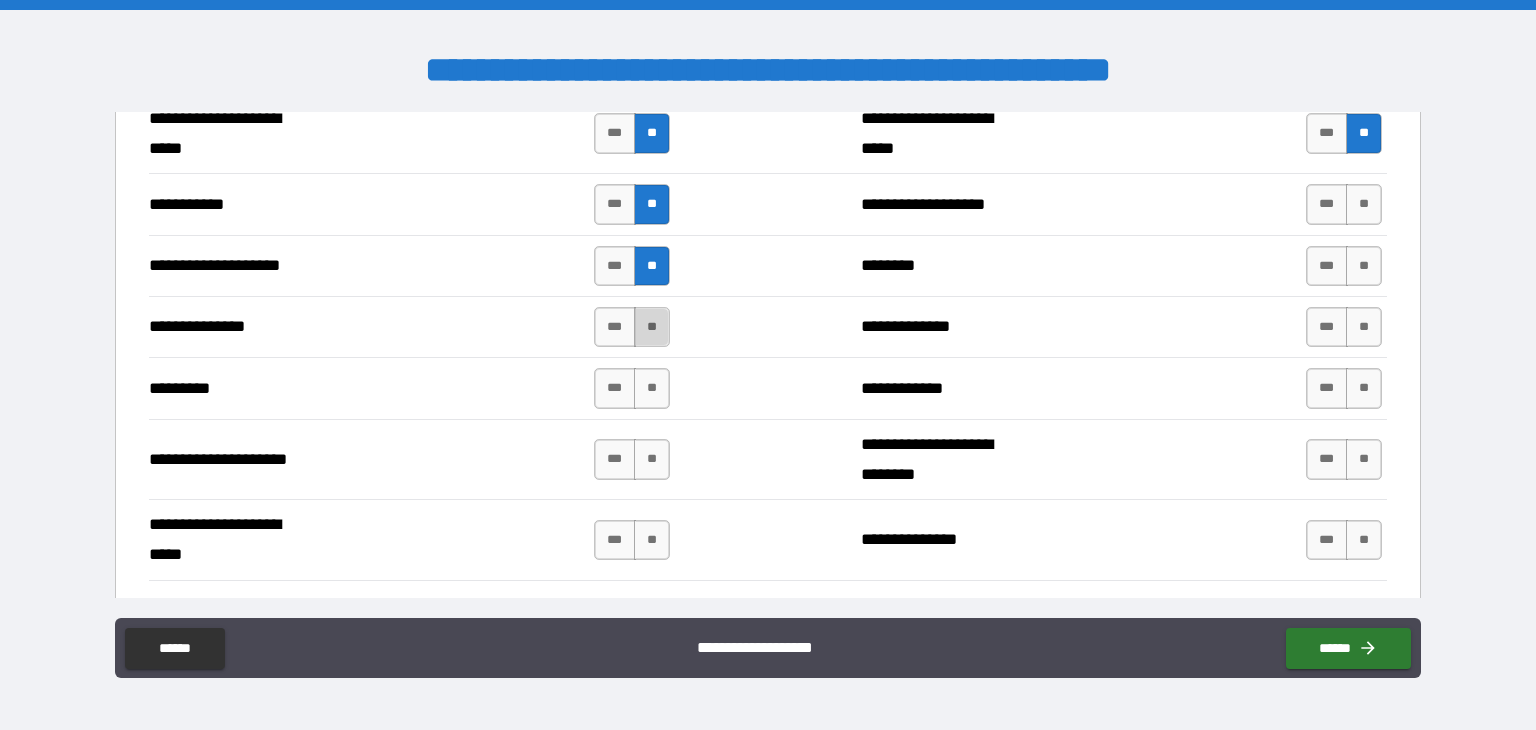 click on "**" at bounding box center [652, 327] 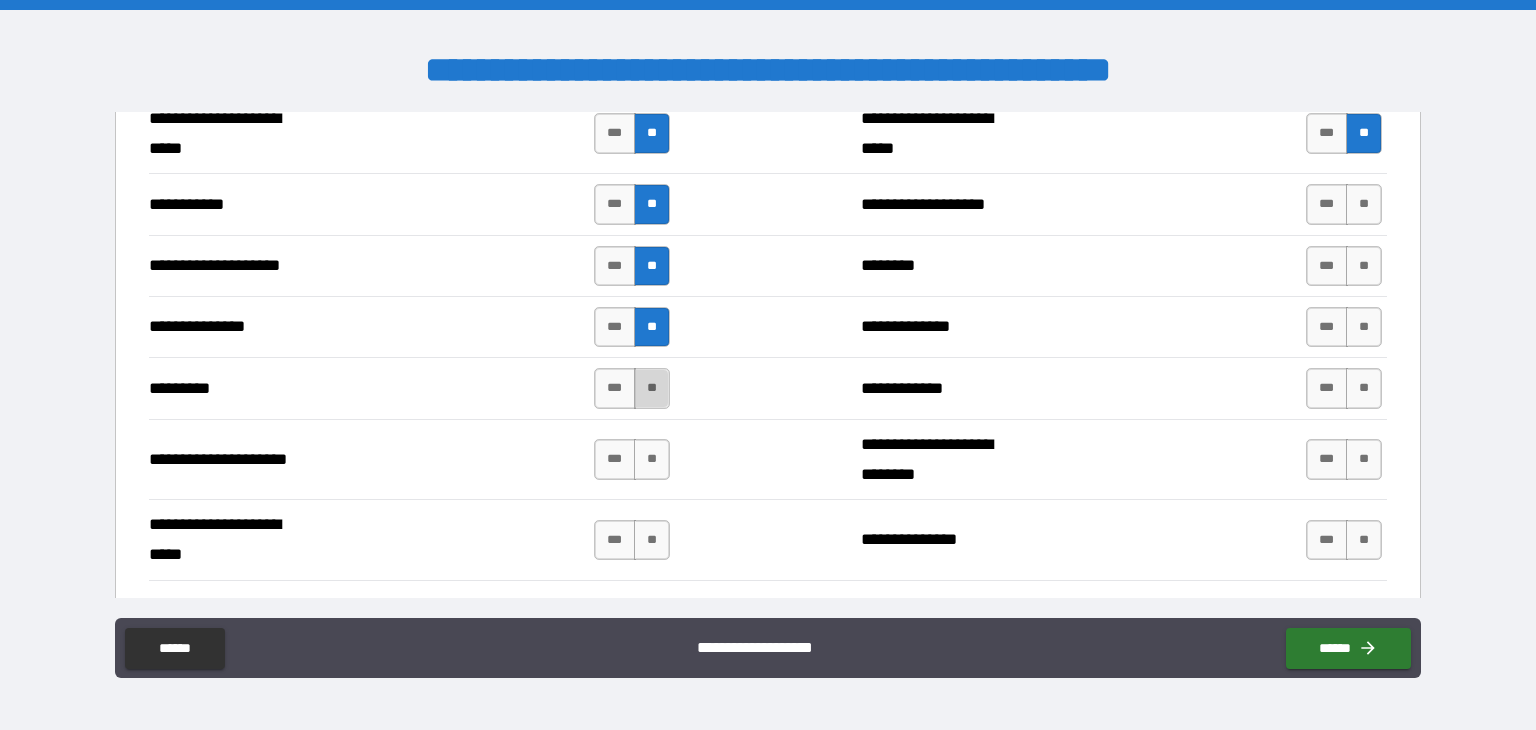 click on "**" at bounding box center (652, 388) 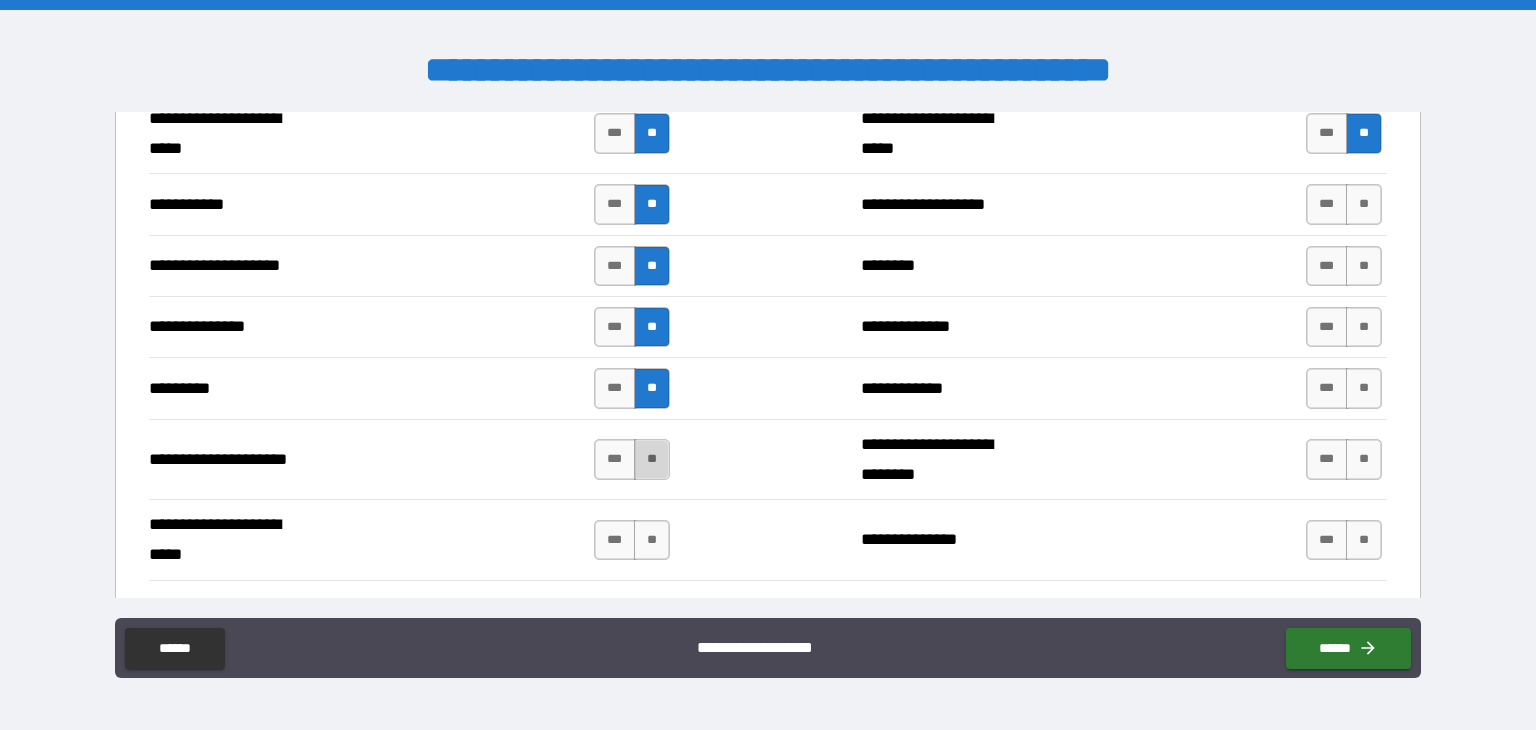 click on "**" at bounding box center (652, 459) 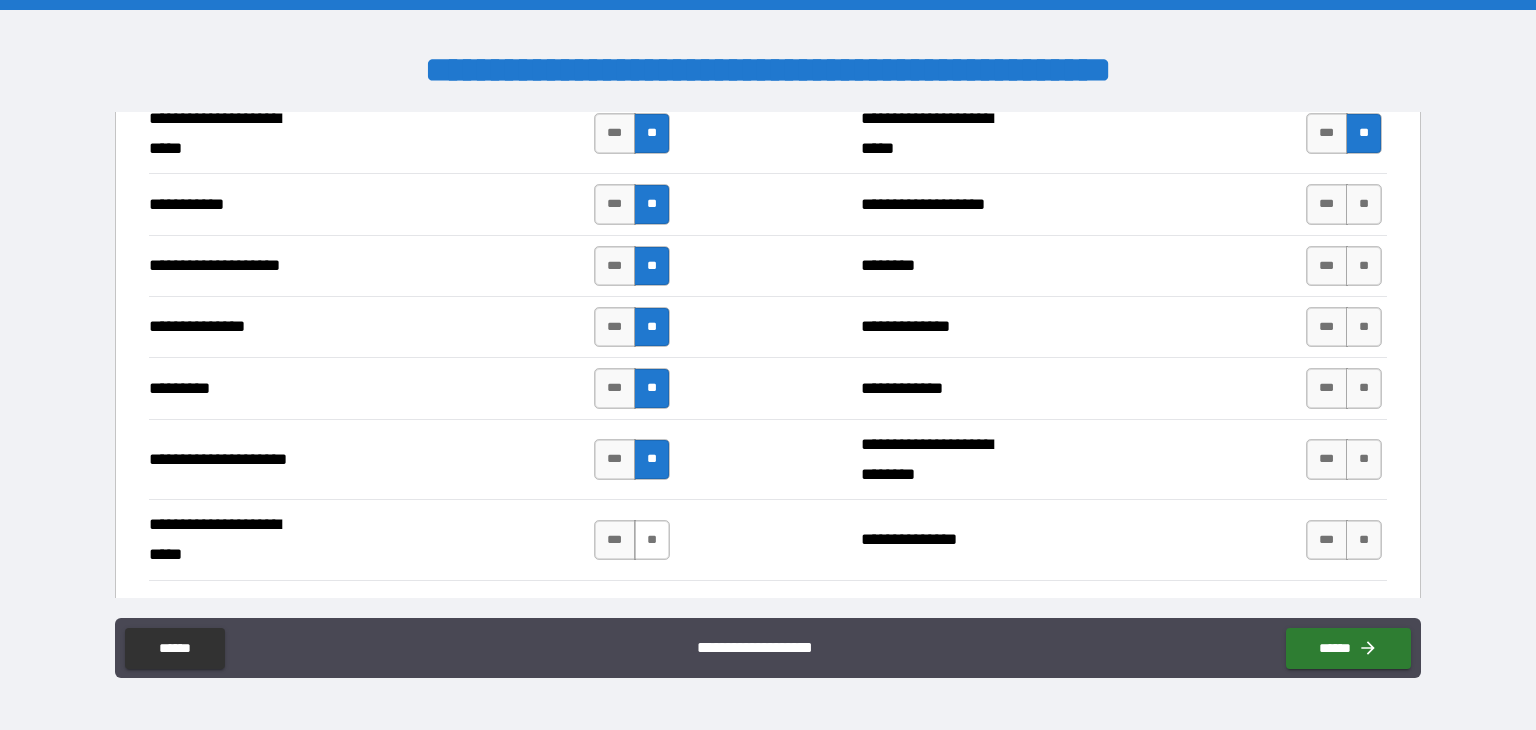 click on "**" at bounding box center [652, 540] 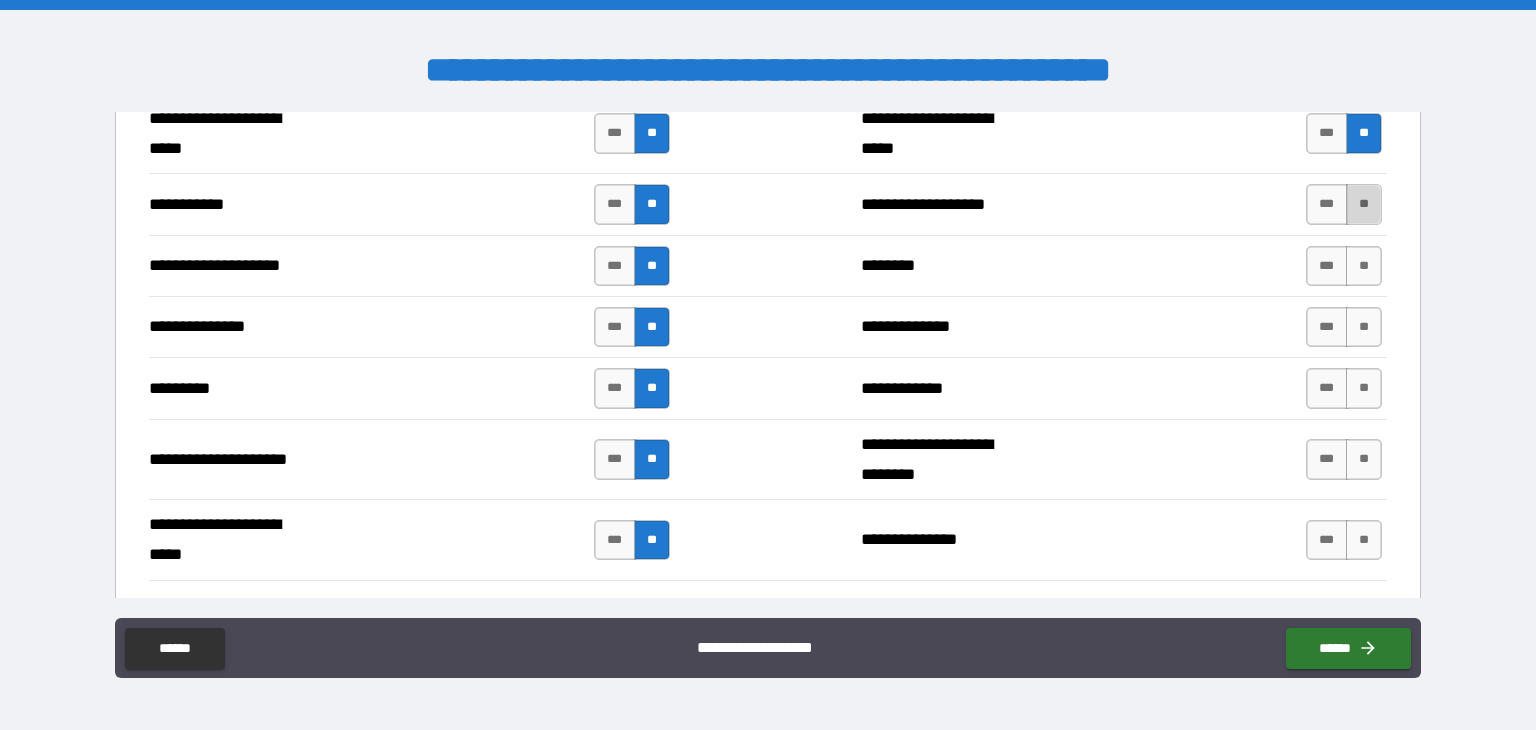 click on "**" at bounding box center (1364, 204) 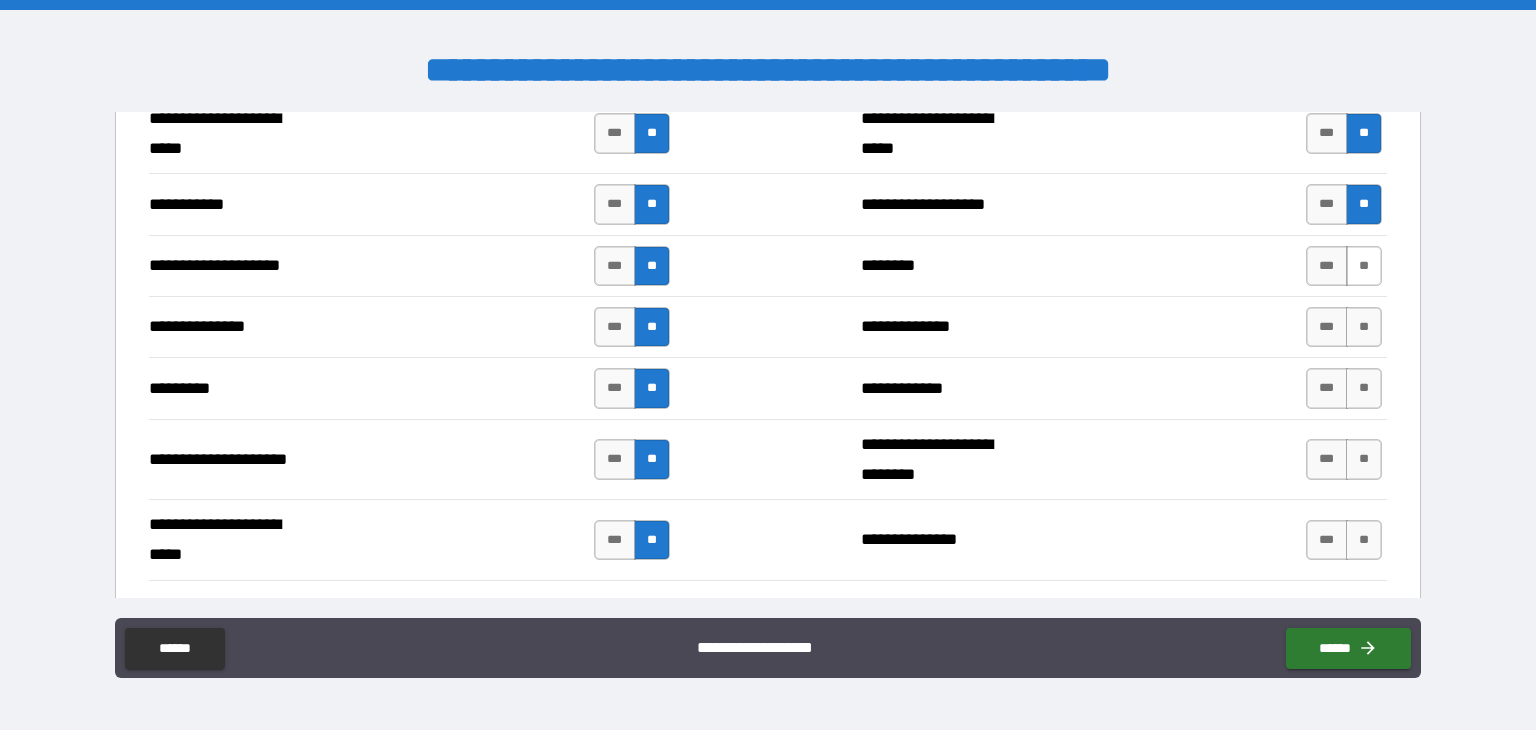 click on "**" at bounding box center [1364, 266] 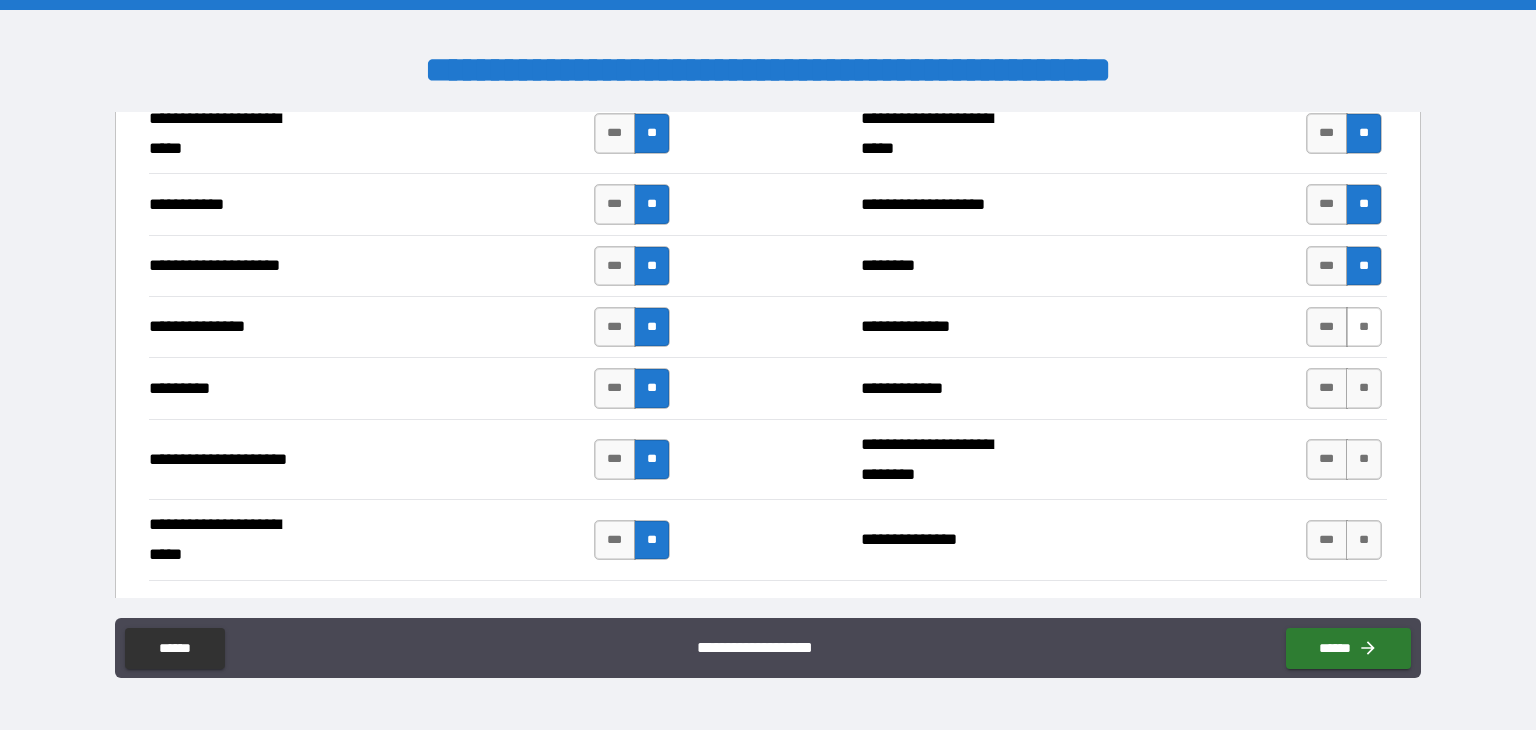 click on "**" at bounding box center (1364, 327) 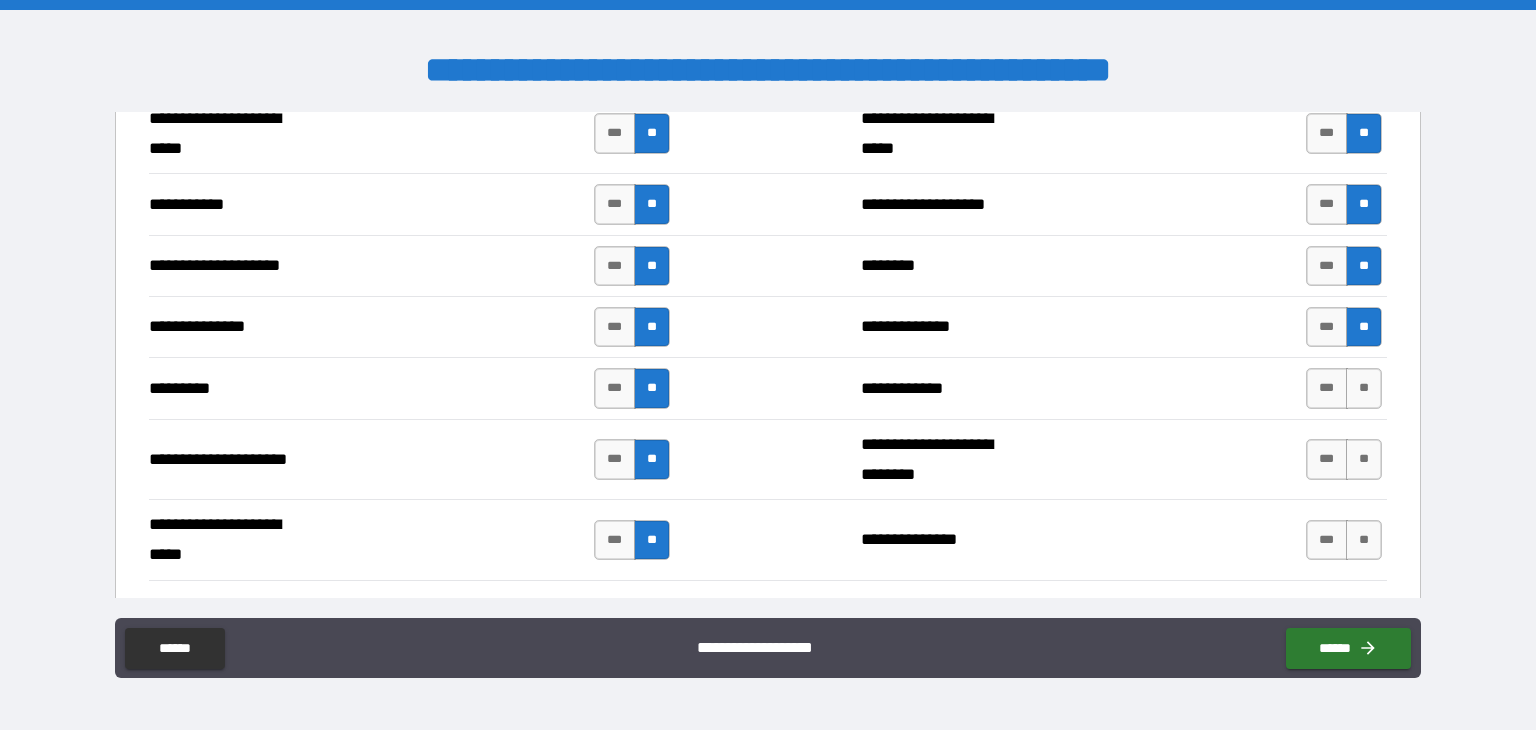 drag, startPoint x: 1347, startPoint y: 372, endPoint x: 1354, endPoint y: 397, distance: 25.96151 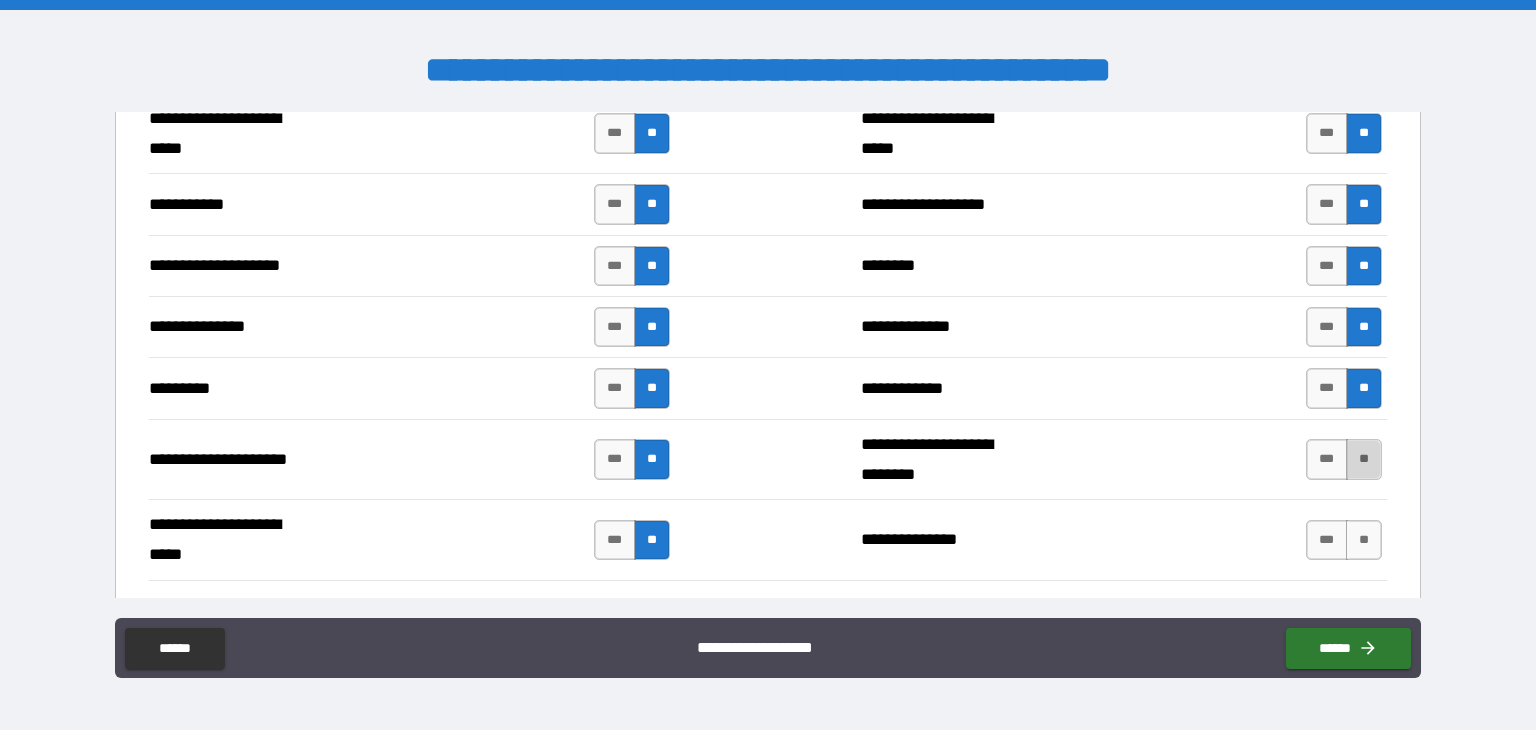 click on "**" at bounding box center (1364, 459) 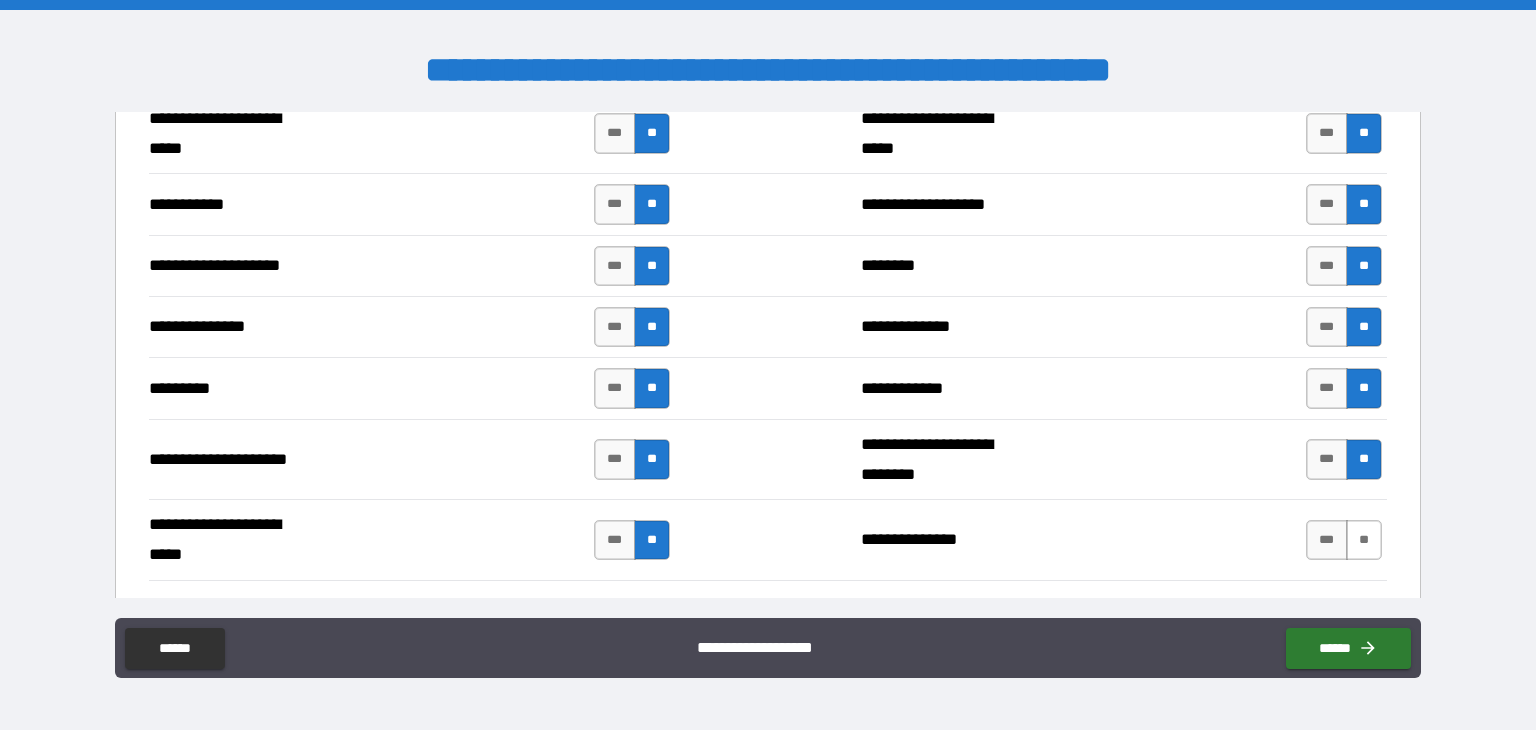 click on "**" at bounding box center [1364, 540] 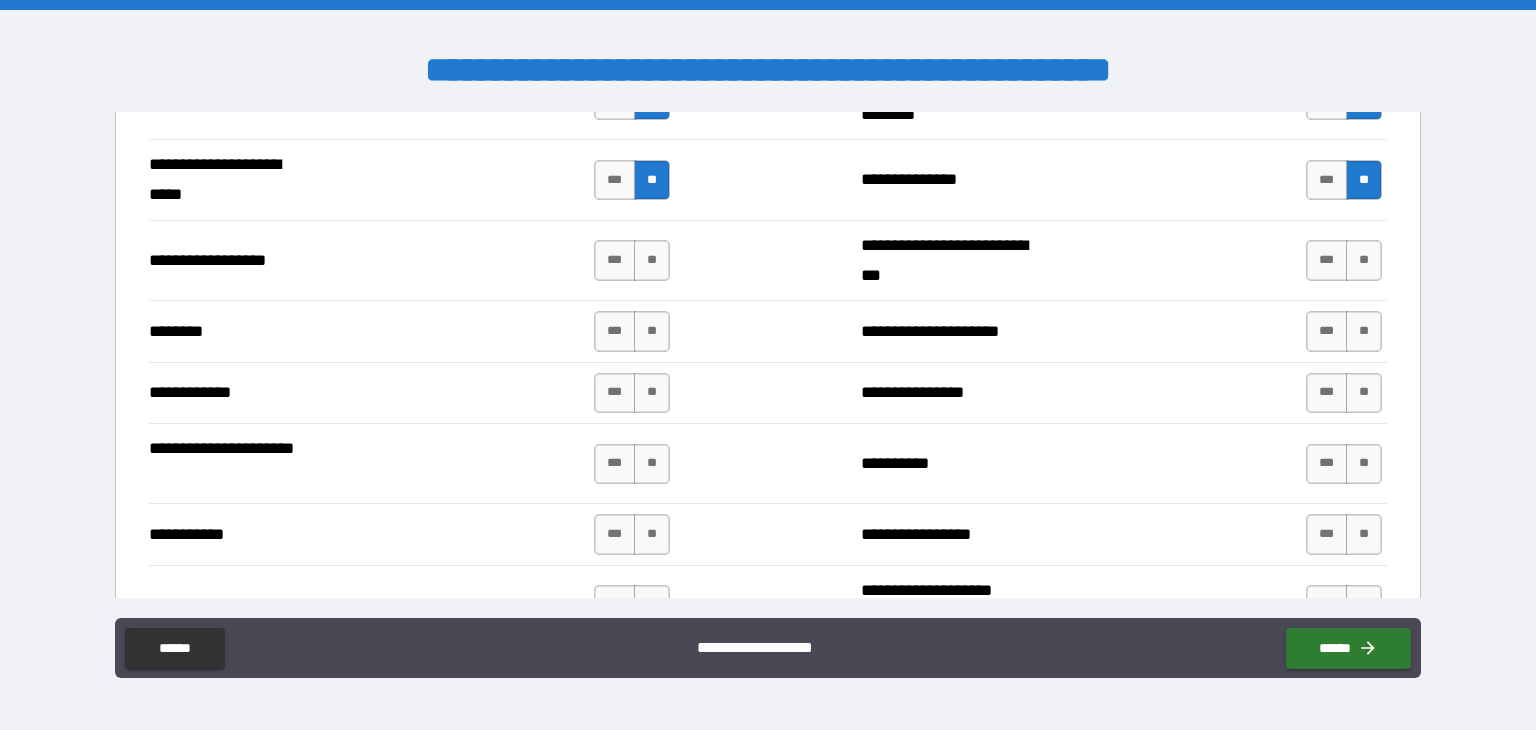 scroll, scrollTop: 4154, scrollLeft: 0, axis: vertical 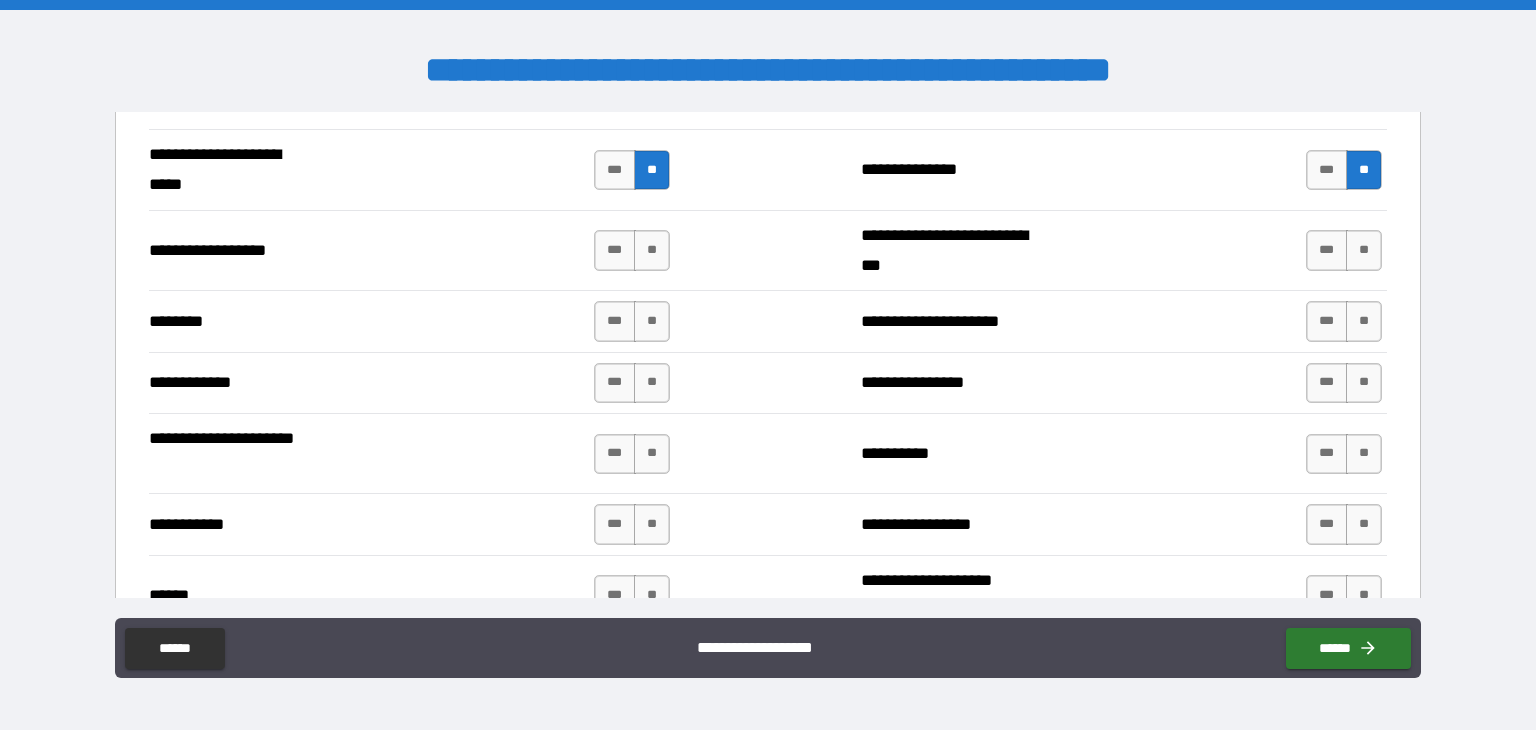 drag, startPoint x: 645, startPoint y: 233, endPoint x: 652, endPoint y: 271, distance: 38.63936 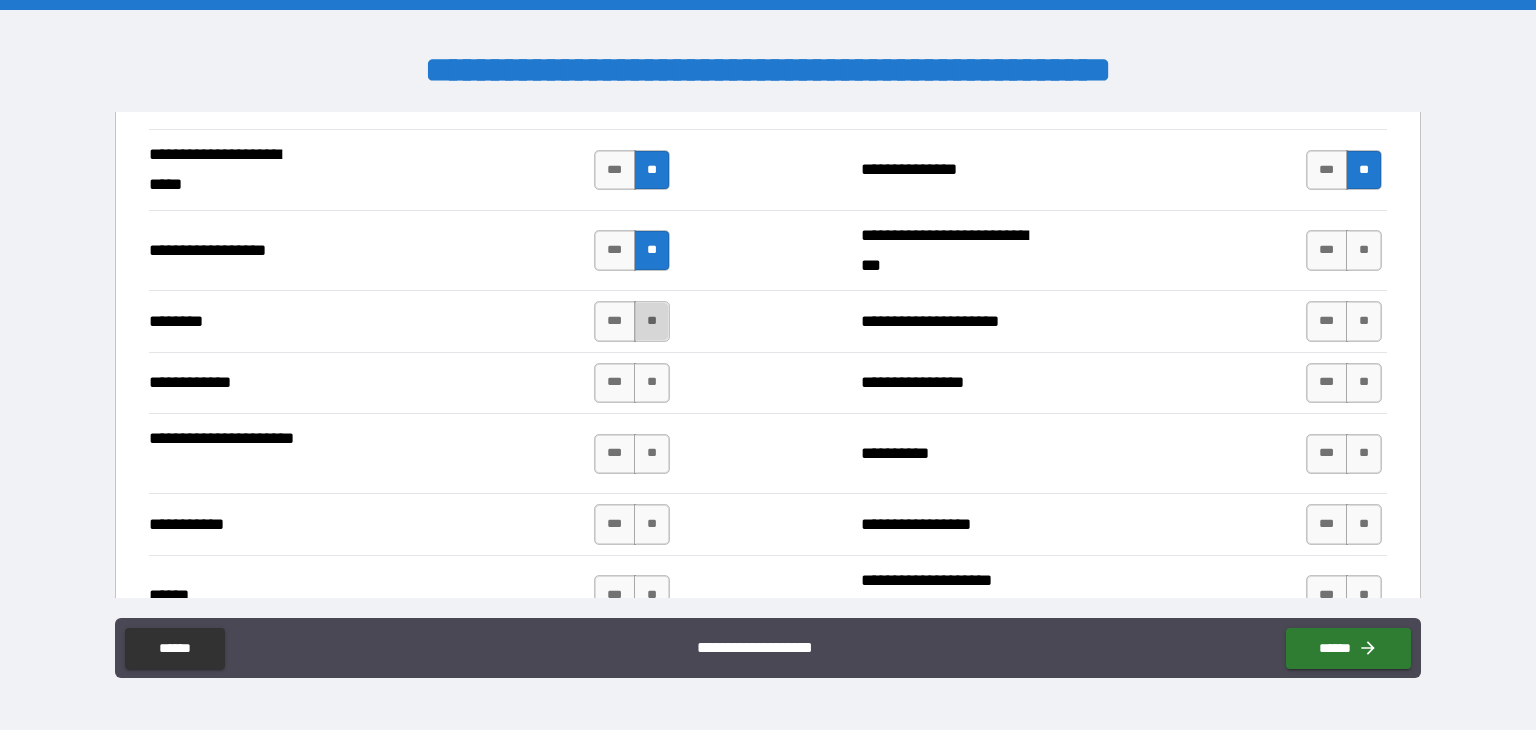 click on "**" at bounding box center (652, 321) 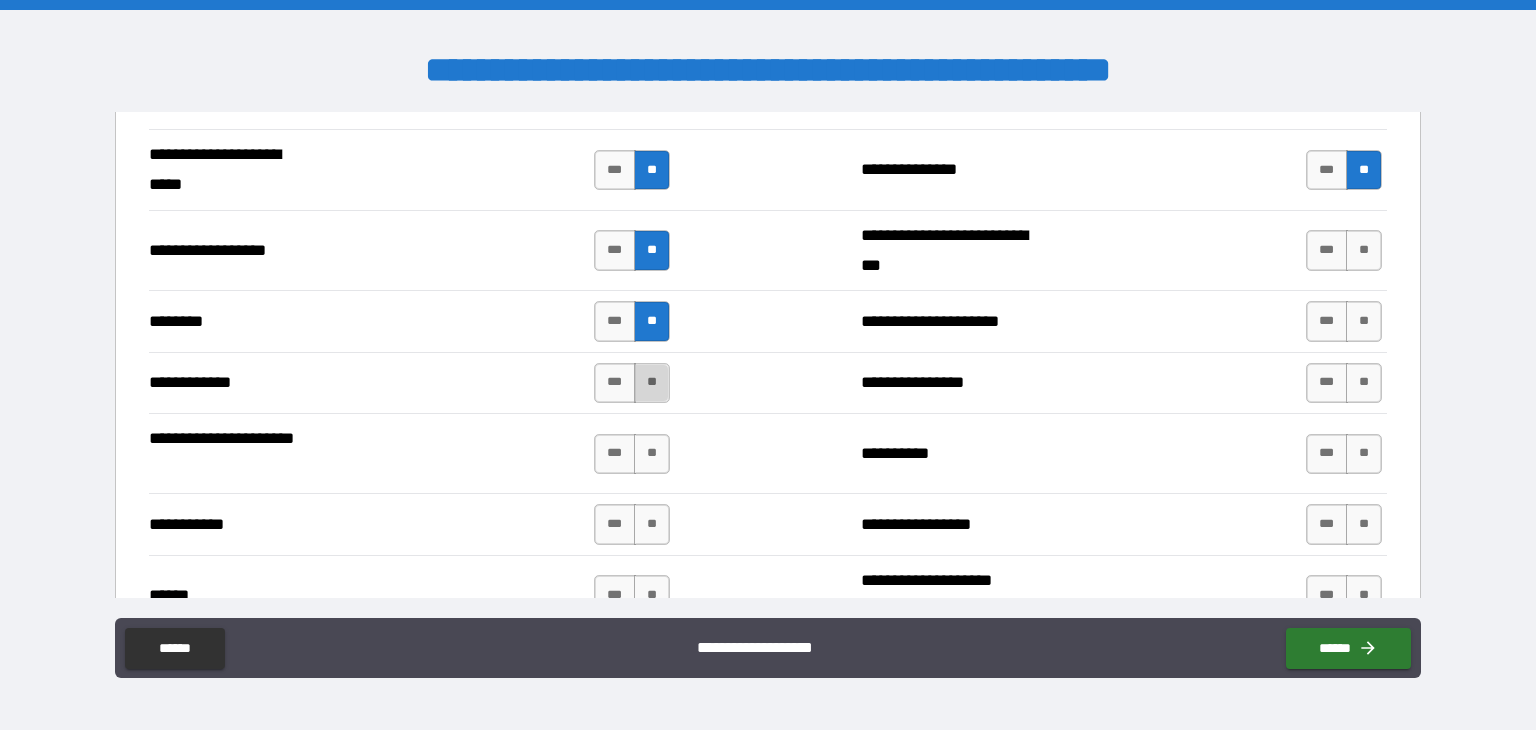 click on "**" at bounding box center [652, 383] 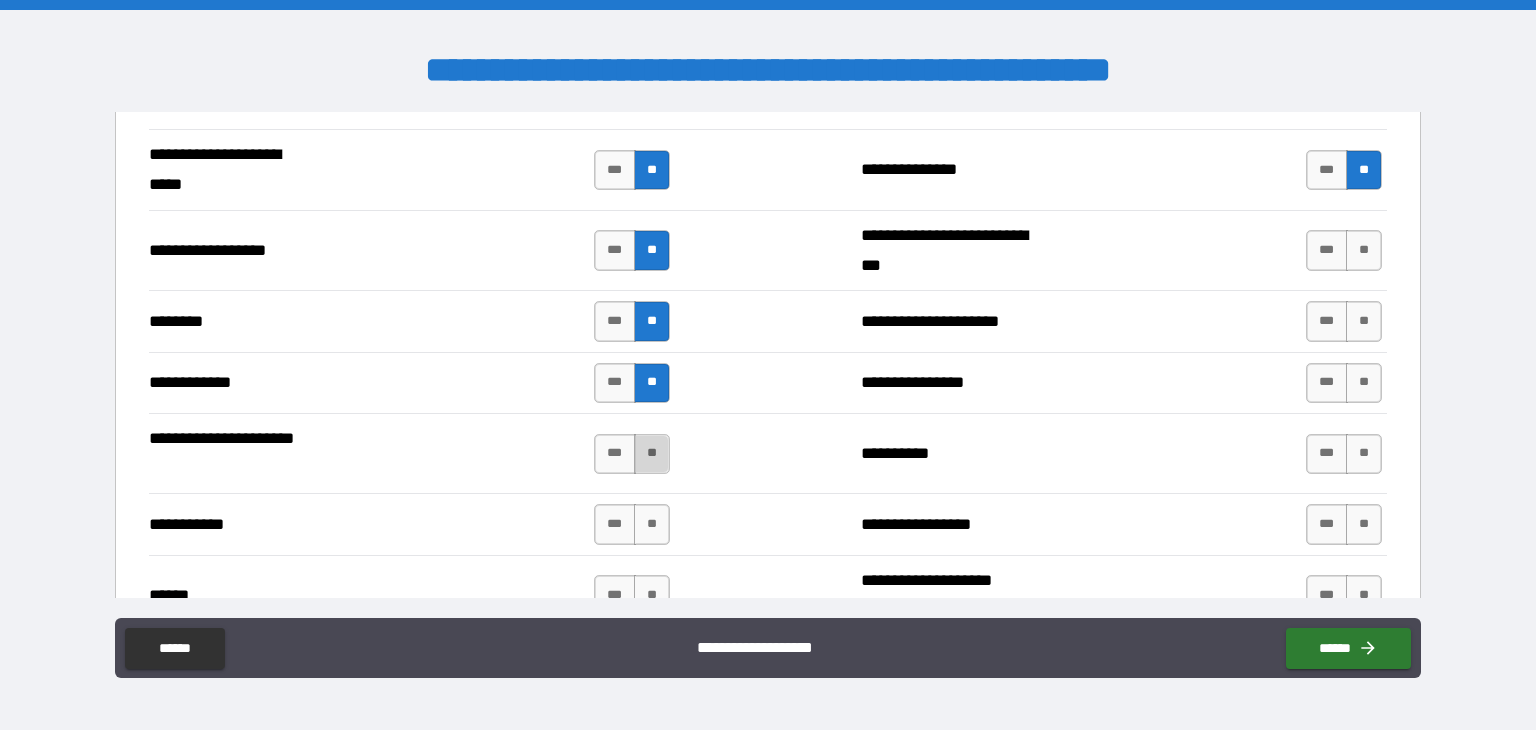 click on "**" at bounding box center [652, 454] 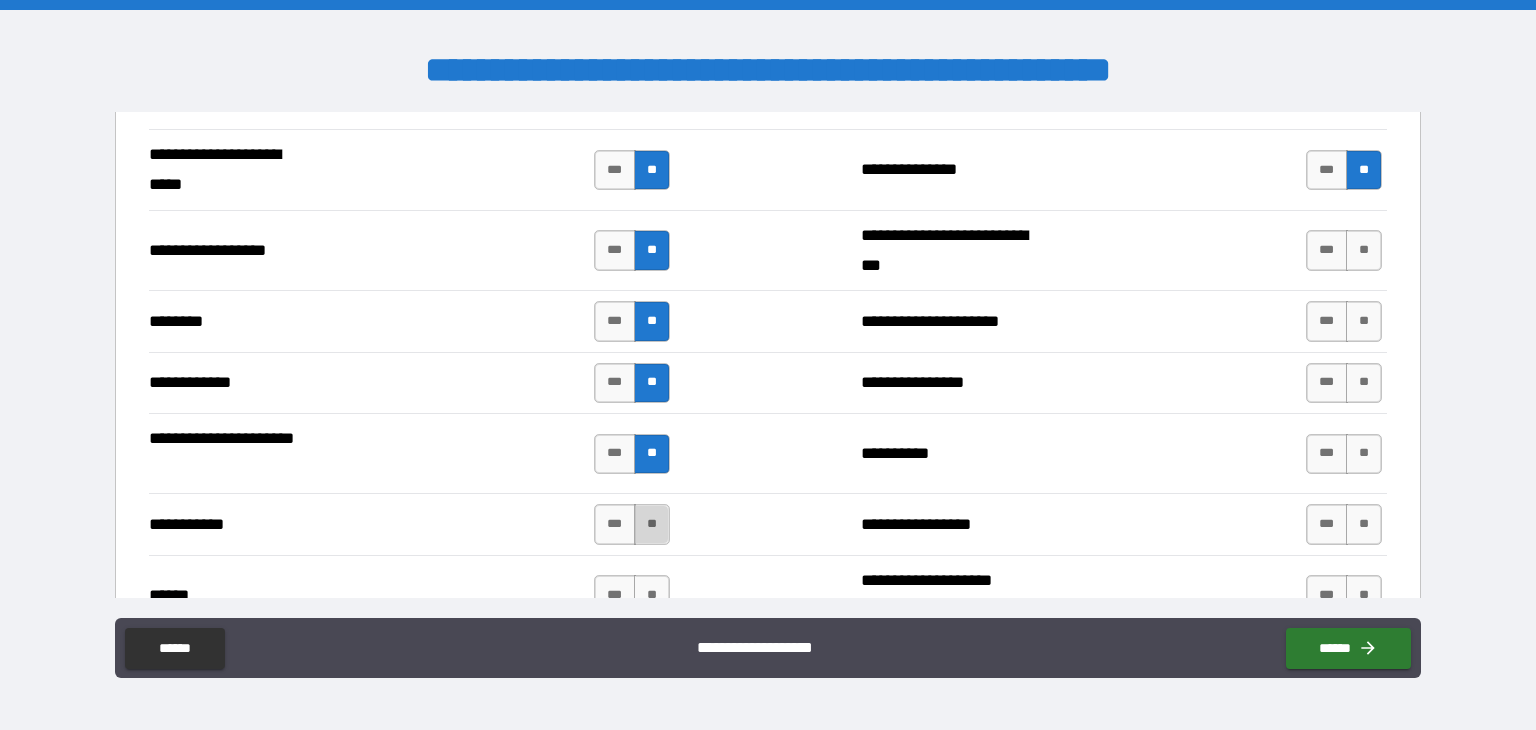click on "**" at bounding box center (652, 524) 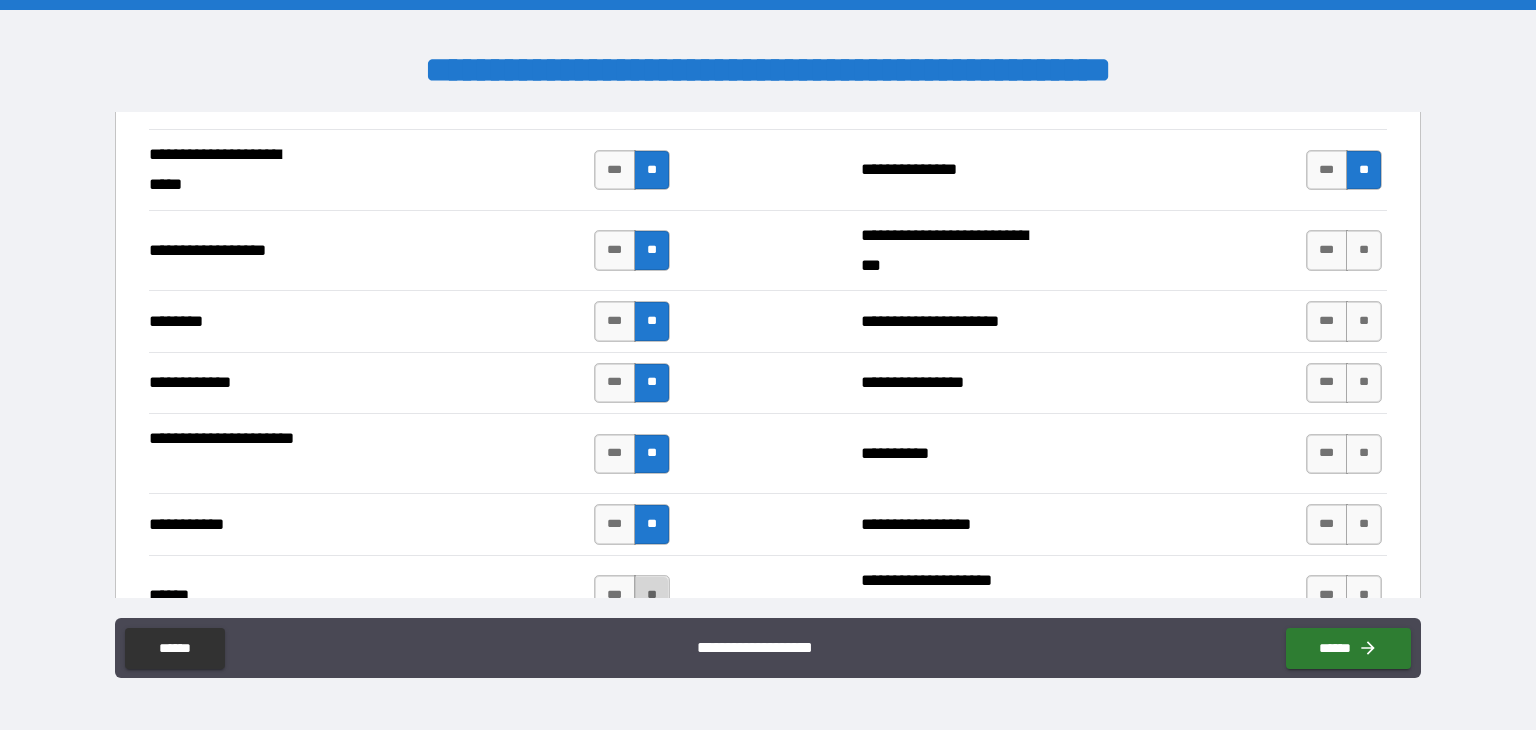 click on "**" at bounding box center [652, 595] 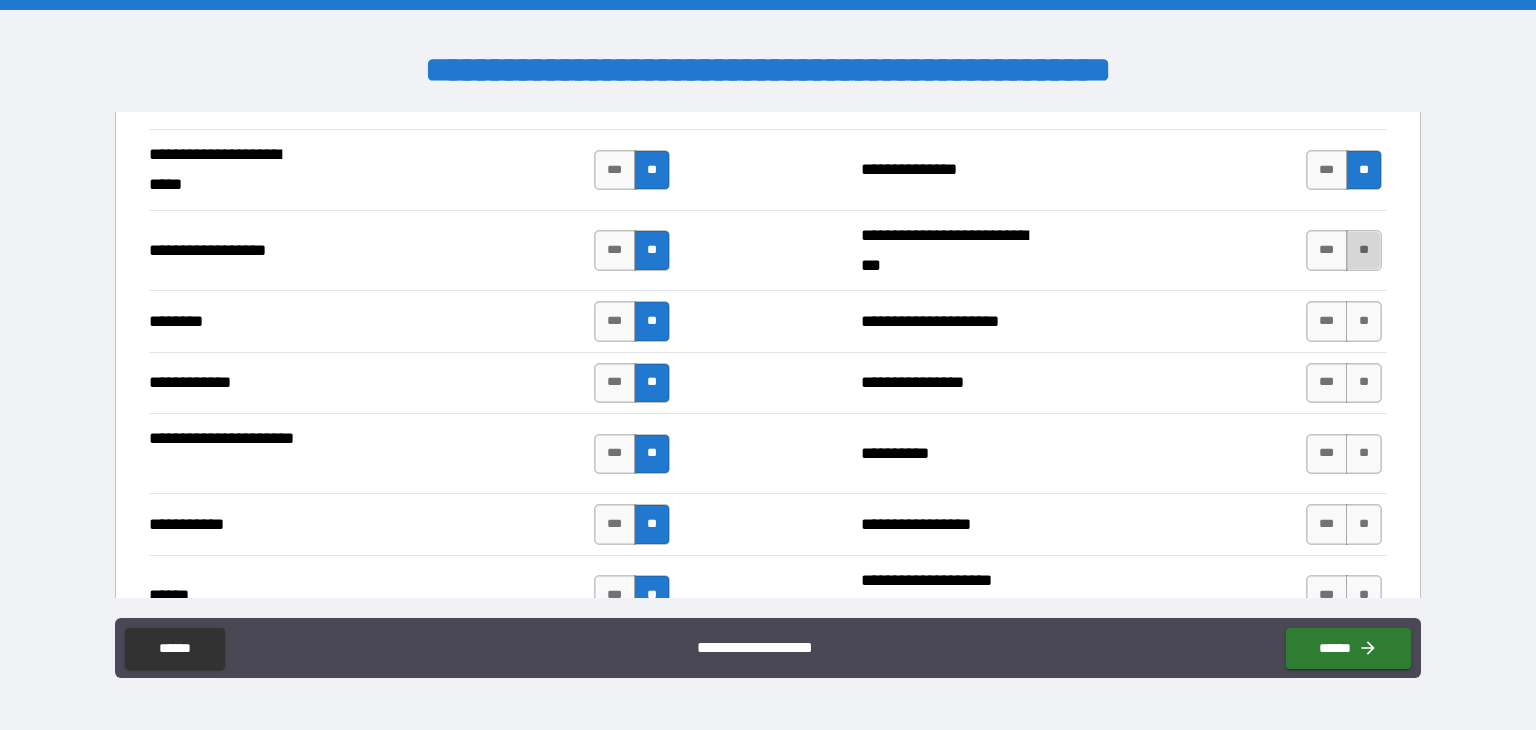 click on "**" at bounding box center [1364, 250] 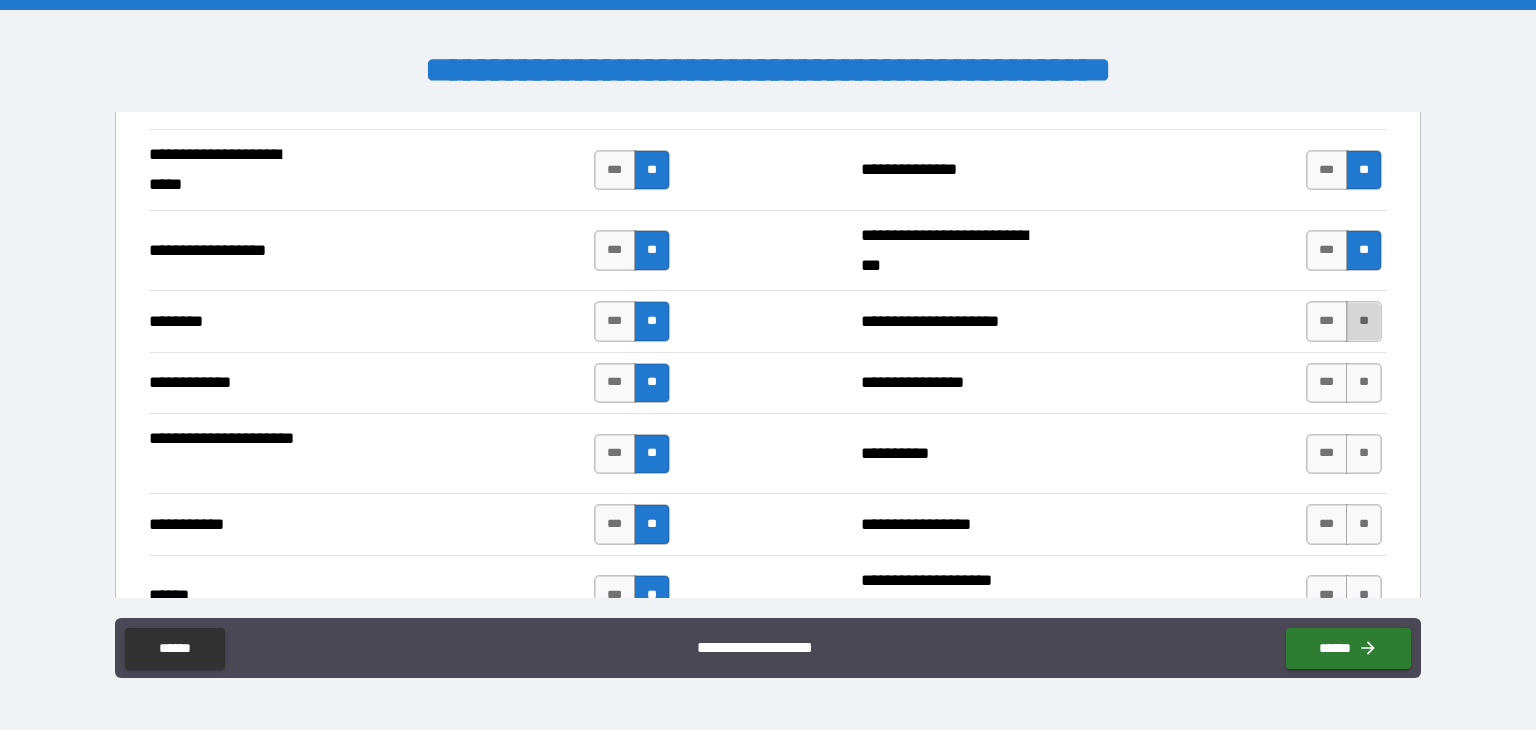 click on "**" at bounding box center (1364, 321) 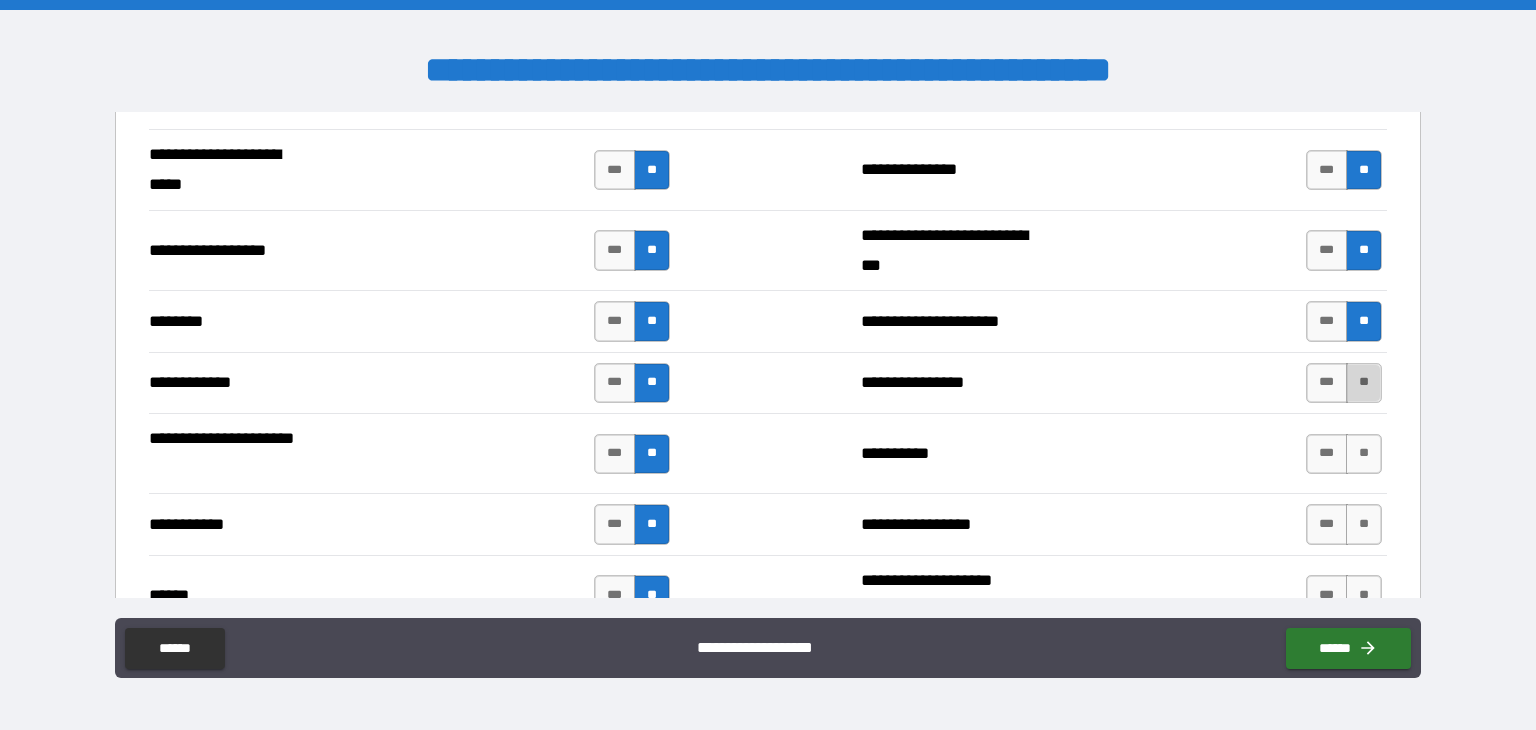 click on "**" at bounding box center (1364, 383) 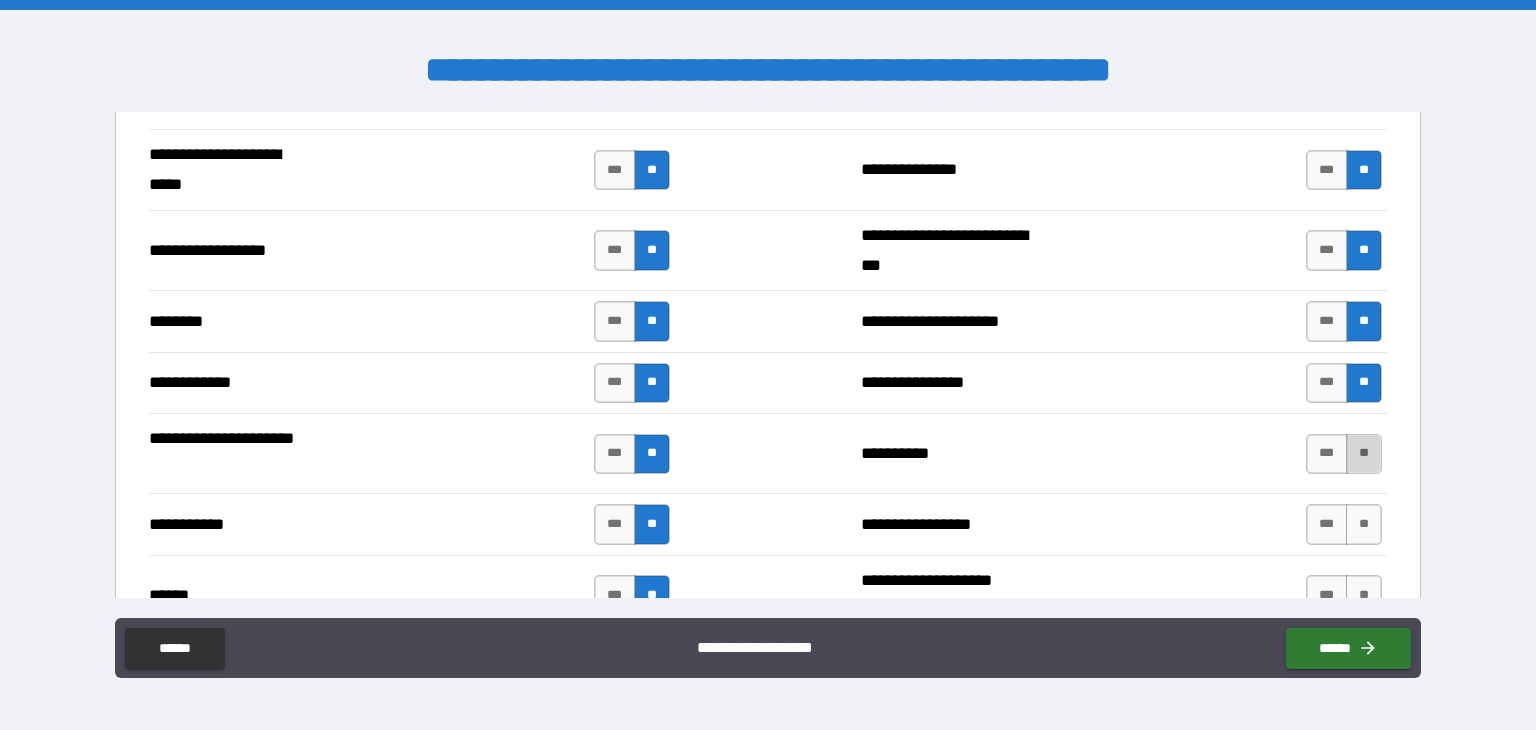 click on "**" at bounding box center [1364, 454] 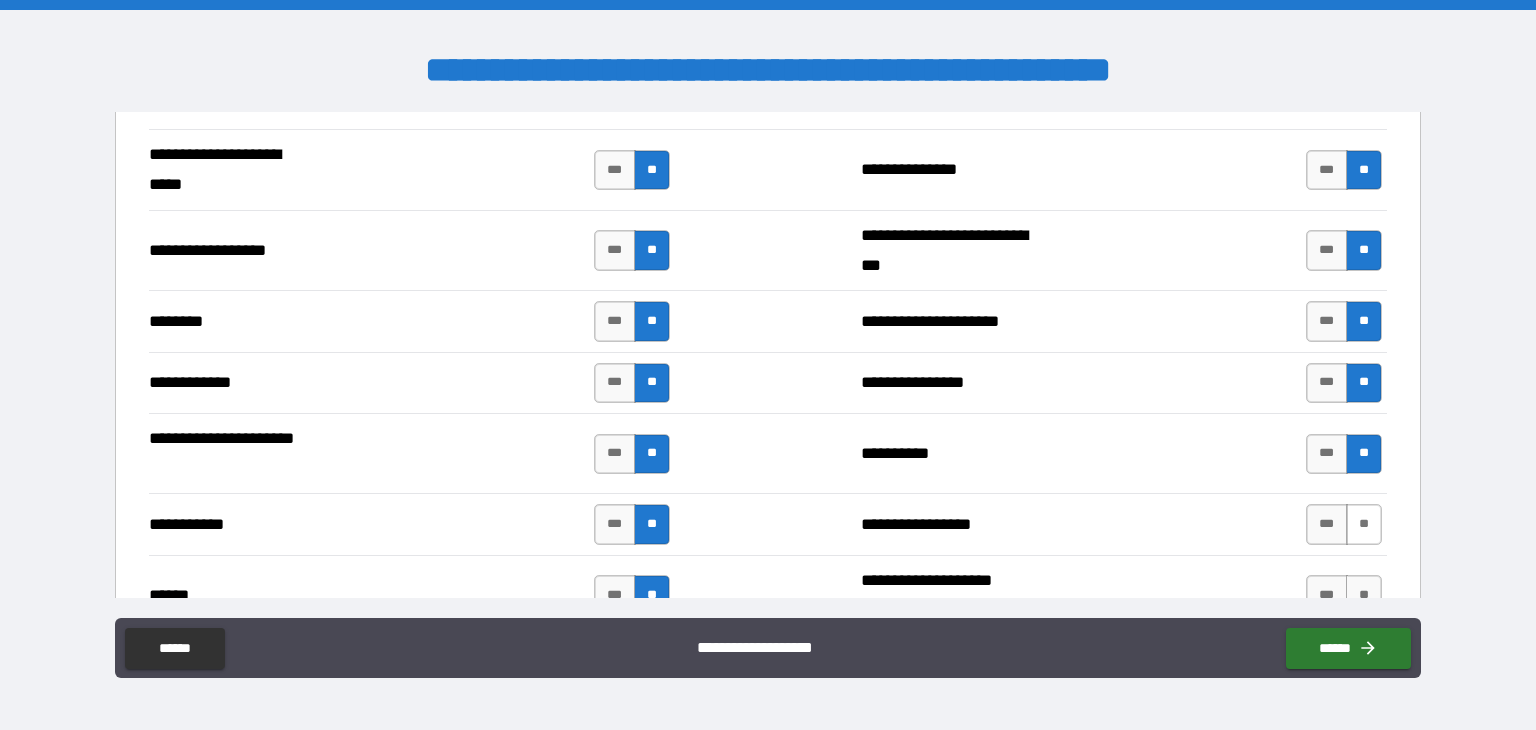 click on "**" at bounding box center (1364, 524) 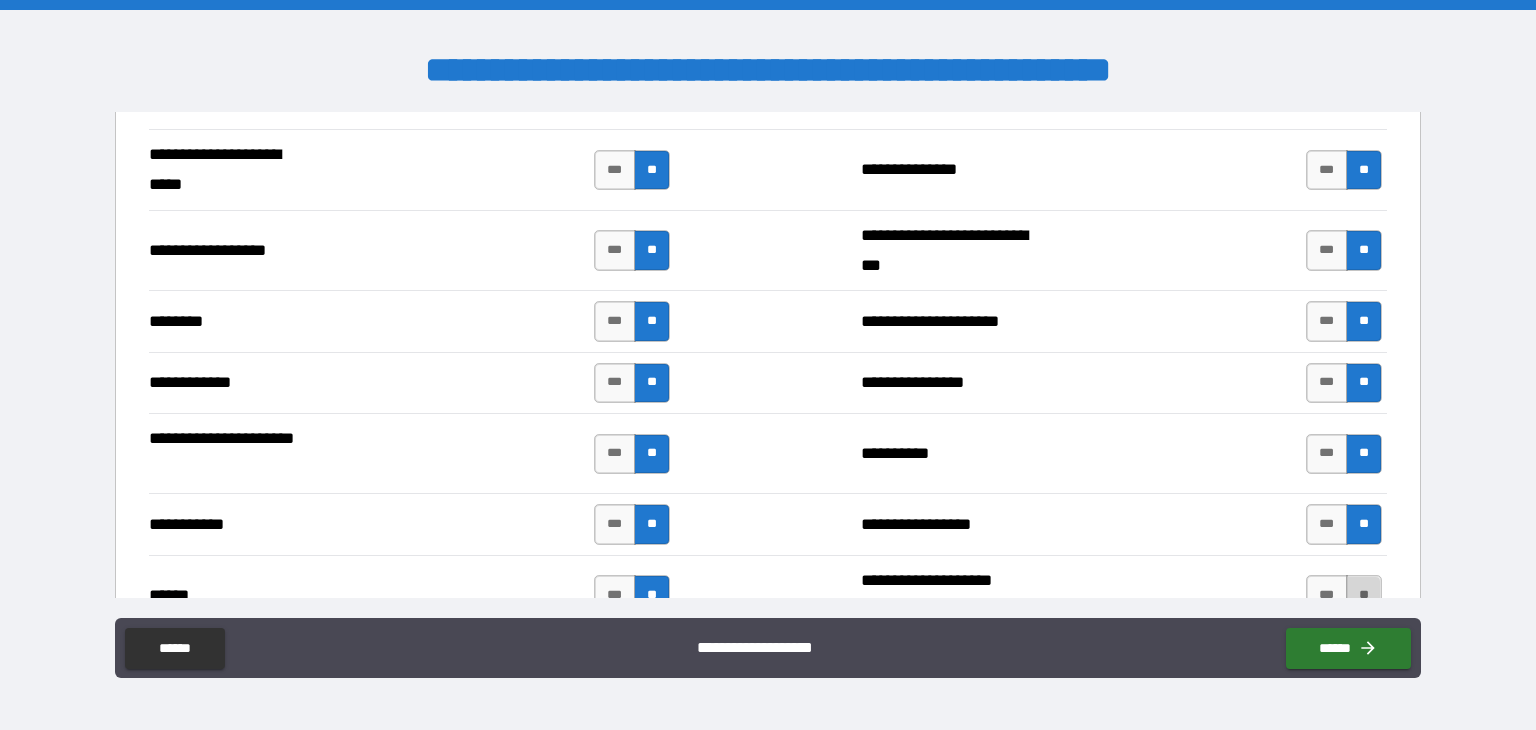 click on "**" at bounding box center (1364, 595) 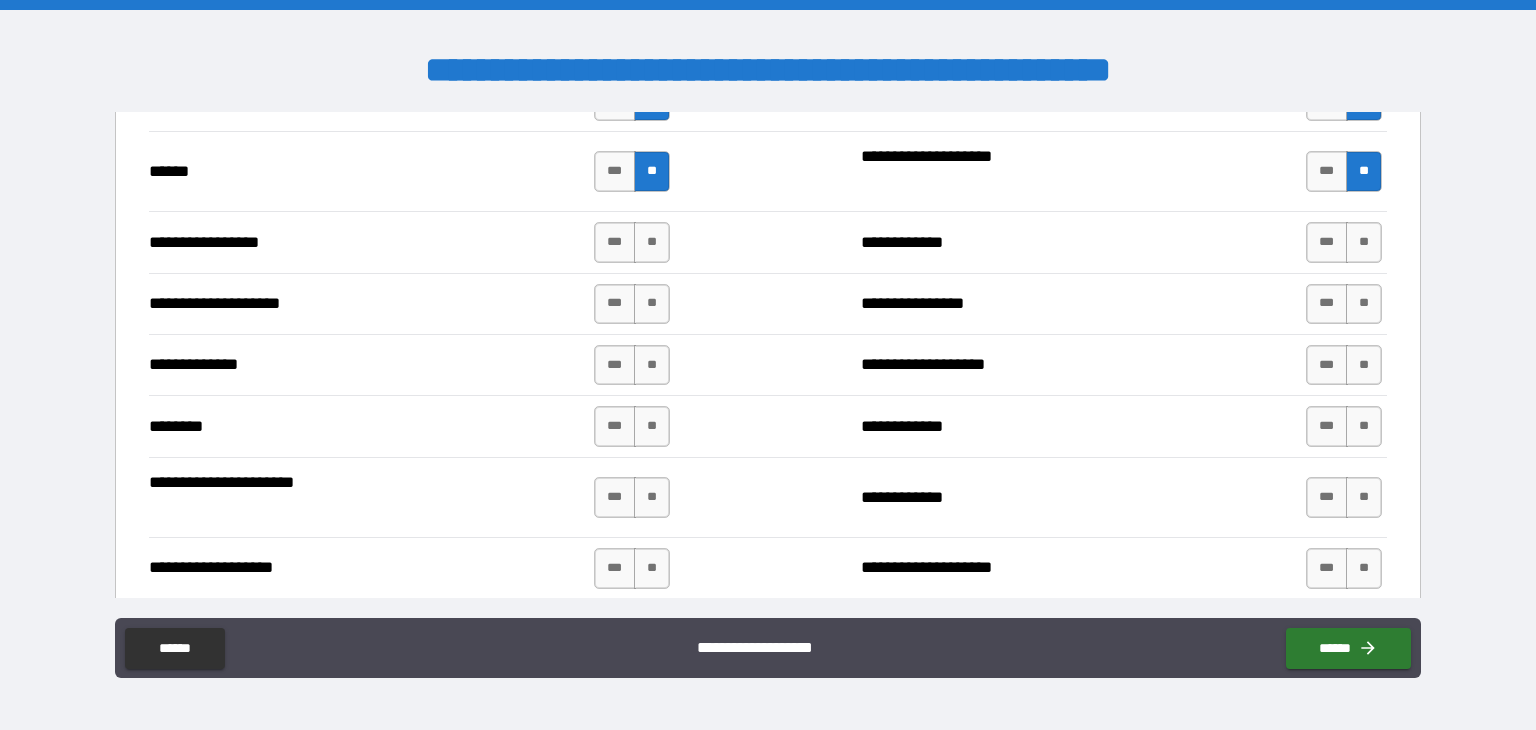 scroll, scrollTop: 4600, scrollLeft: 0, axis: vertical 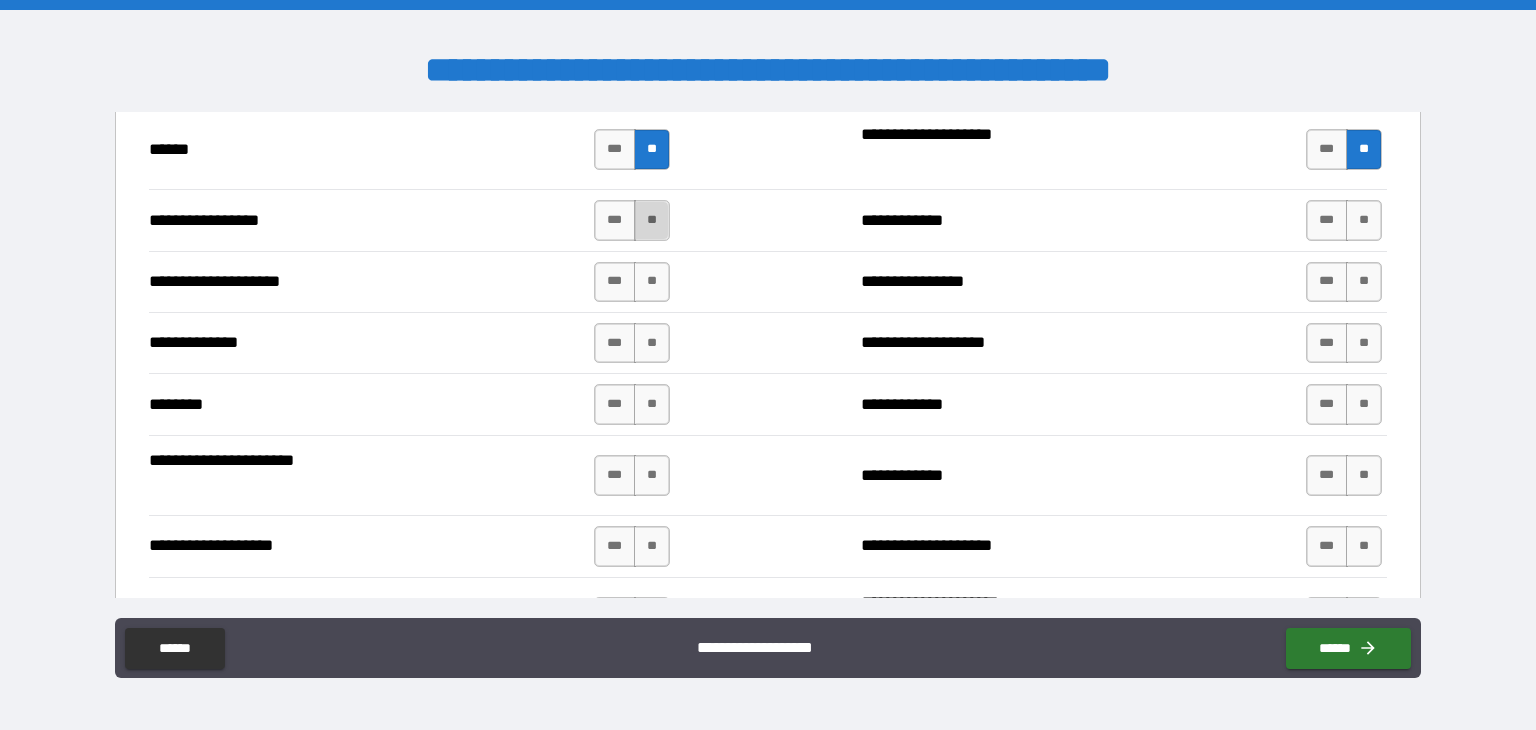 click on "**" at bounding box center (652, 220) 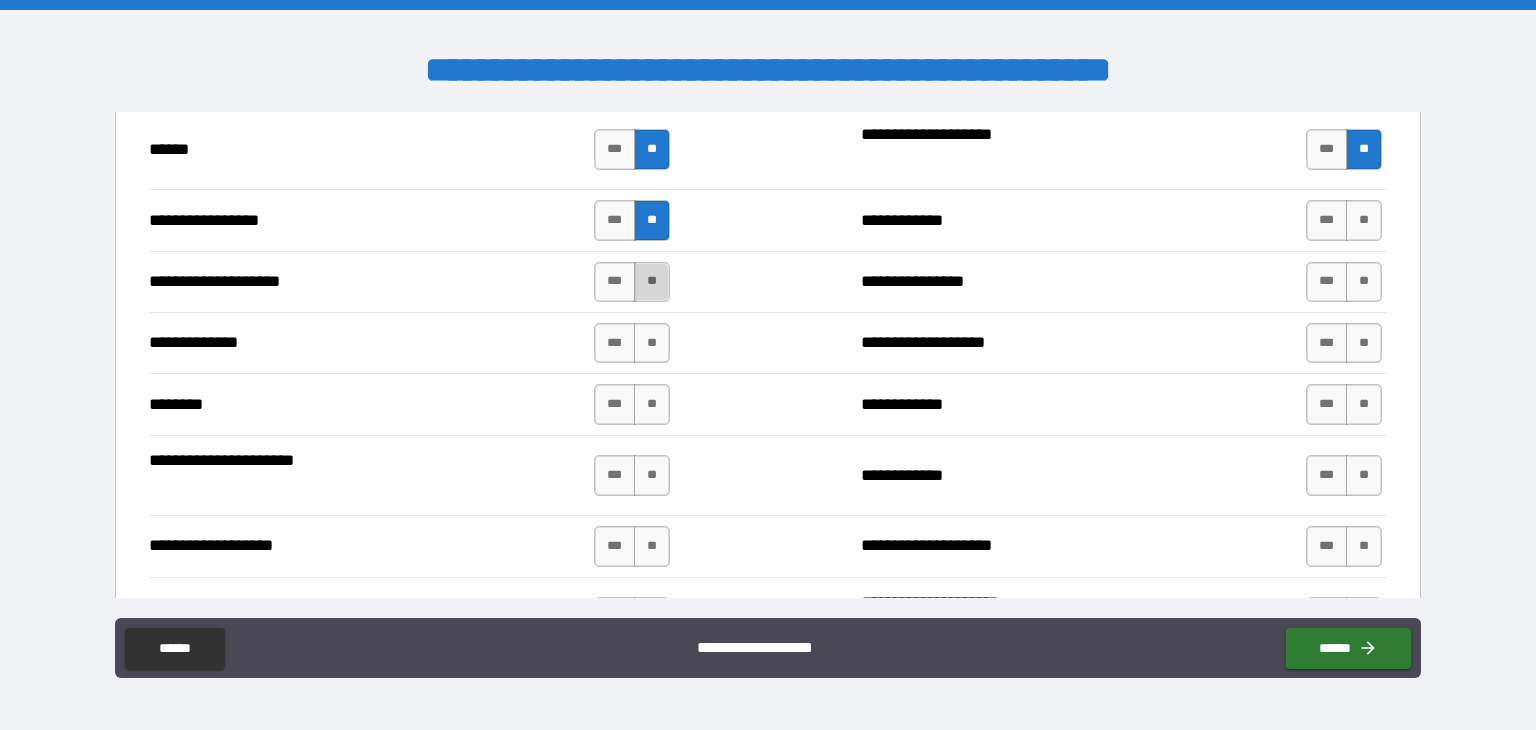 click on "**" at bounding box center (652, 282) 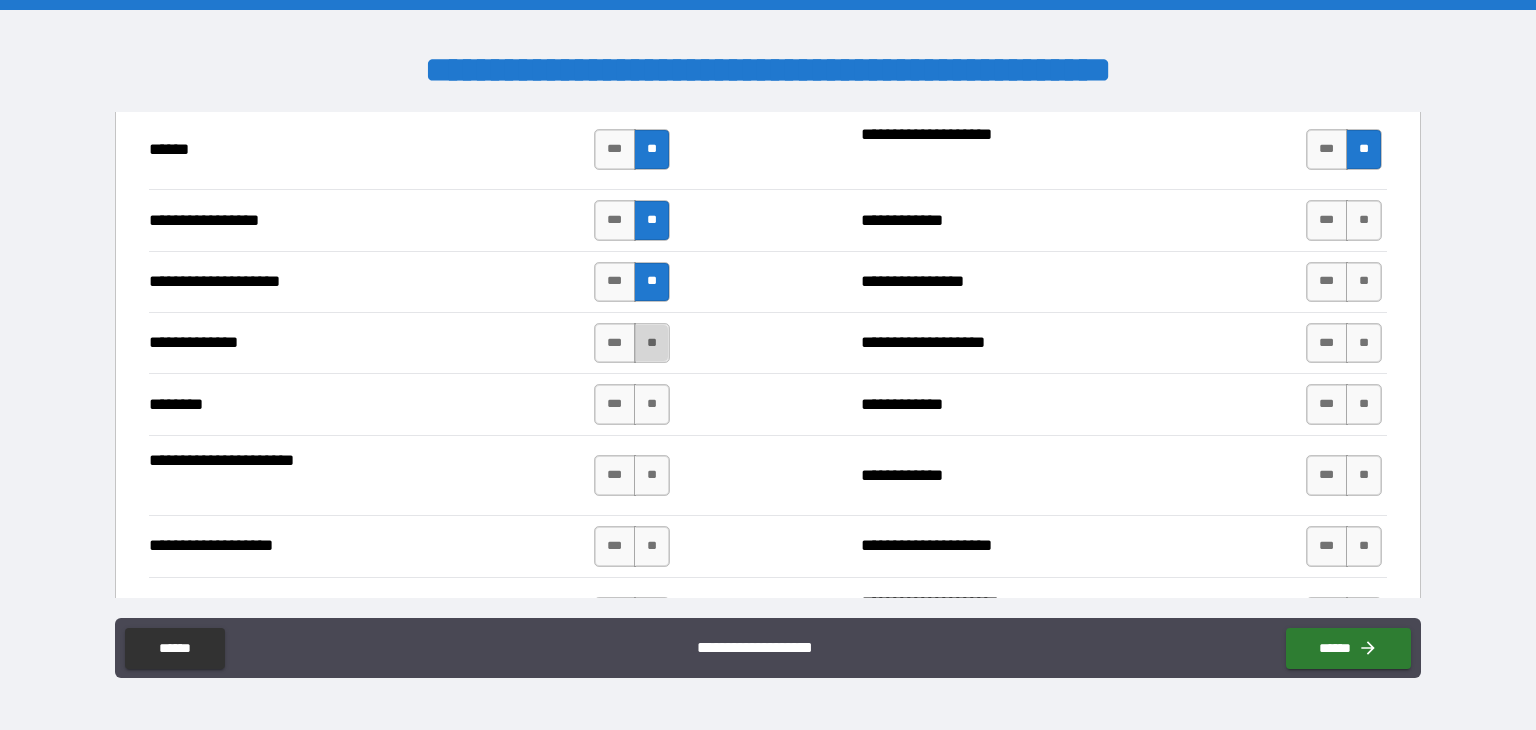 click on "**" at bounding box center [652, 343] 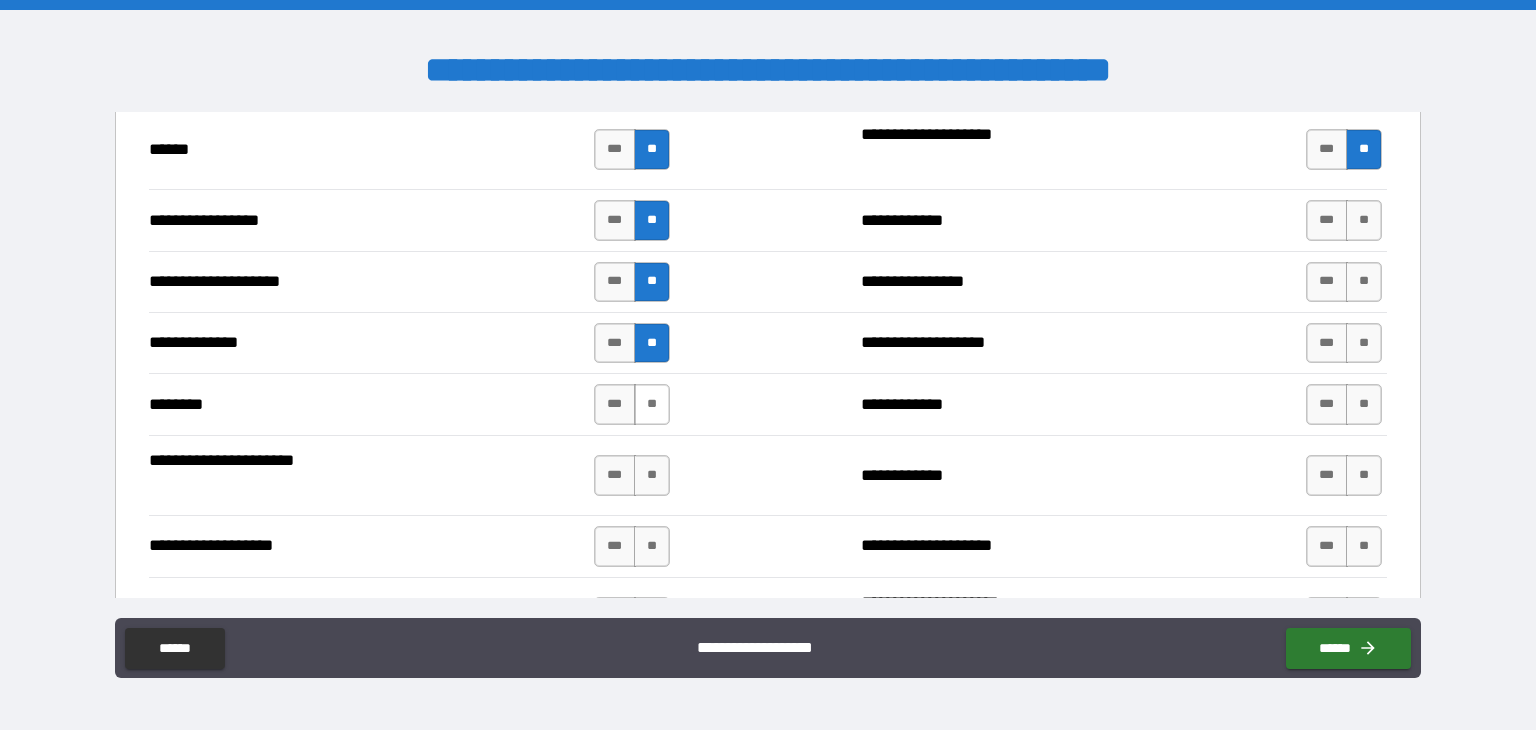 click on "**" at bounding box center (652, 404) 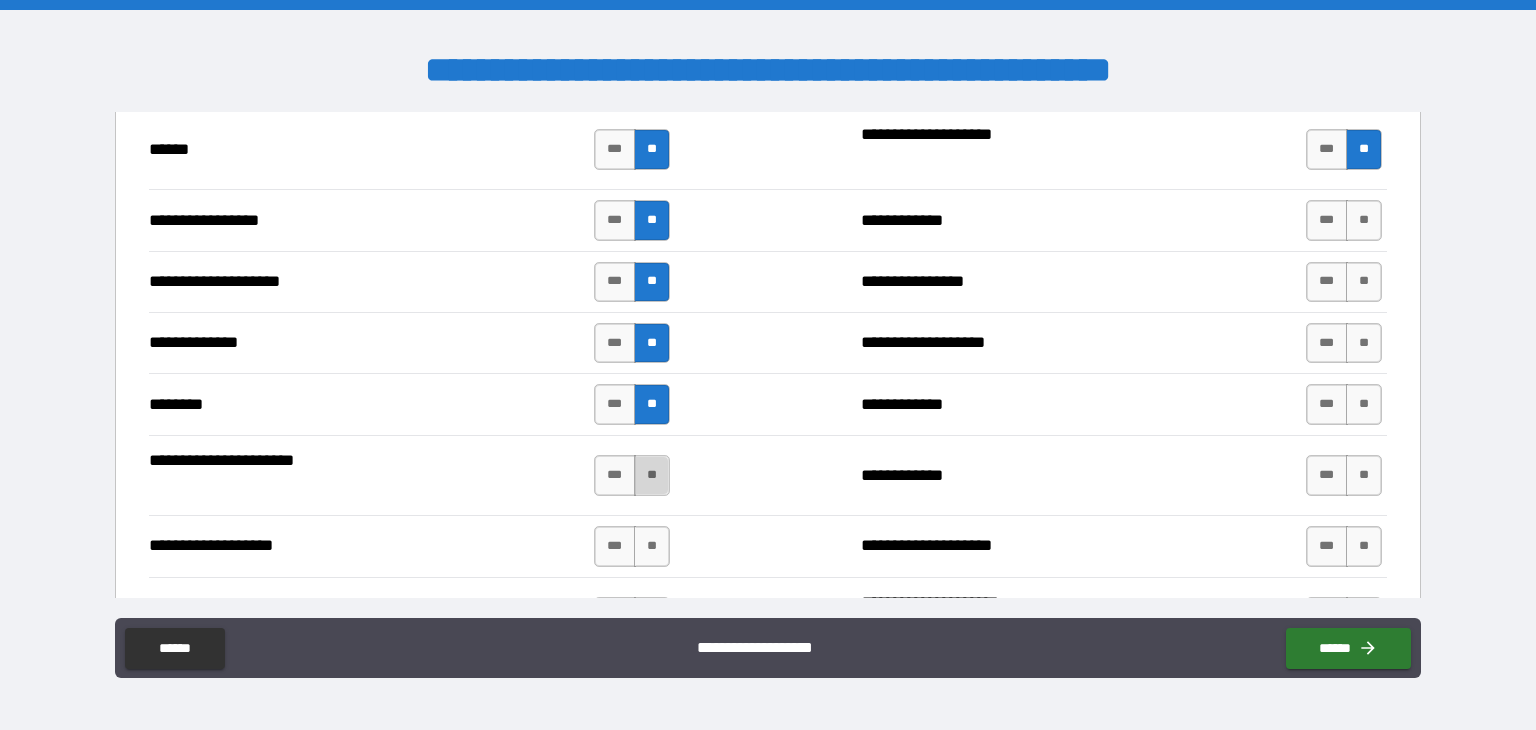 click on "**" at bounding box center [652, 475] 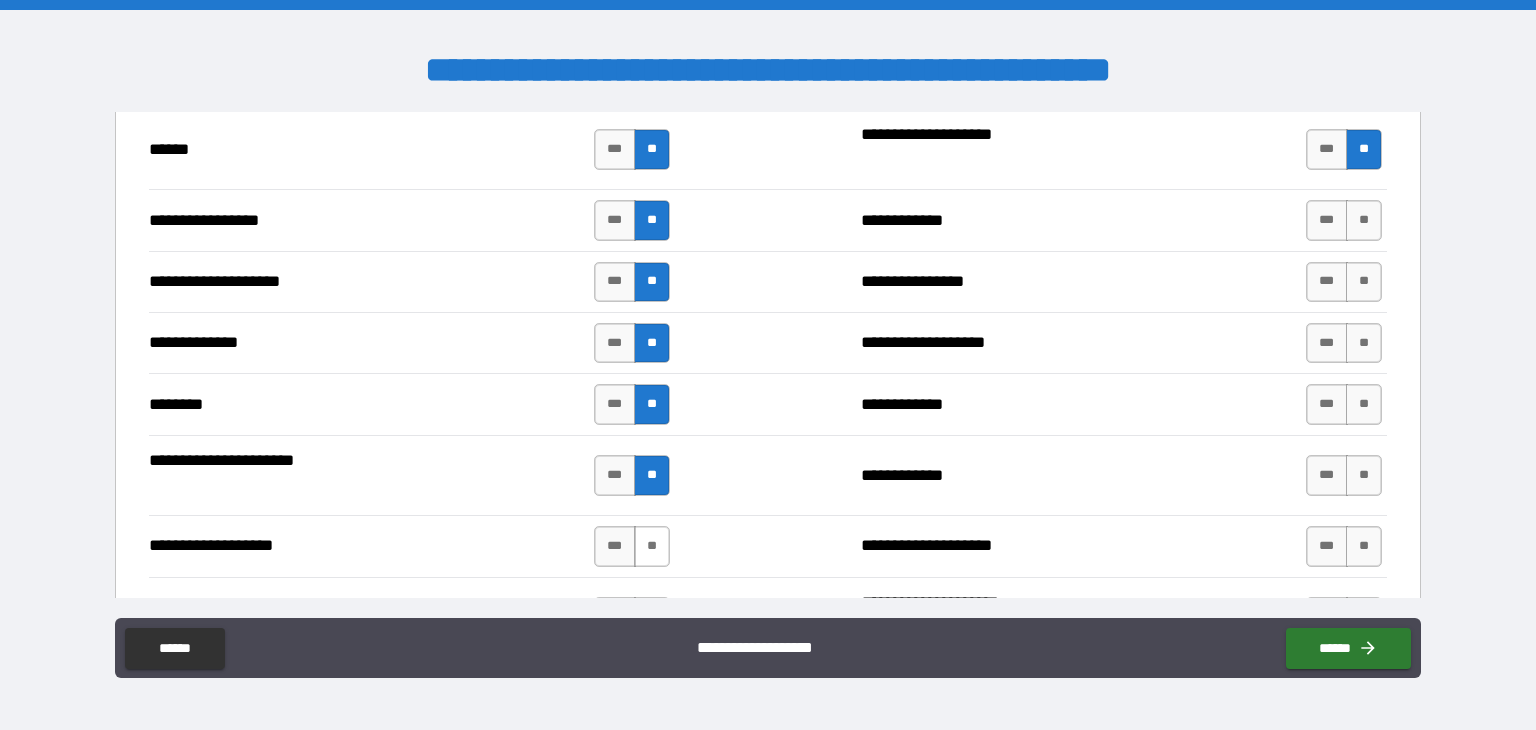 click on "**" at bounding box center [652, 546] 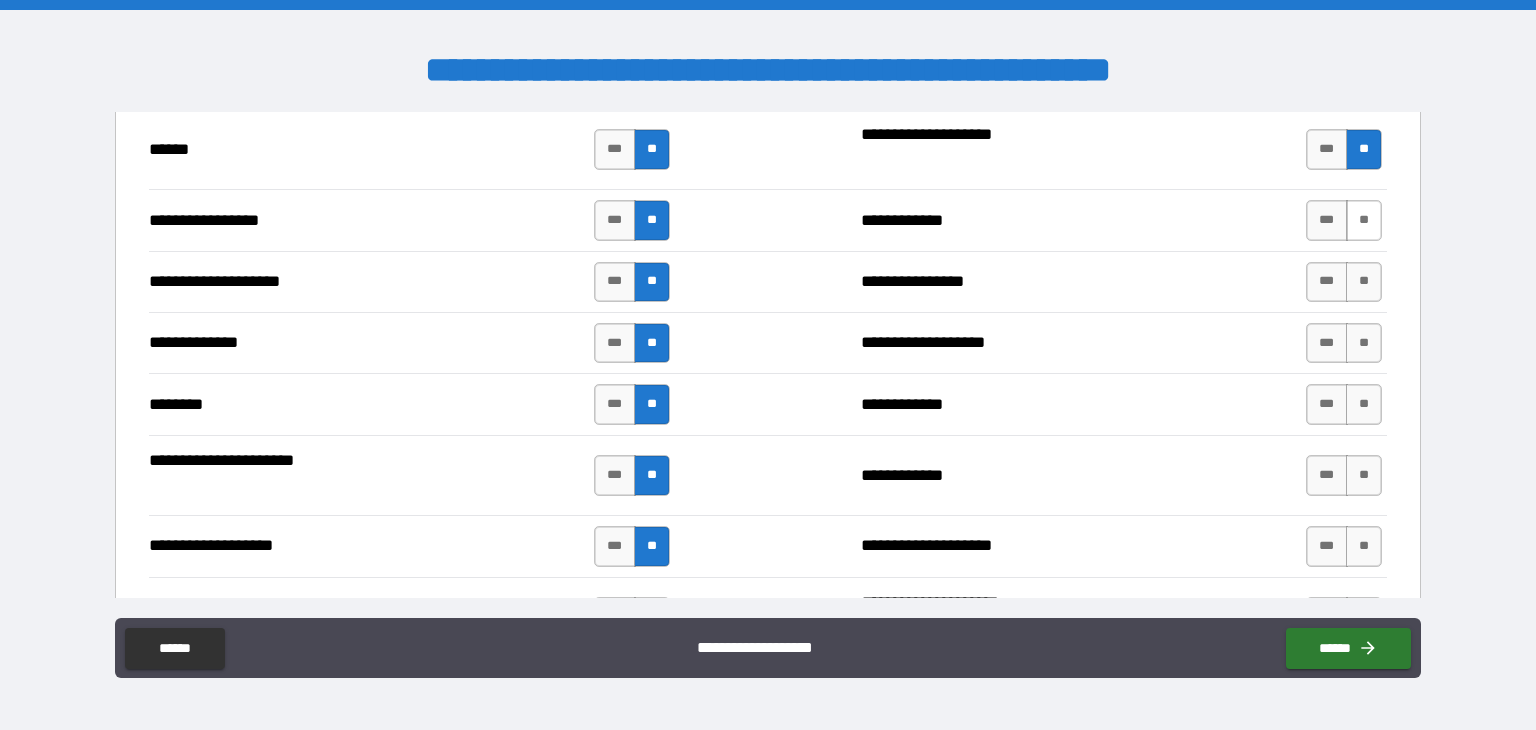click on "**" at bounding box center [1364, 220] 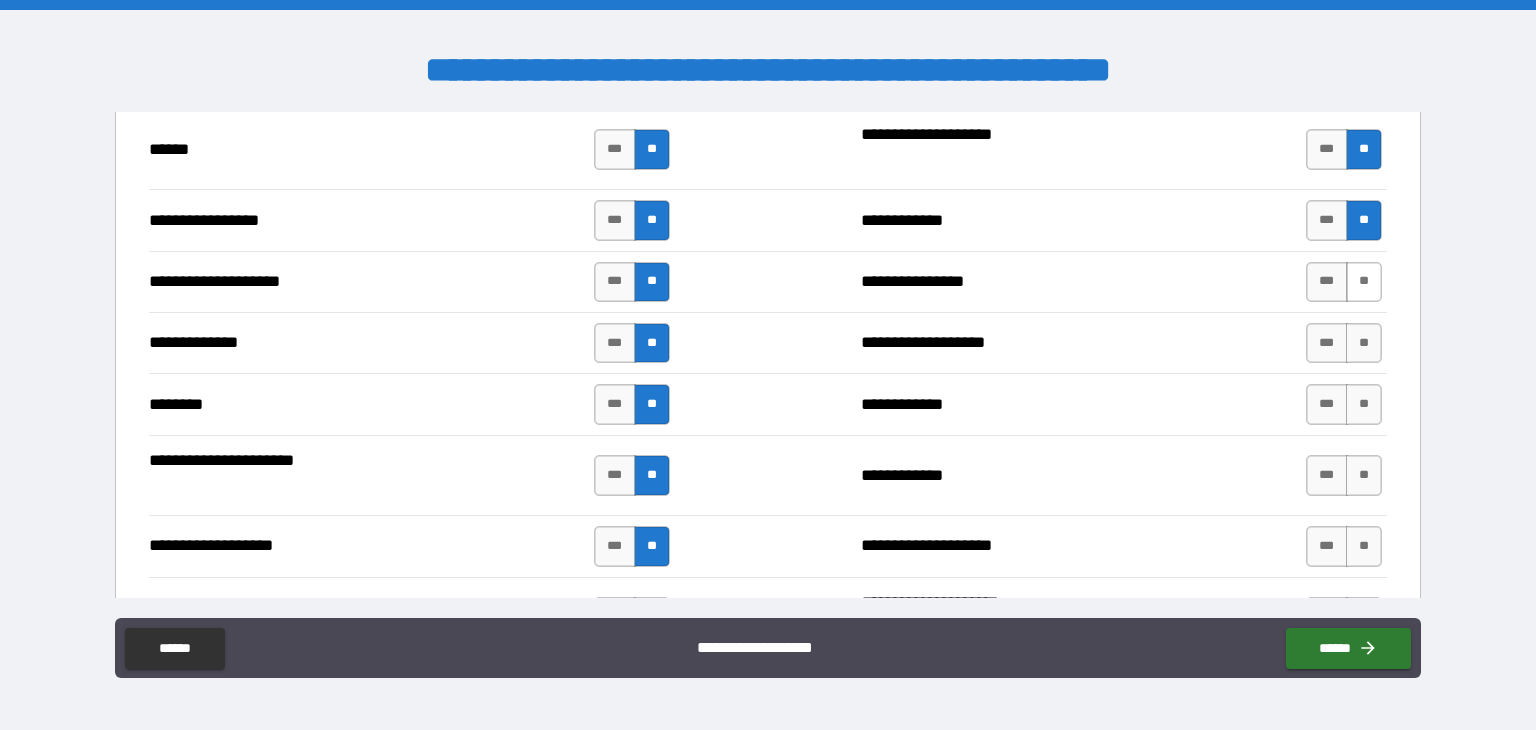 click on "**" at bounding box center [1364, 282] 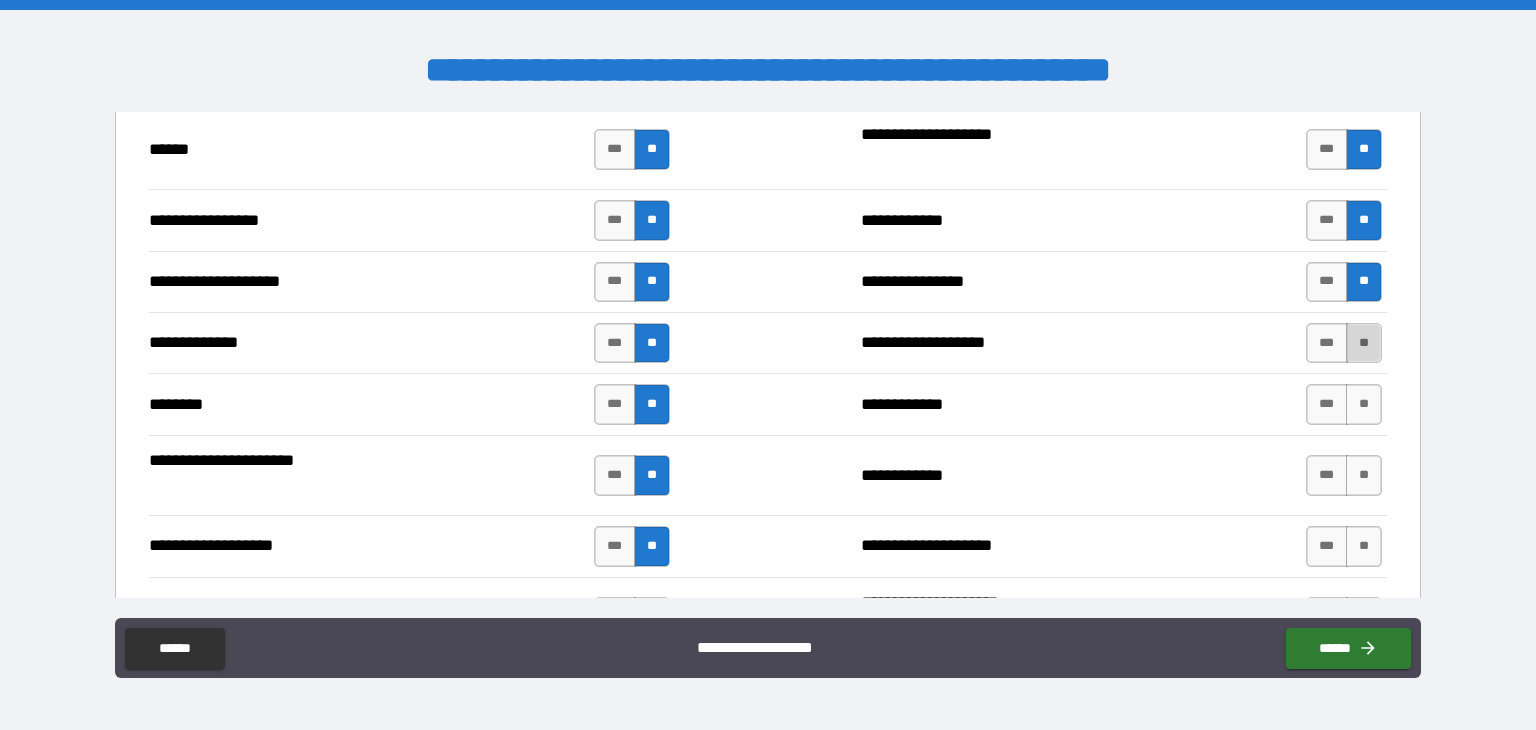 click on "**" at bounding box center (1364, 343) 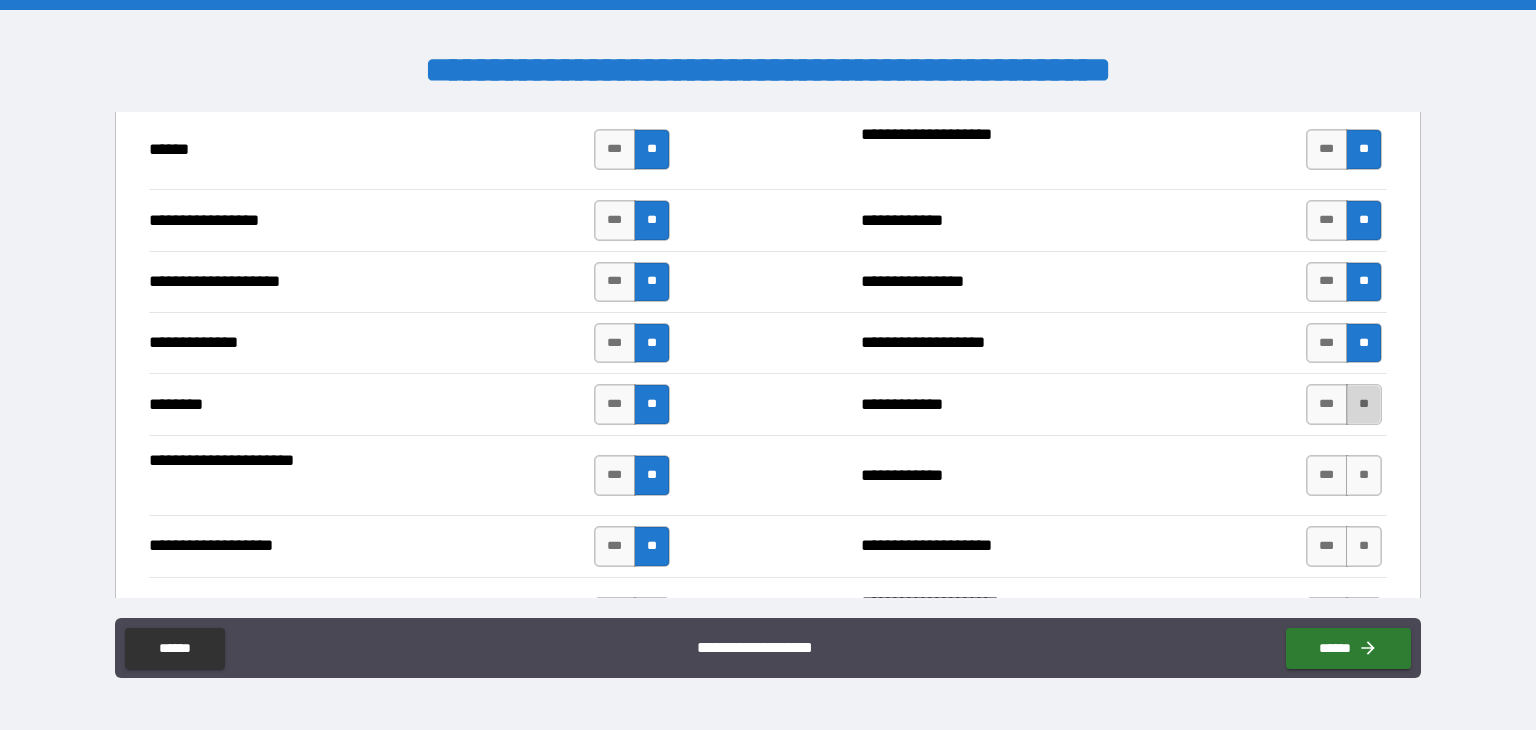 click on "**" at bounding box center [1364, 404] 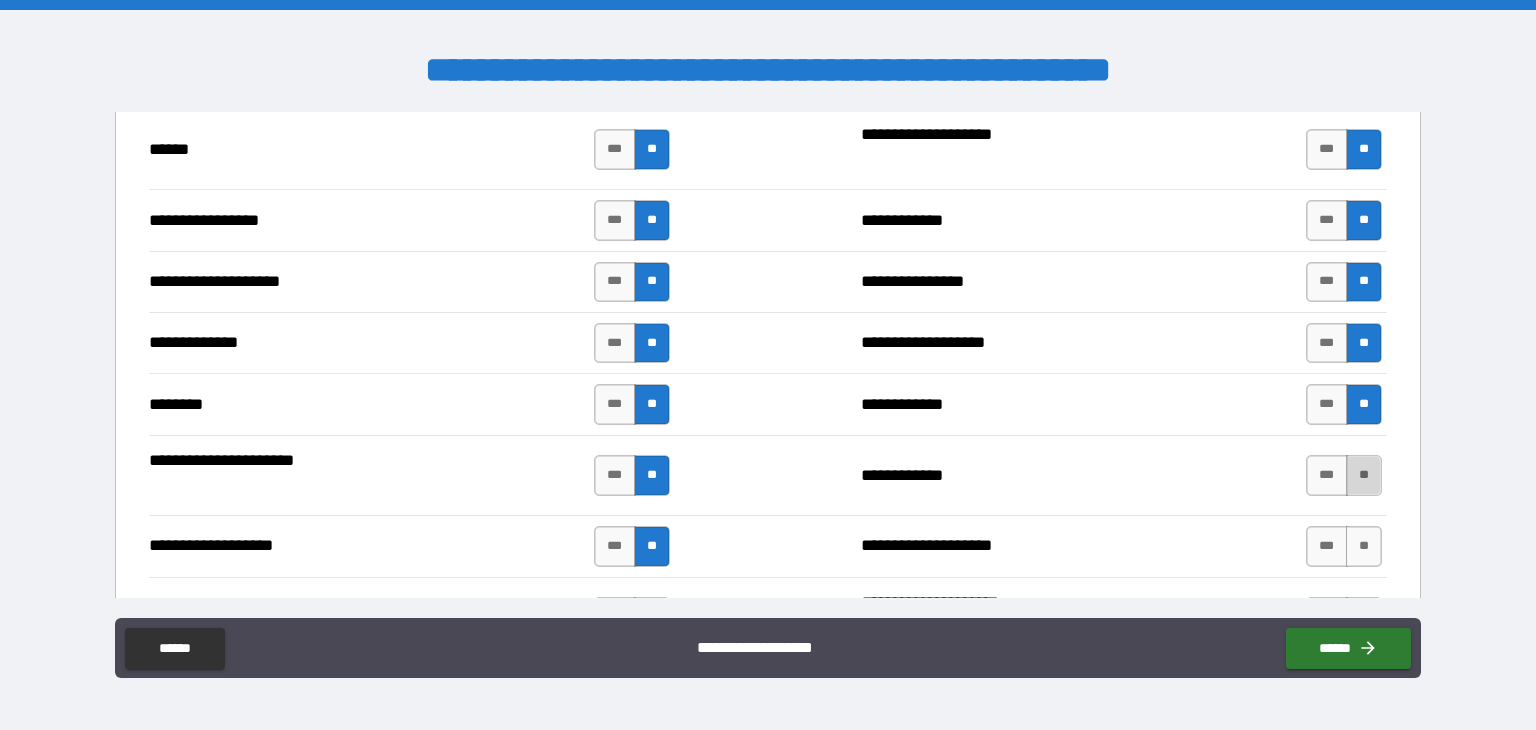 click on "**" at bounding box center [1364, 475] 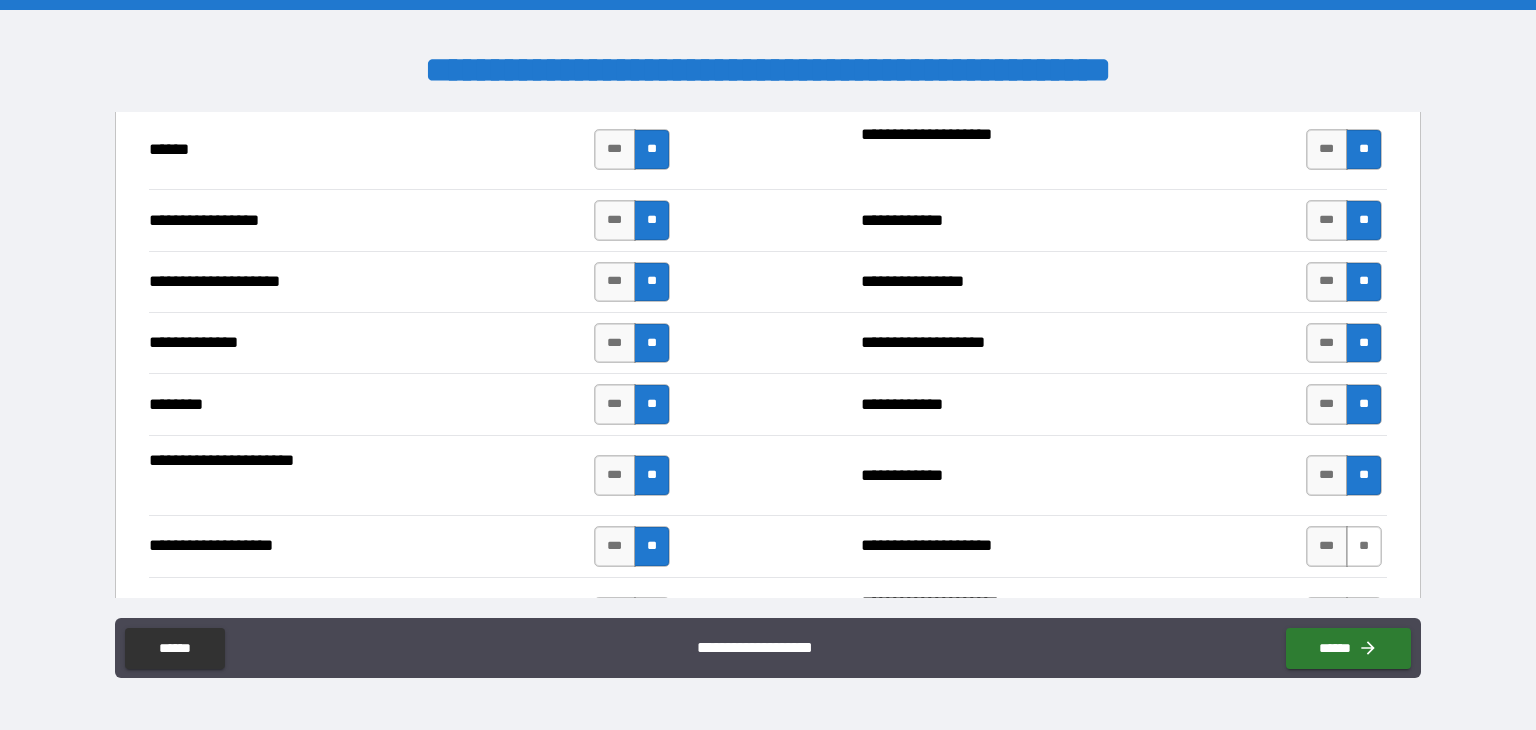 click on "**" at bounding box center [1364, 546] 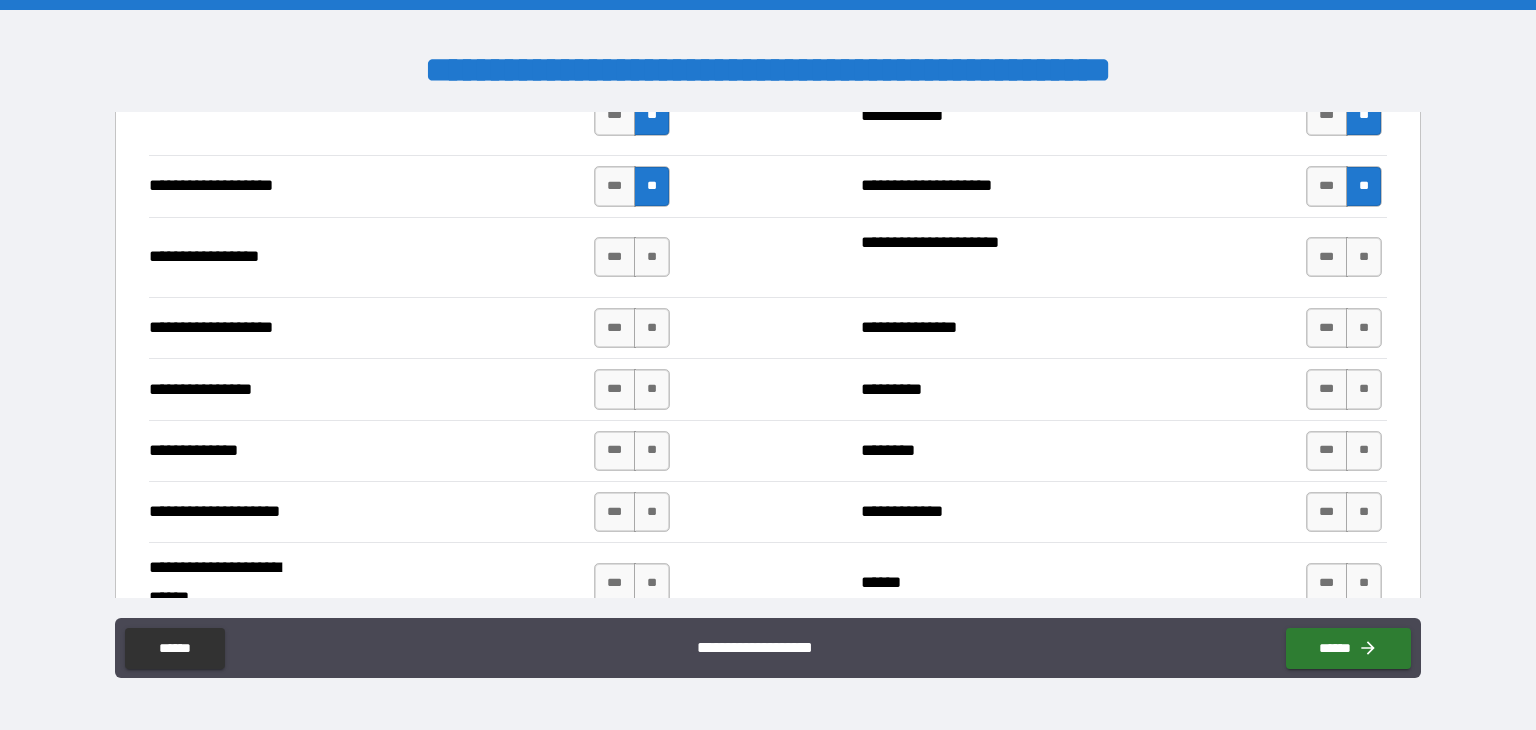 scroll, scrollTop: 5002, scrollLeft: 0, axis: vertical 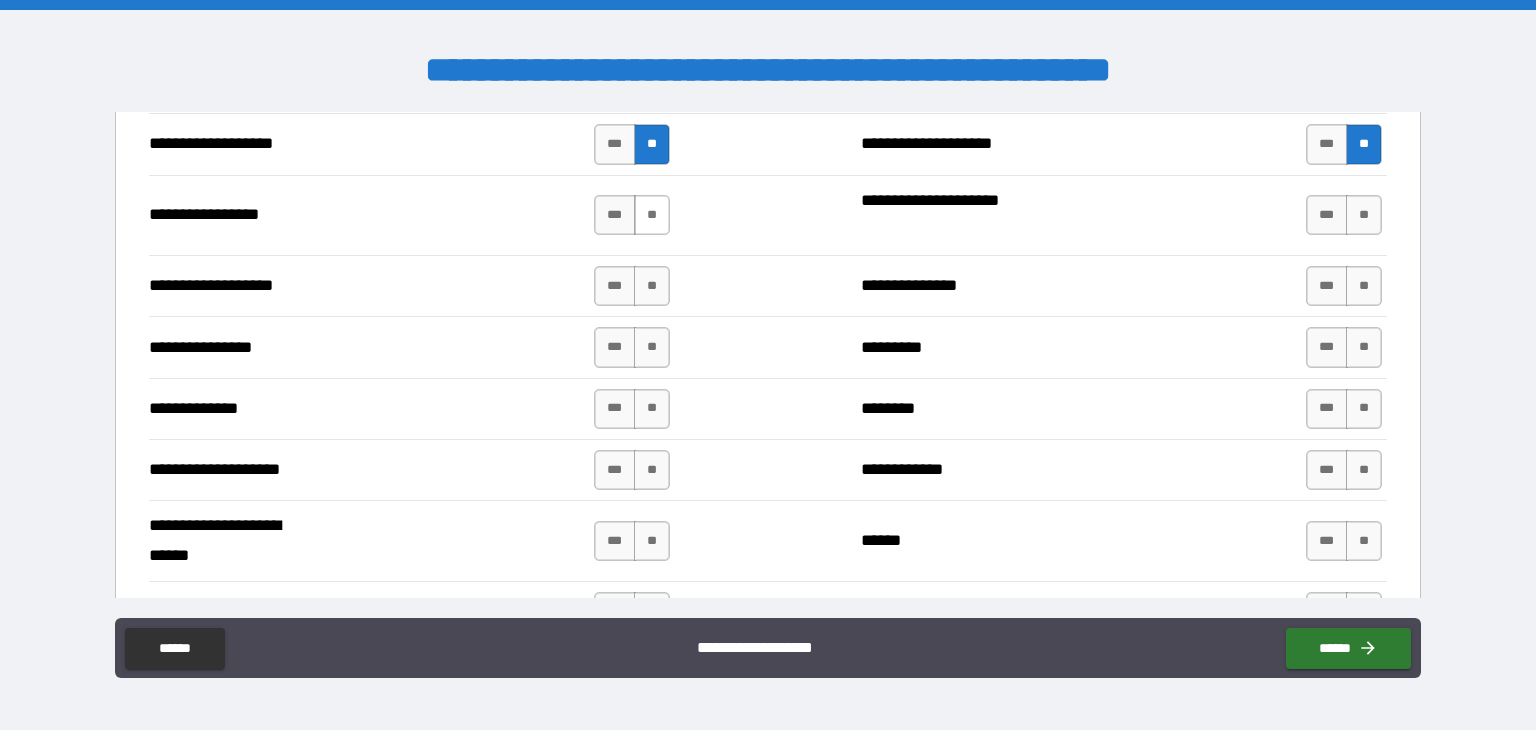 click on "**" at bounding box center (652, 215) 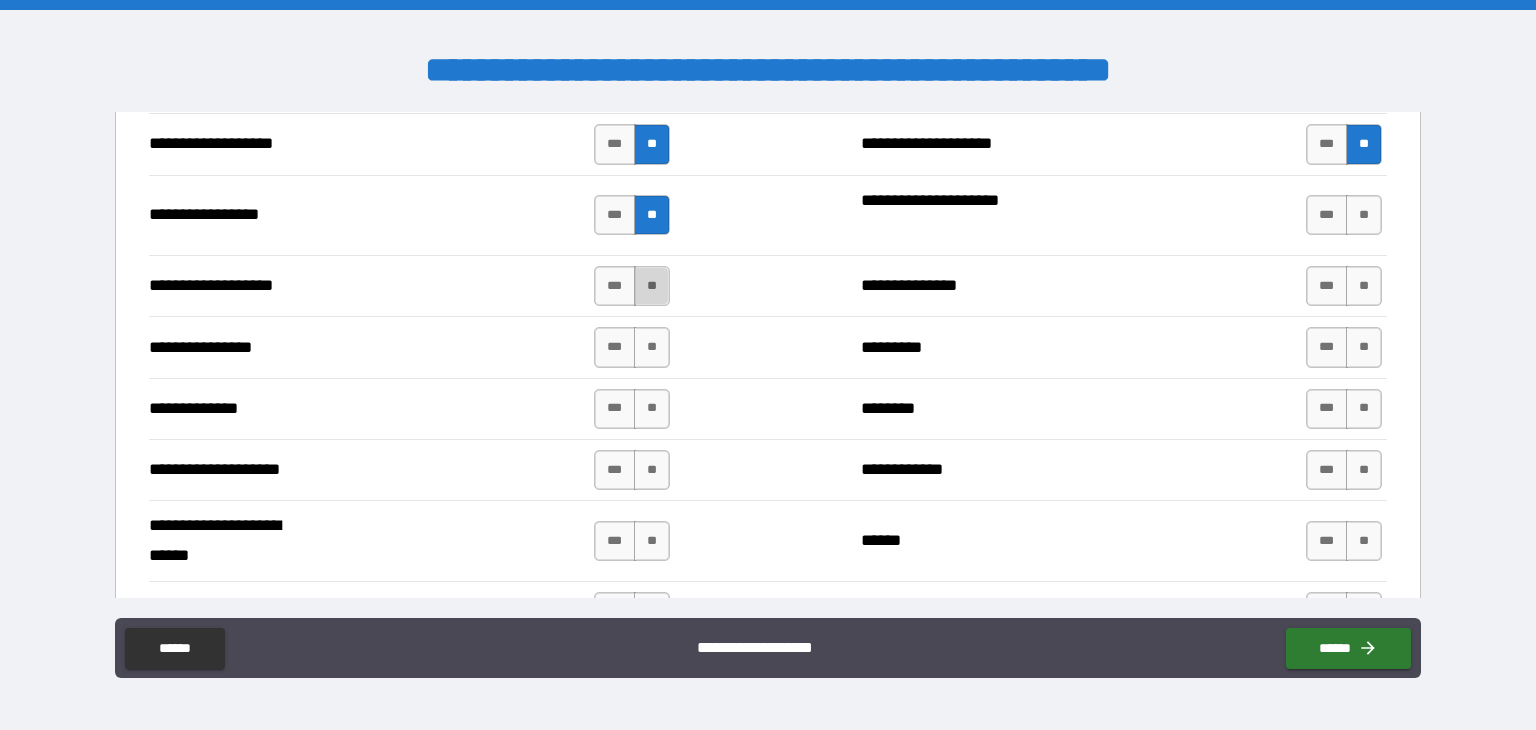 click on "**" at bounding box center [652, 286] 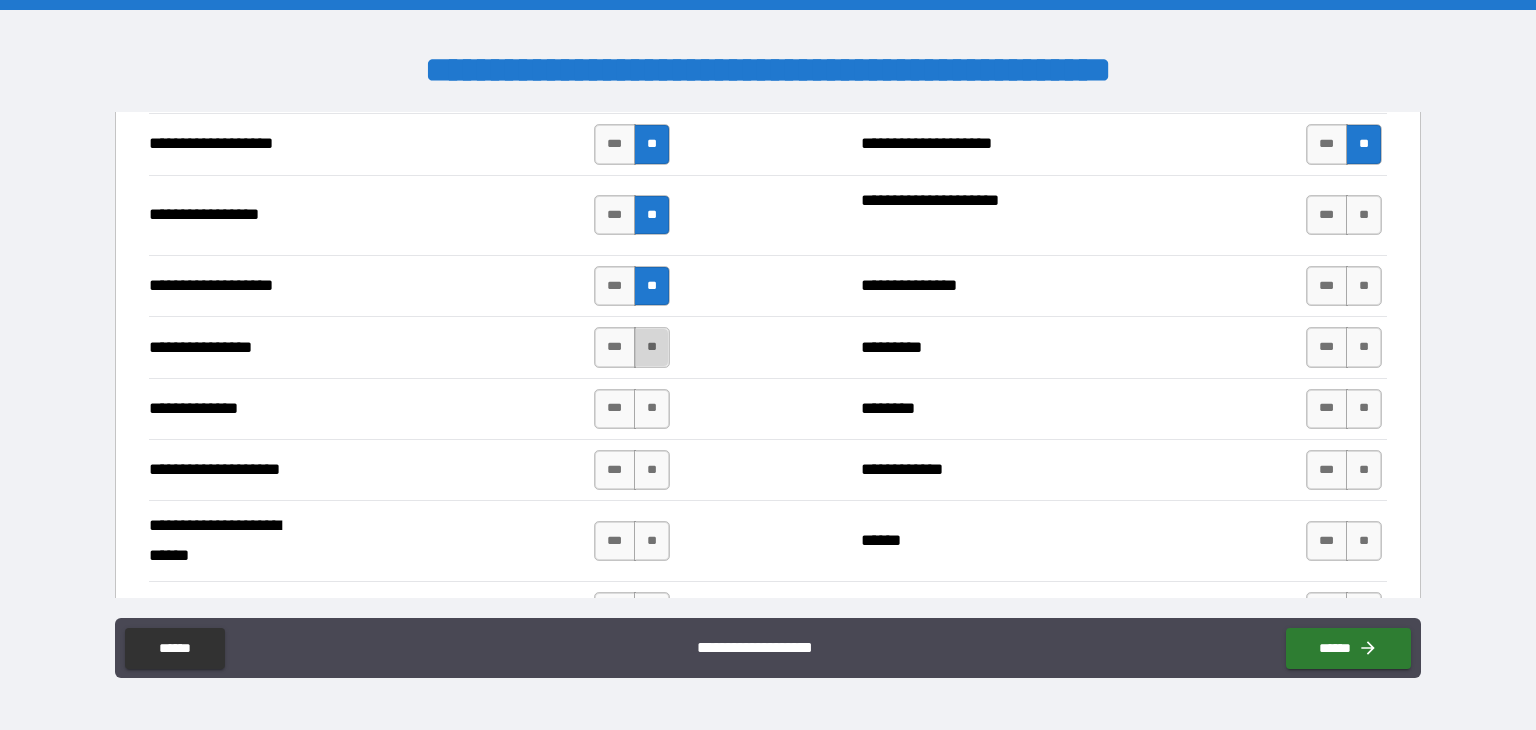 click on "**" at bounding box center (652, 347) 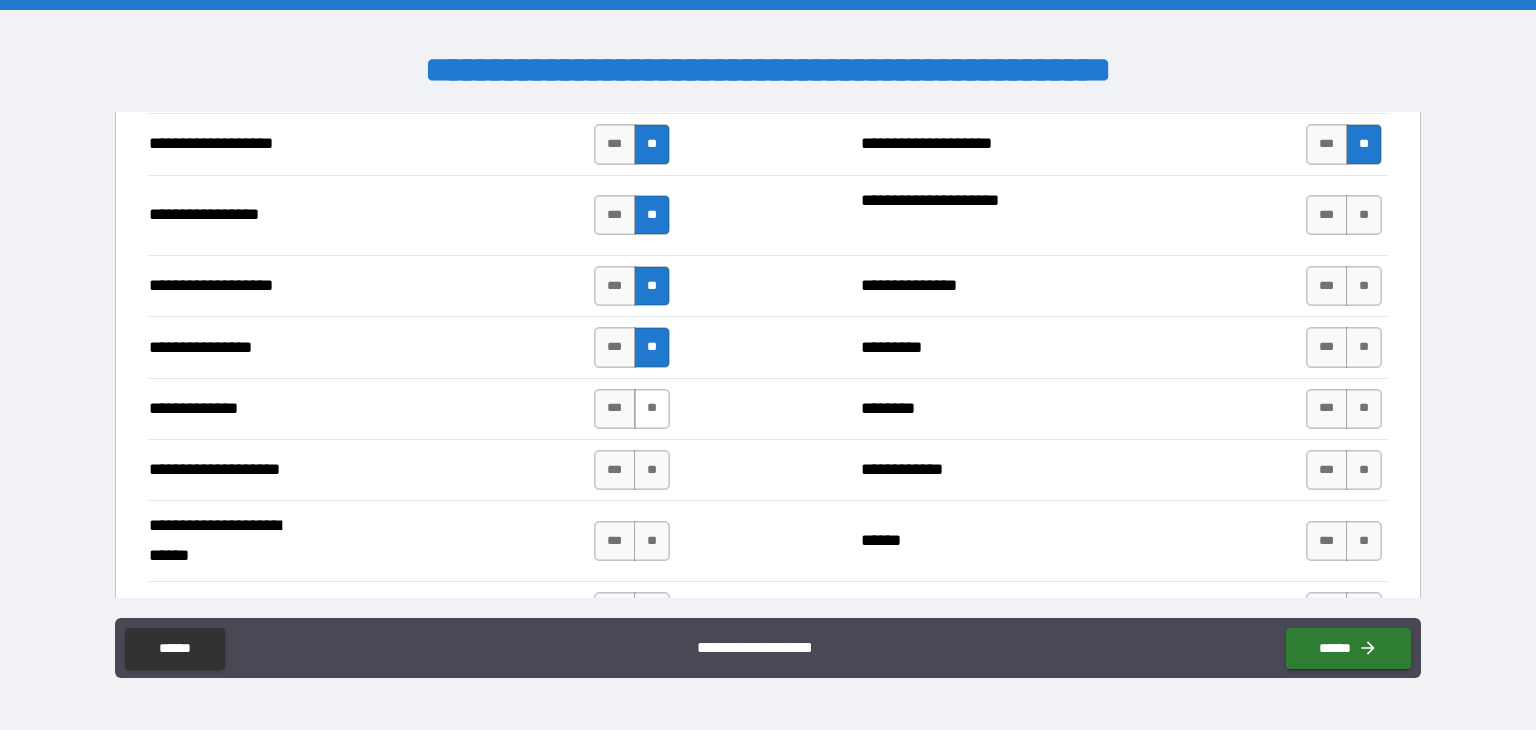 click on "**" at bounding box center (652, 409) 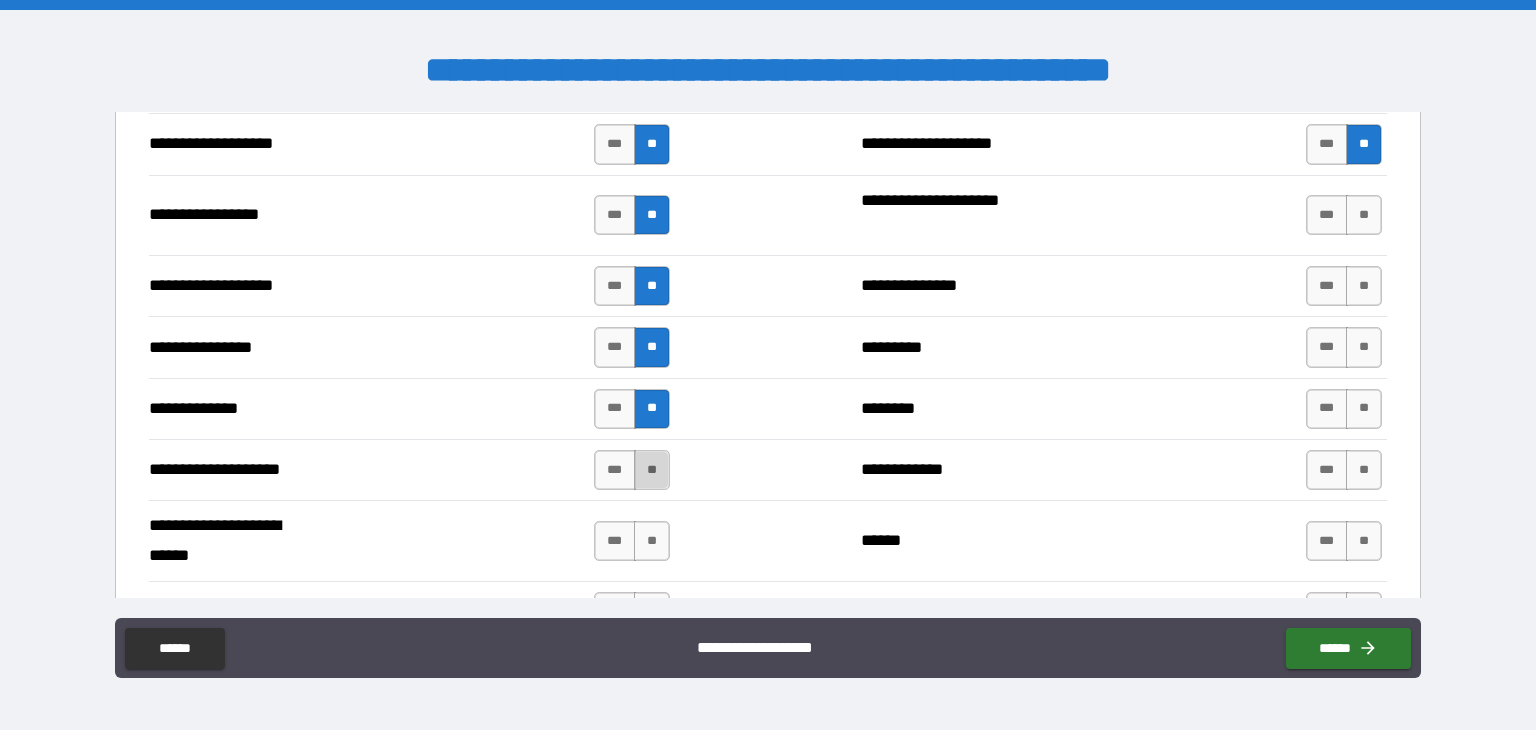 click on "**" at bounding box center [652, 470] 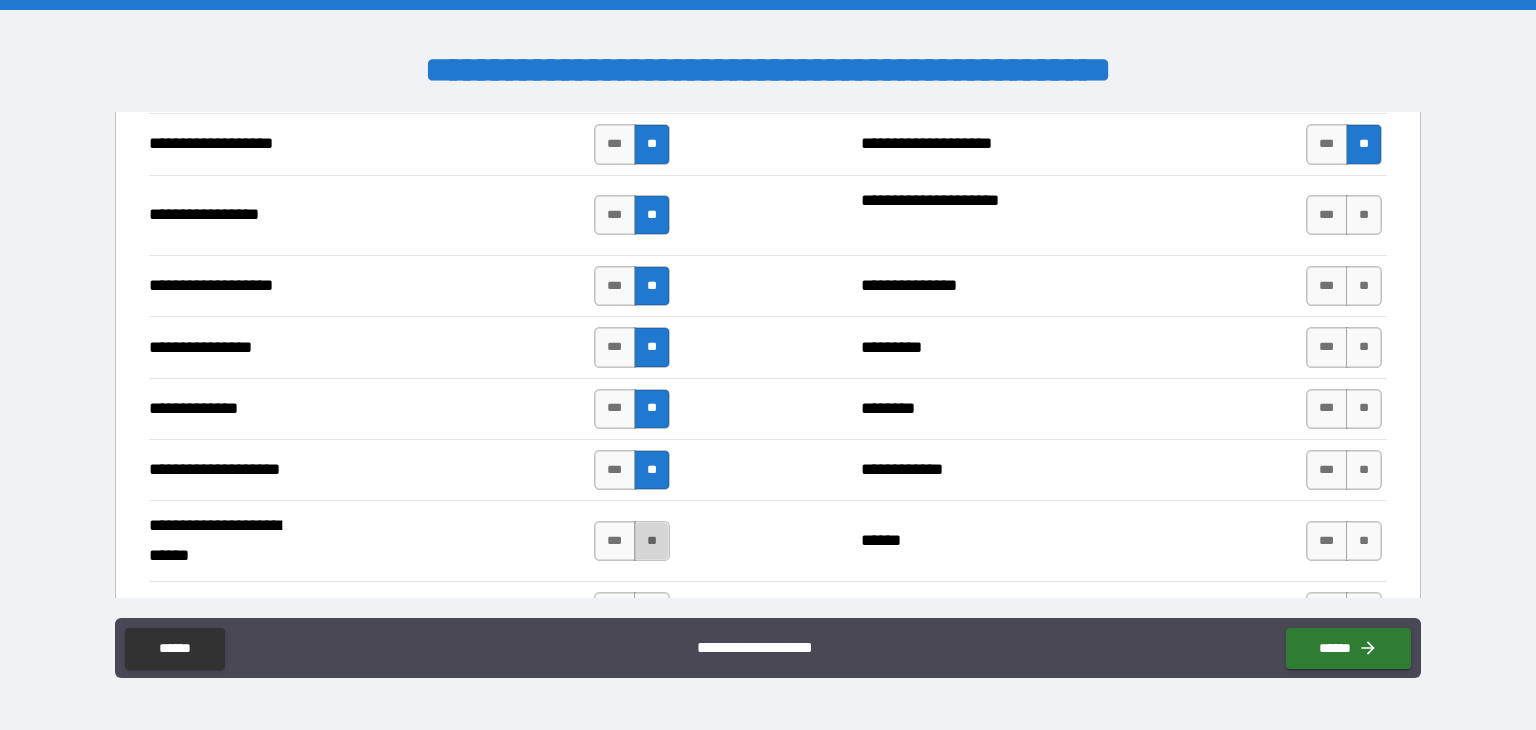 click on "**" at bounding box center [652, 541] 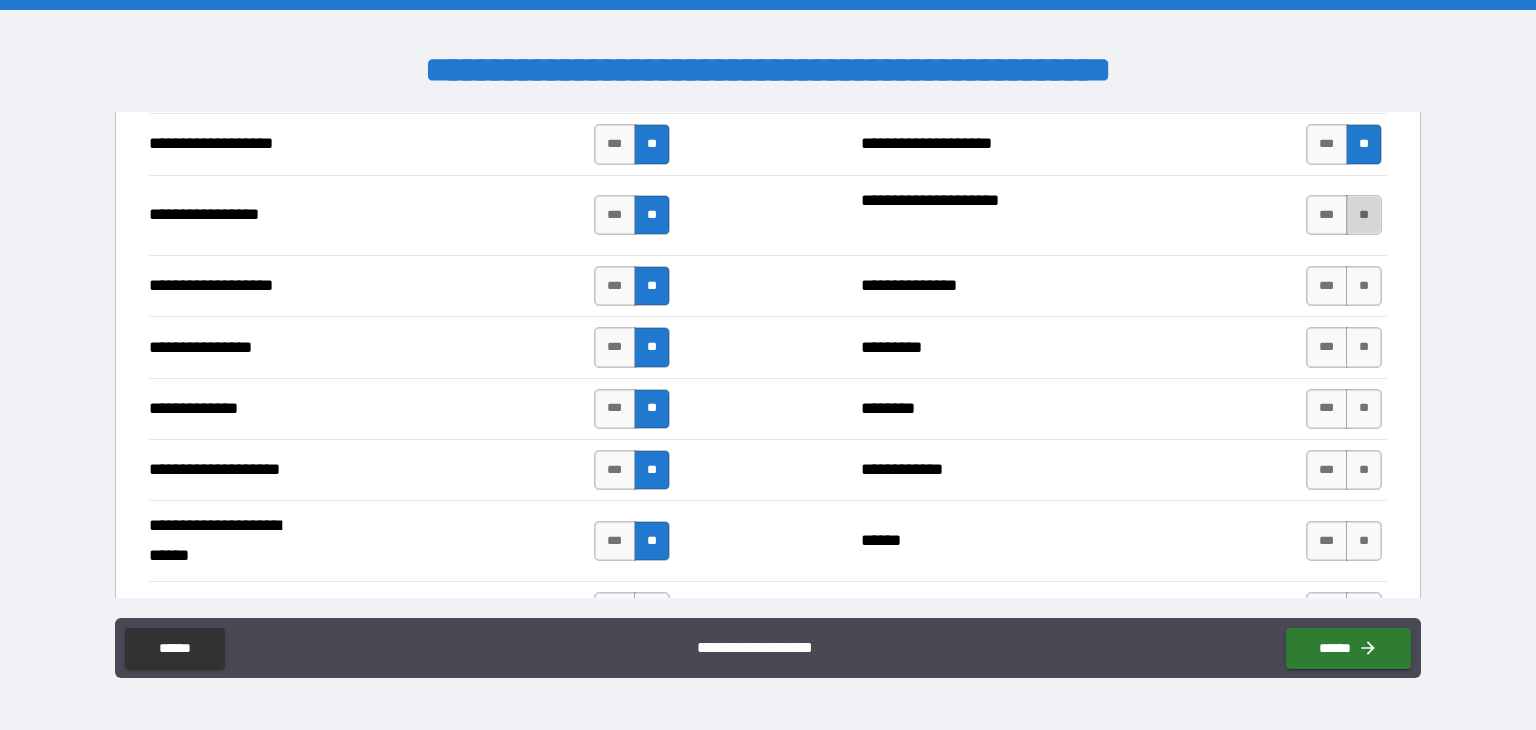 click on "**" at bounding box center [1364, 215] 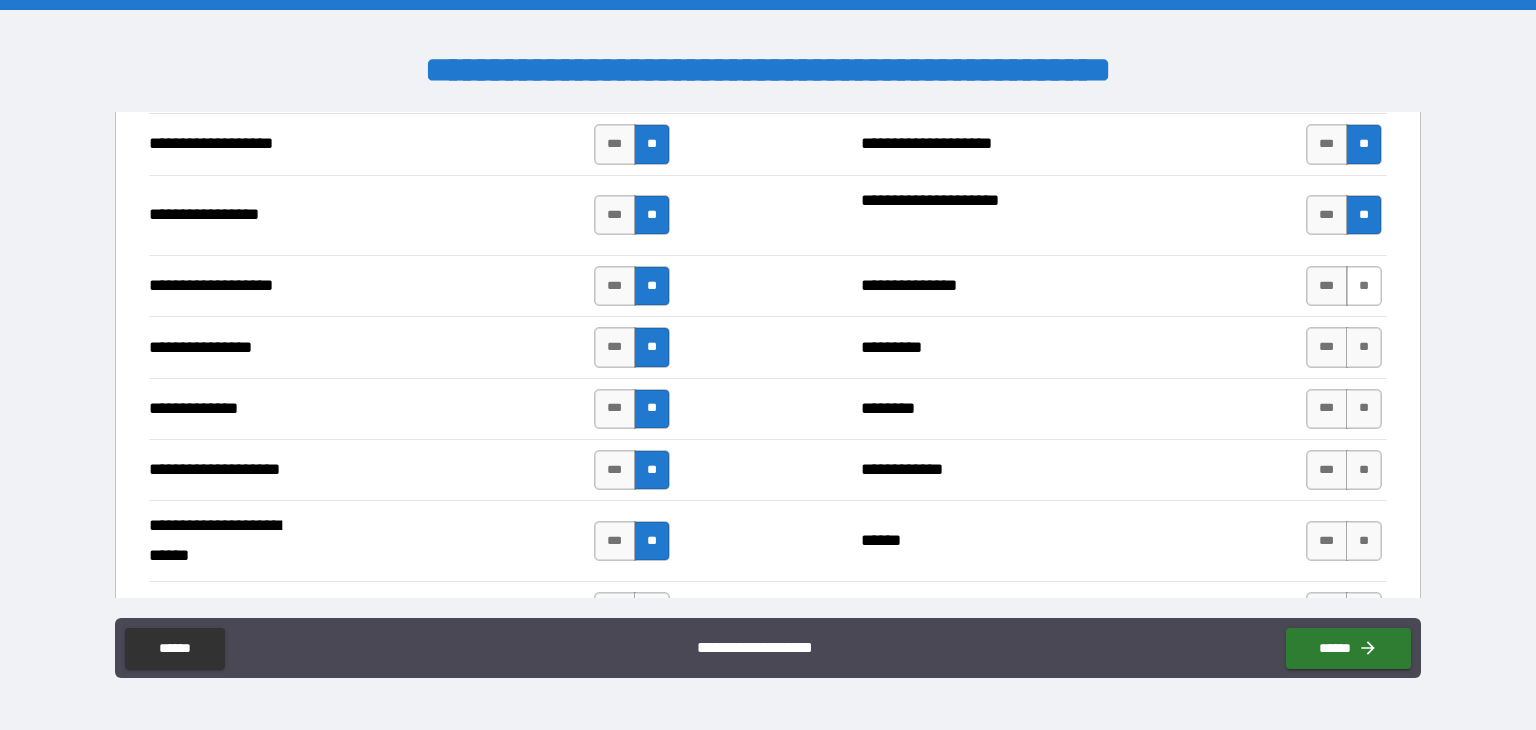 click on "**" at bounding box center [1364, 286] 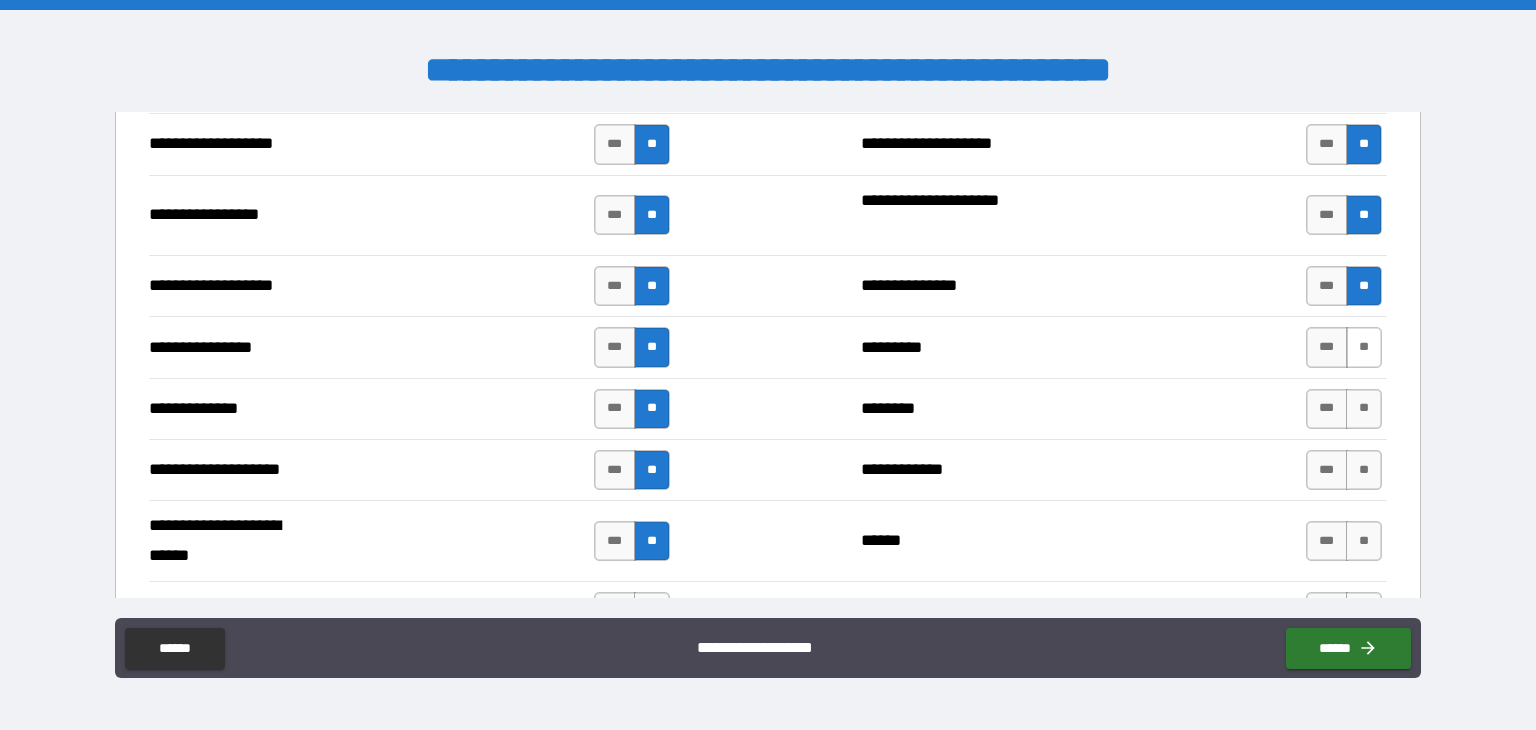 click on "**" at bounding box center [1364, 347] 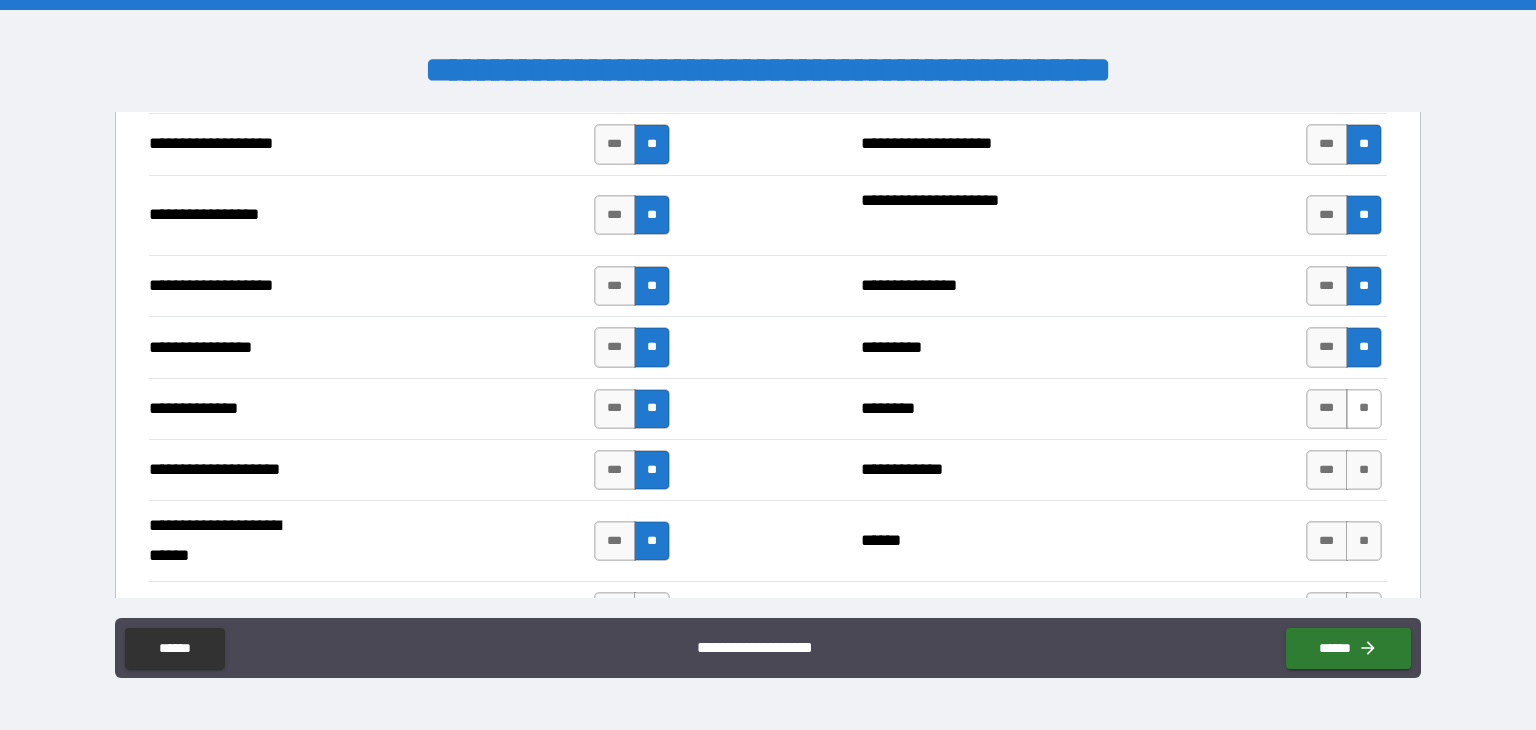 click on "**" at bounding box center (1364, 409) 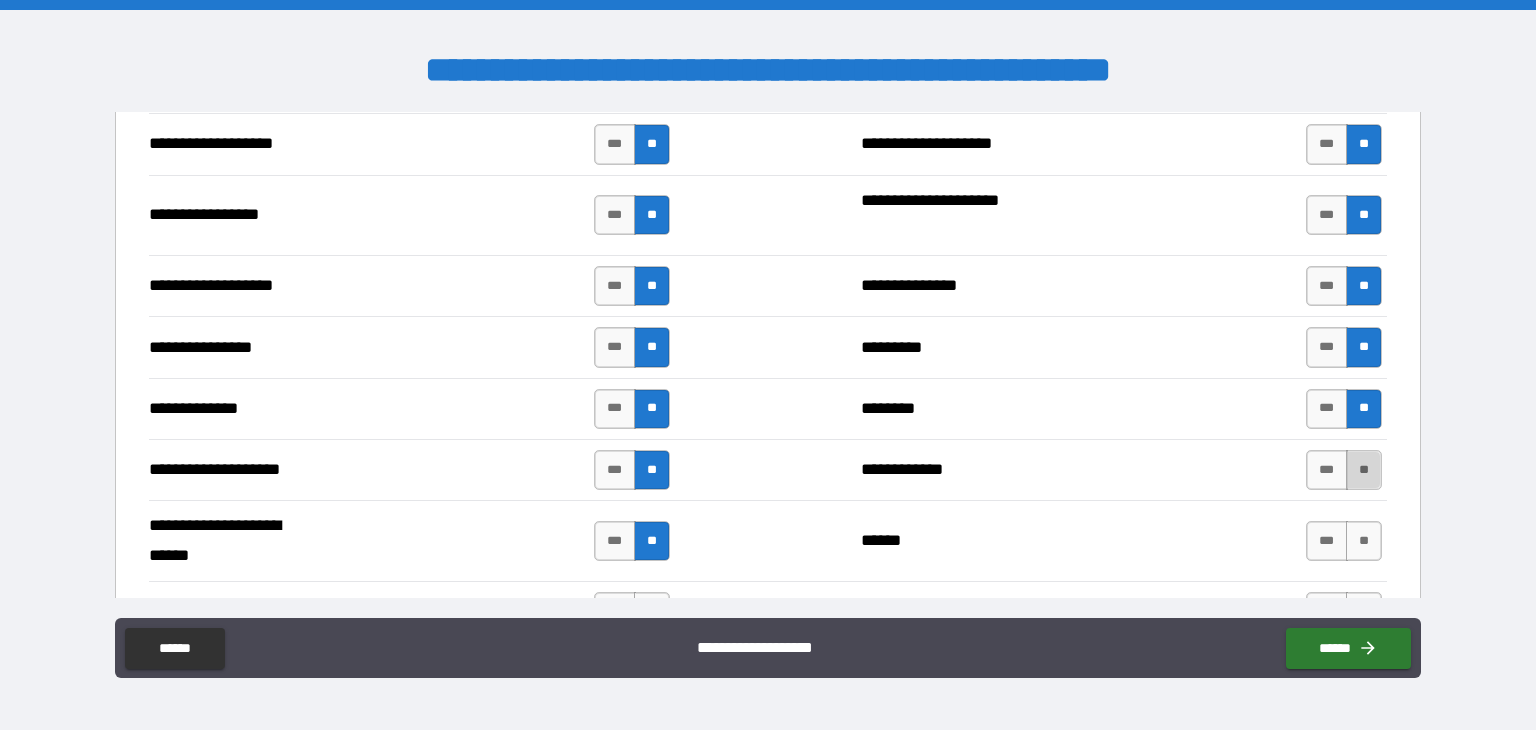 click on "**" at bounding box center [1364, 470] 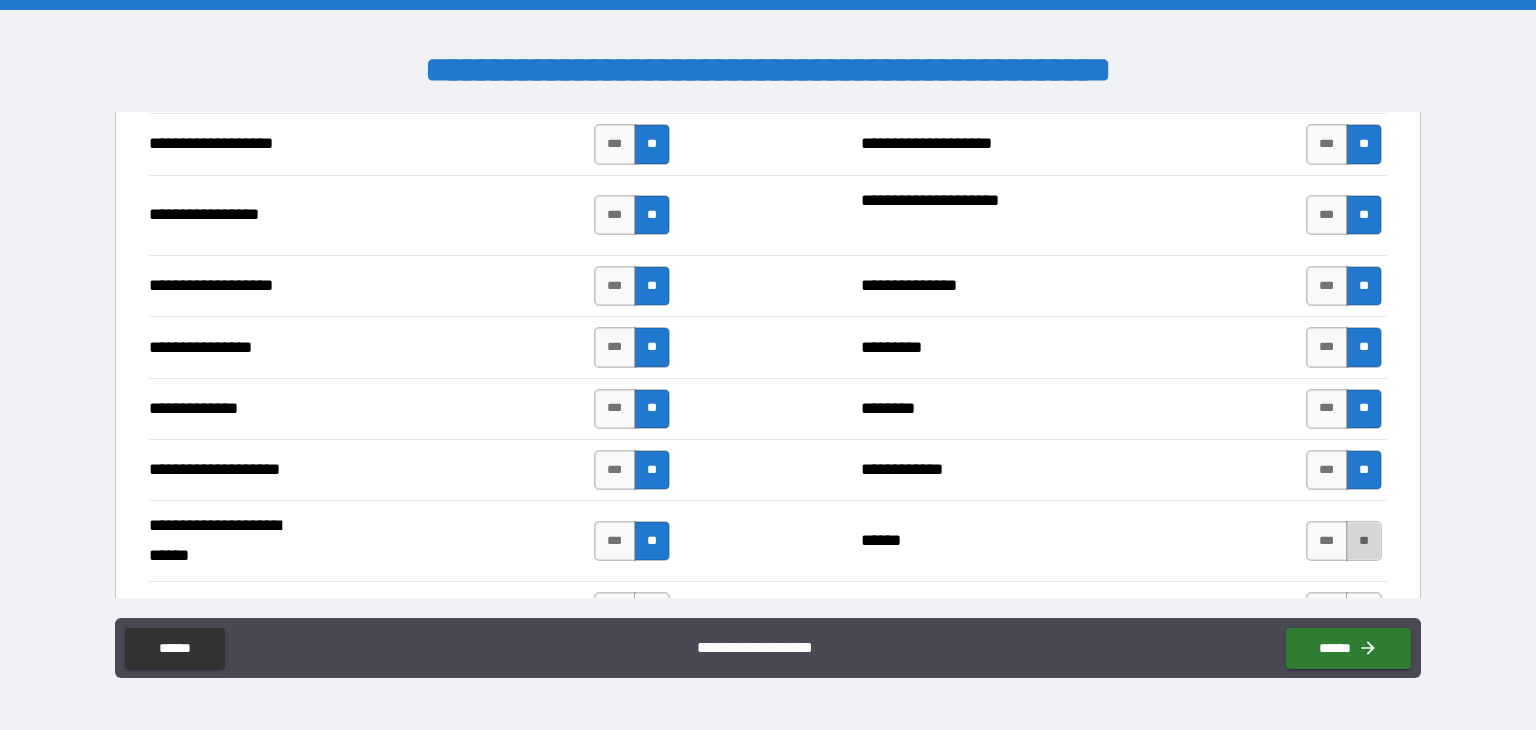click on "**" at bounding box center (1364, 541) 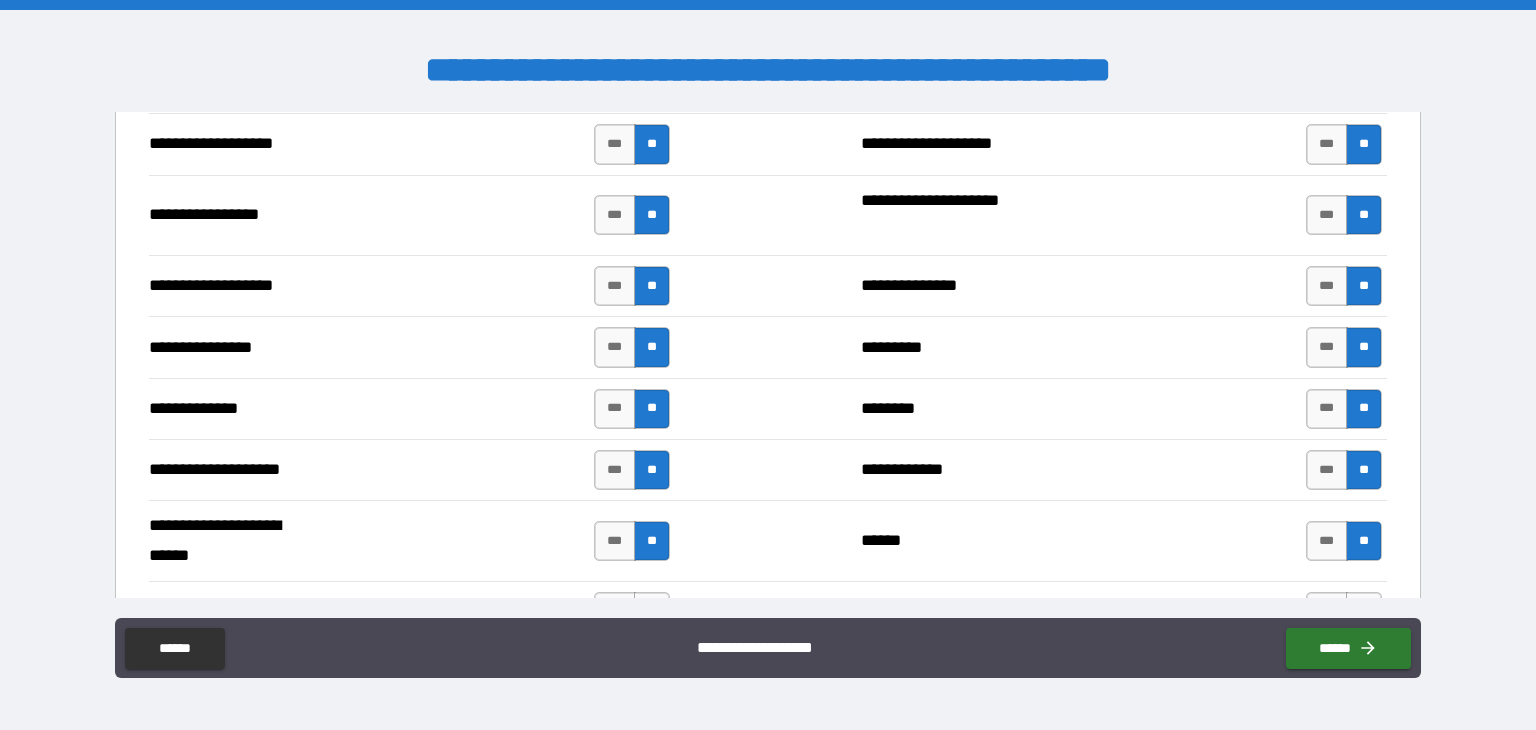 drag, startPoint x: 1423, startPoint y: 507, endPoint x: 1423, endPoint y: 527, distance: 20 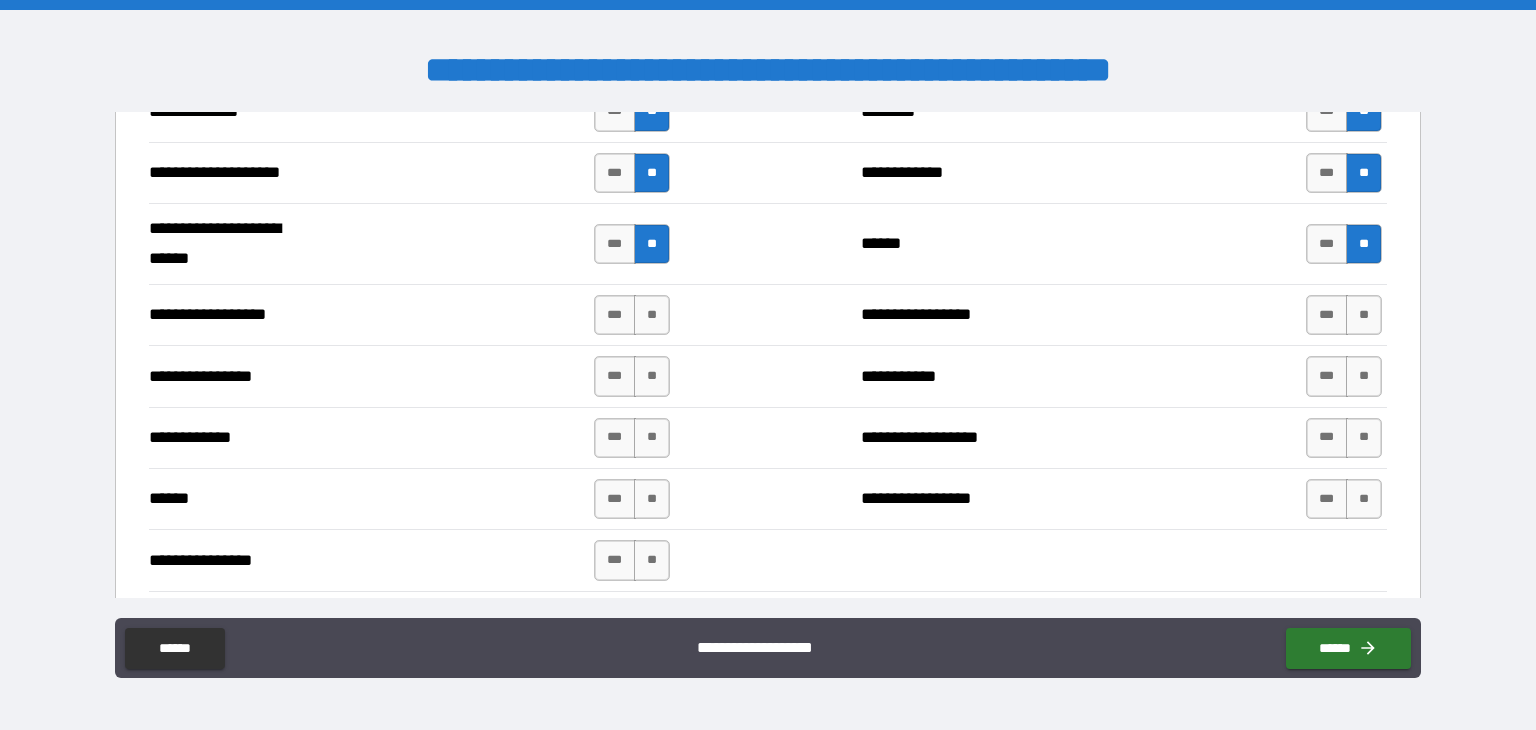 scroll, scrollTop: 5405, scrollLeft: 0, axis: vertical 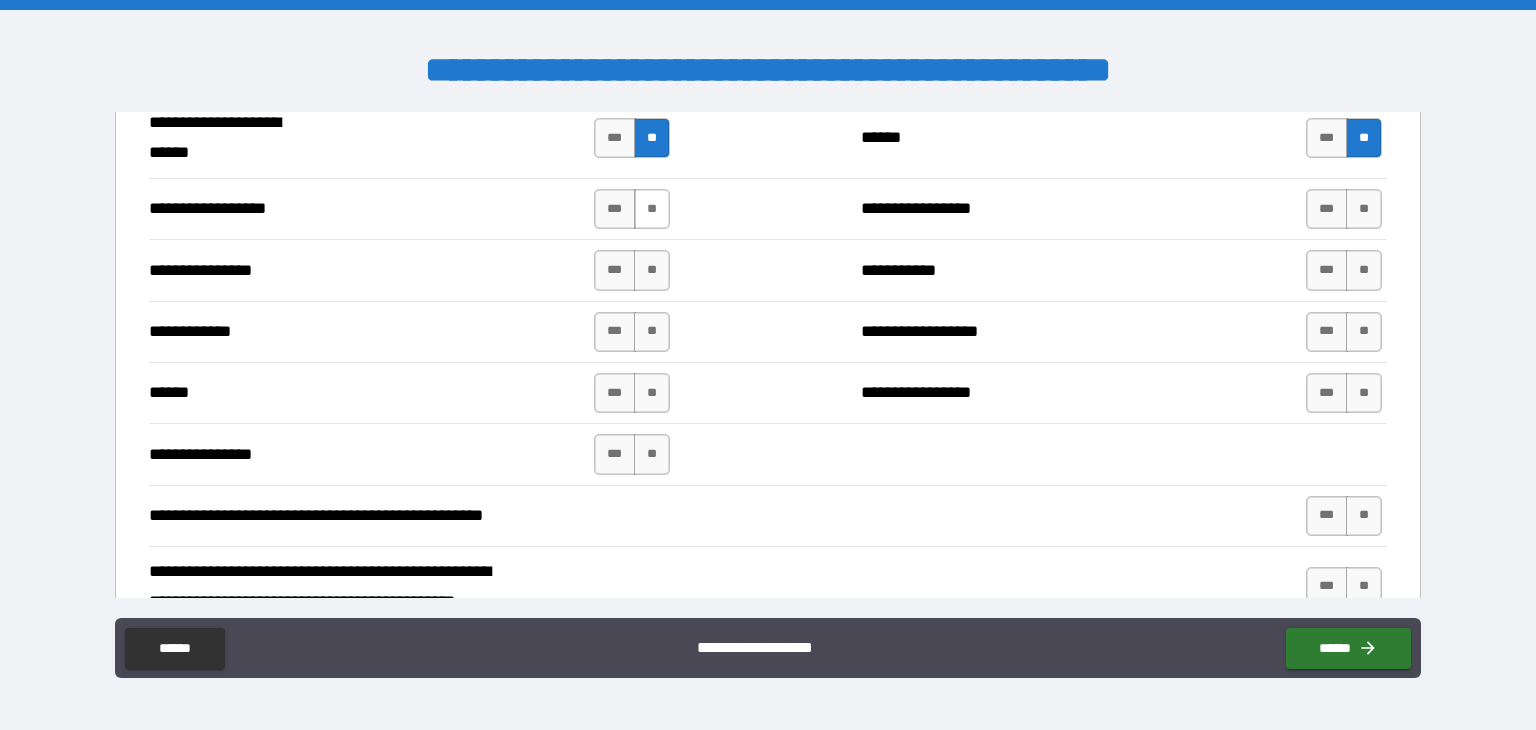 click on "**" at bounding box center [652, 209] 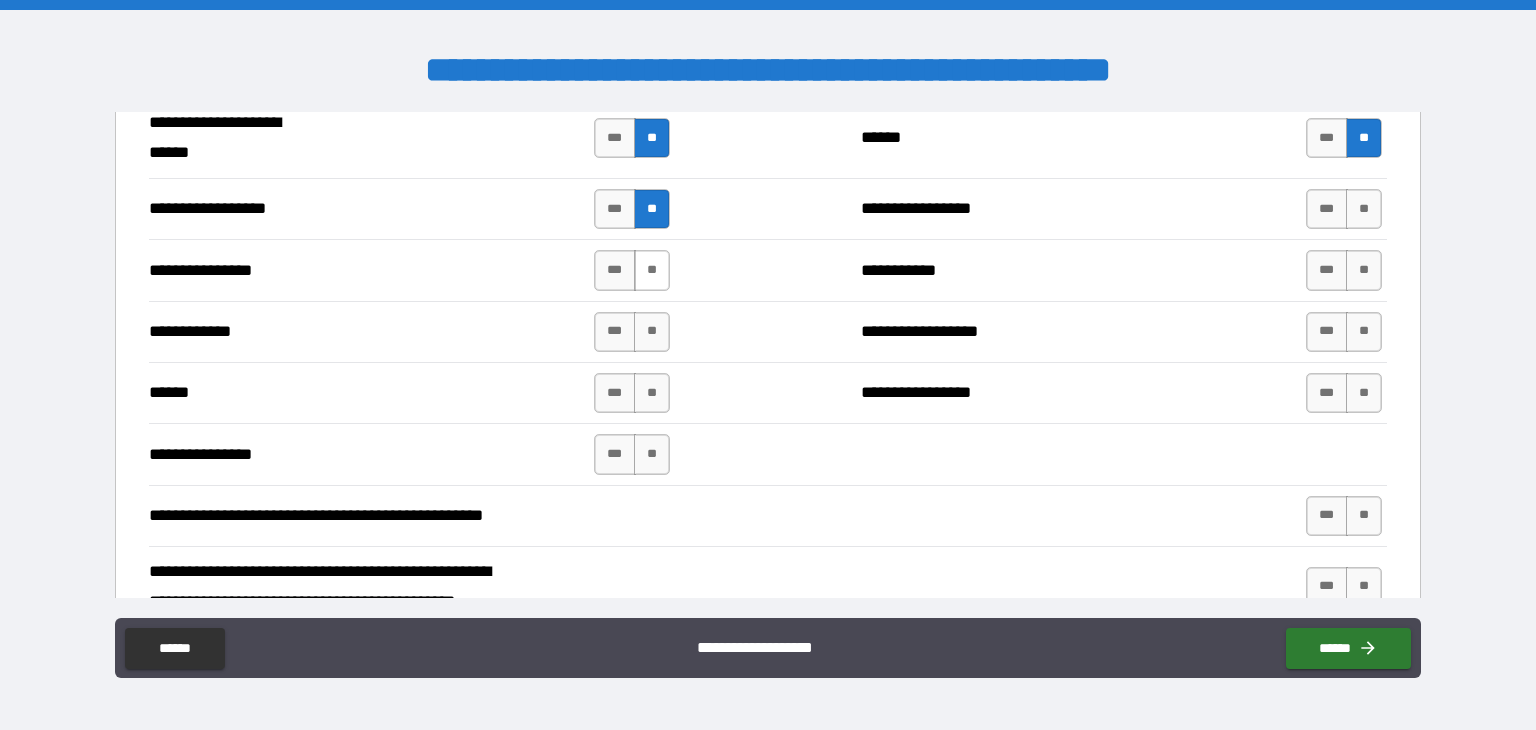 click on "**" at bounding box center [652, 270] 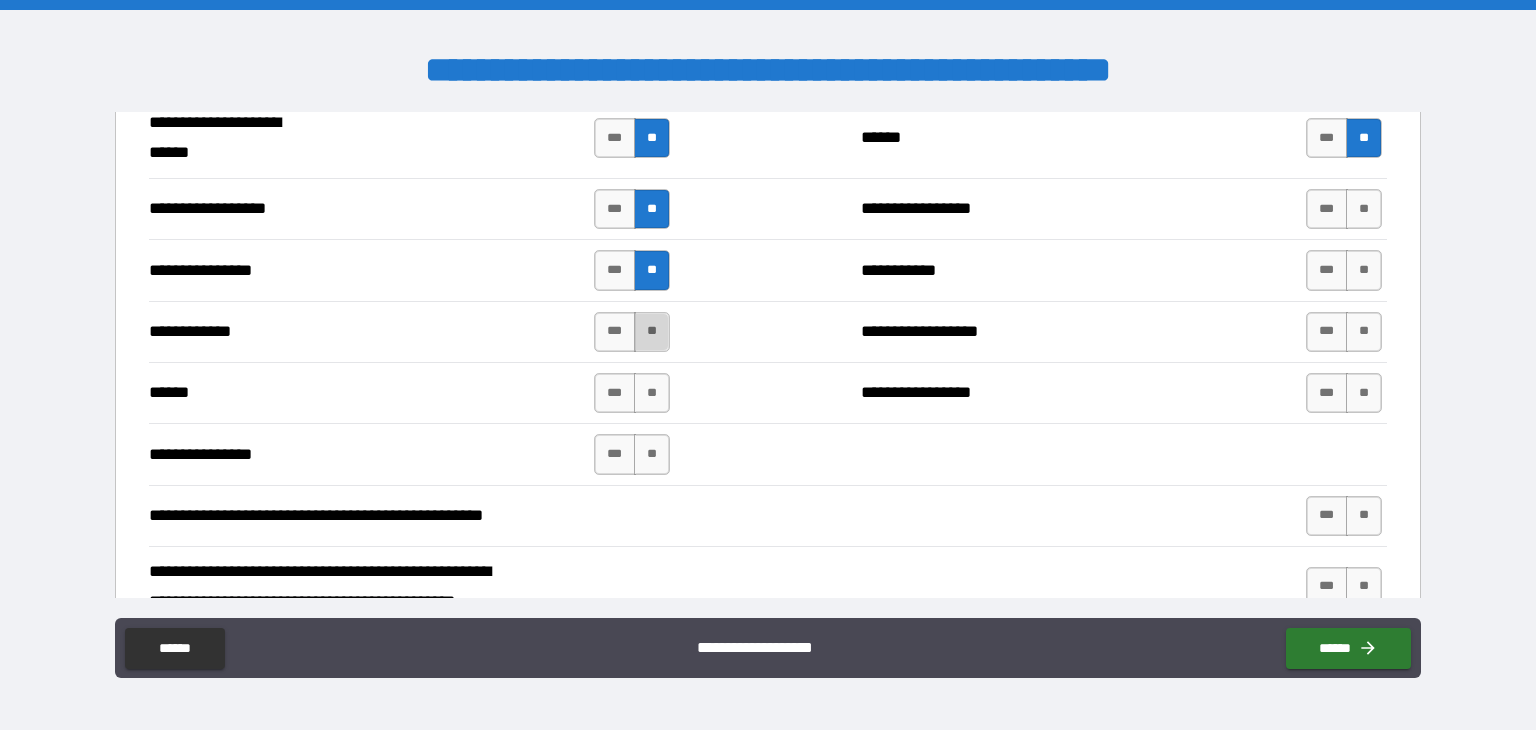 click on "**" at bounding box center (652, 332) 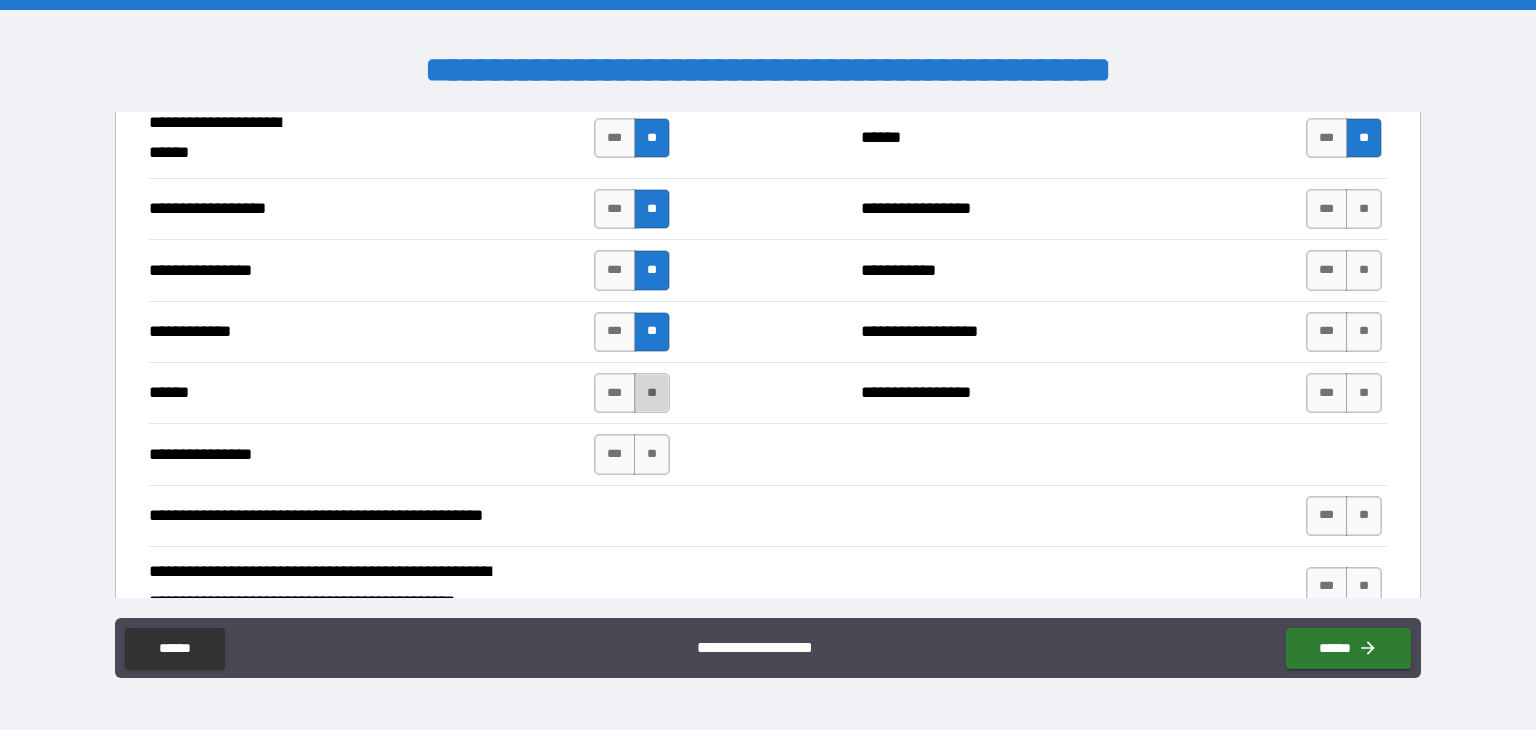click on "**" at bounding box center (652, 393) 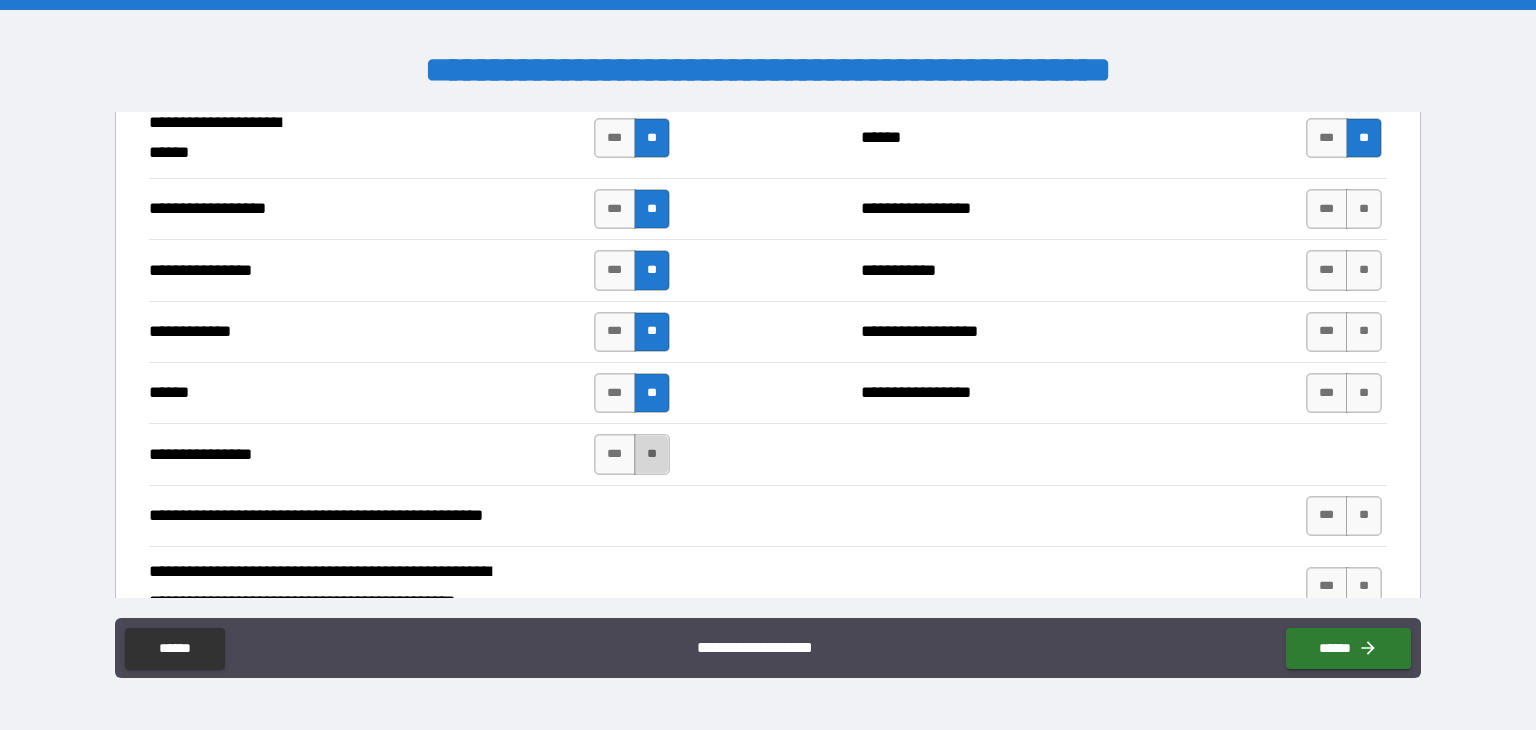 click on "**" at bounding box center (652, 454) 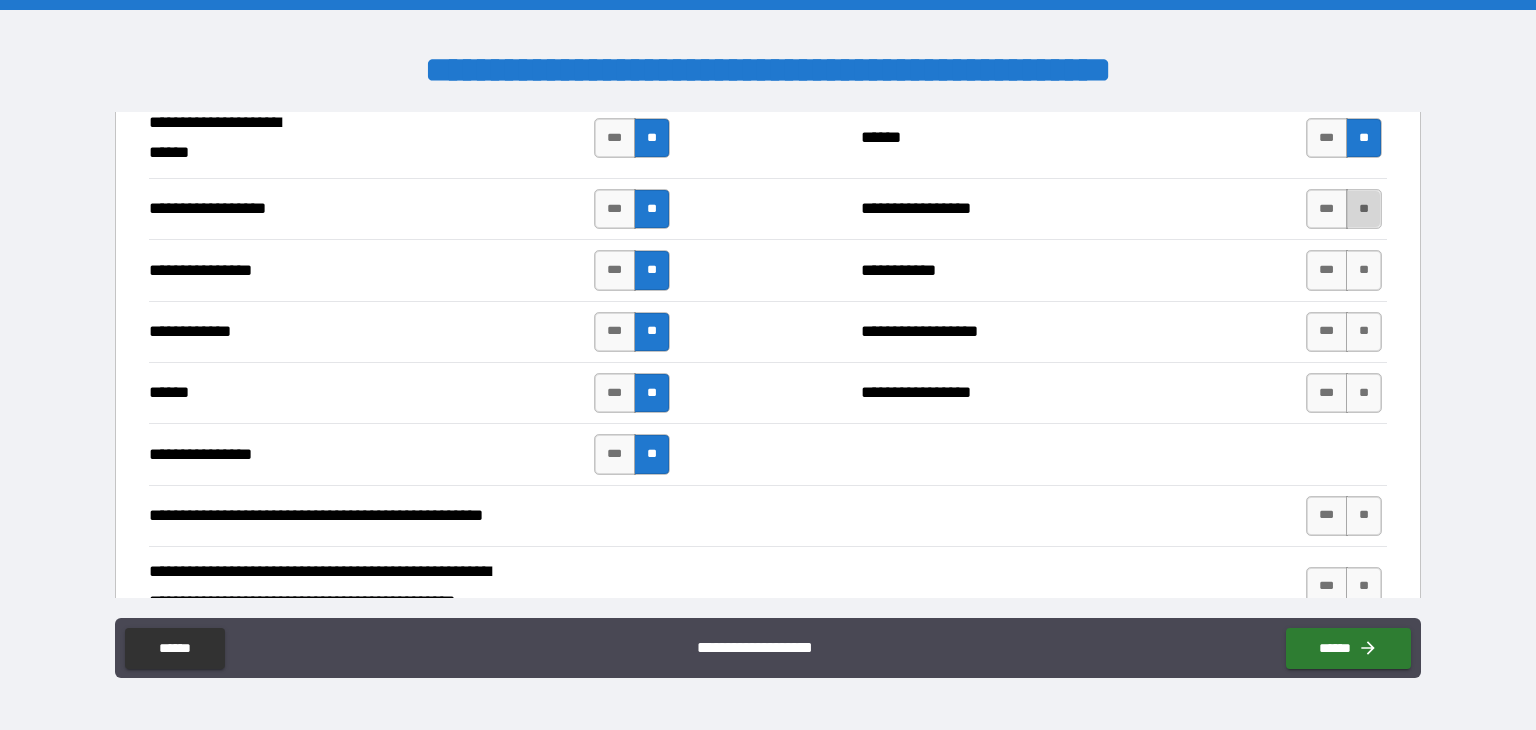 click on "**" at bounding box center (1364, 209) 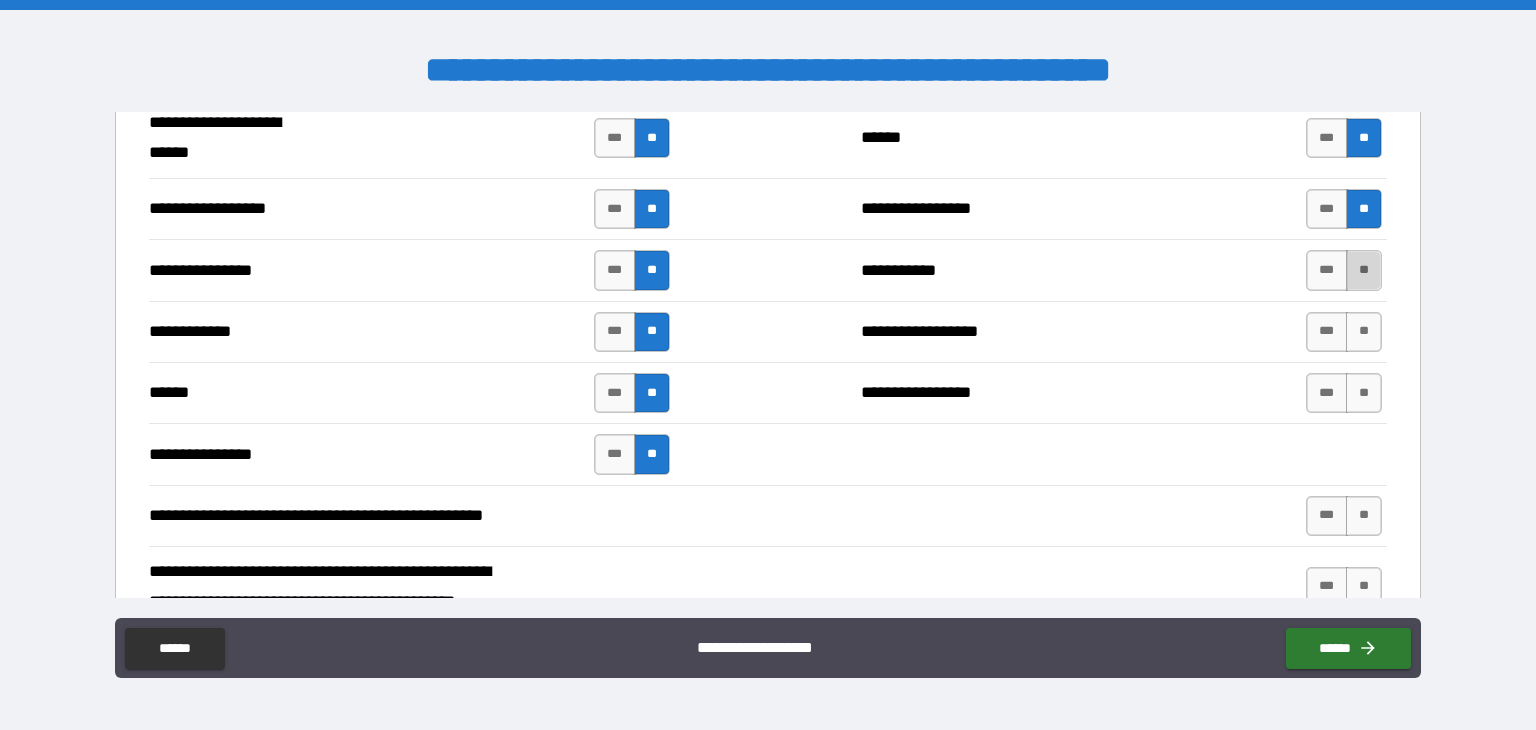 click on "**" at bounding box center (1364, 270) 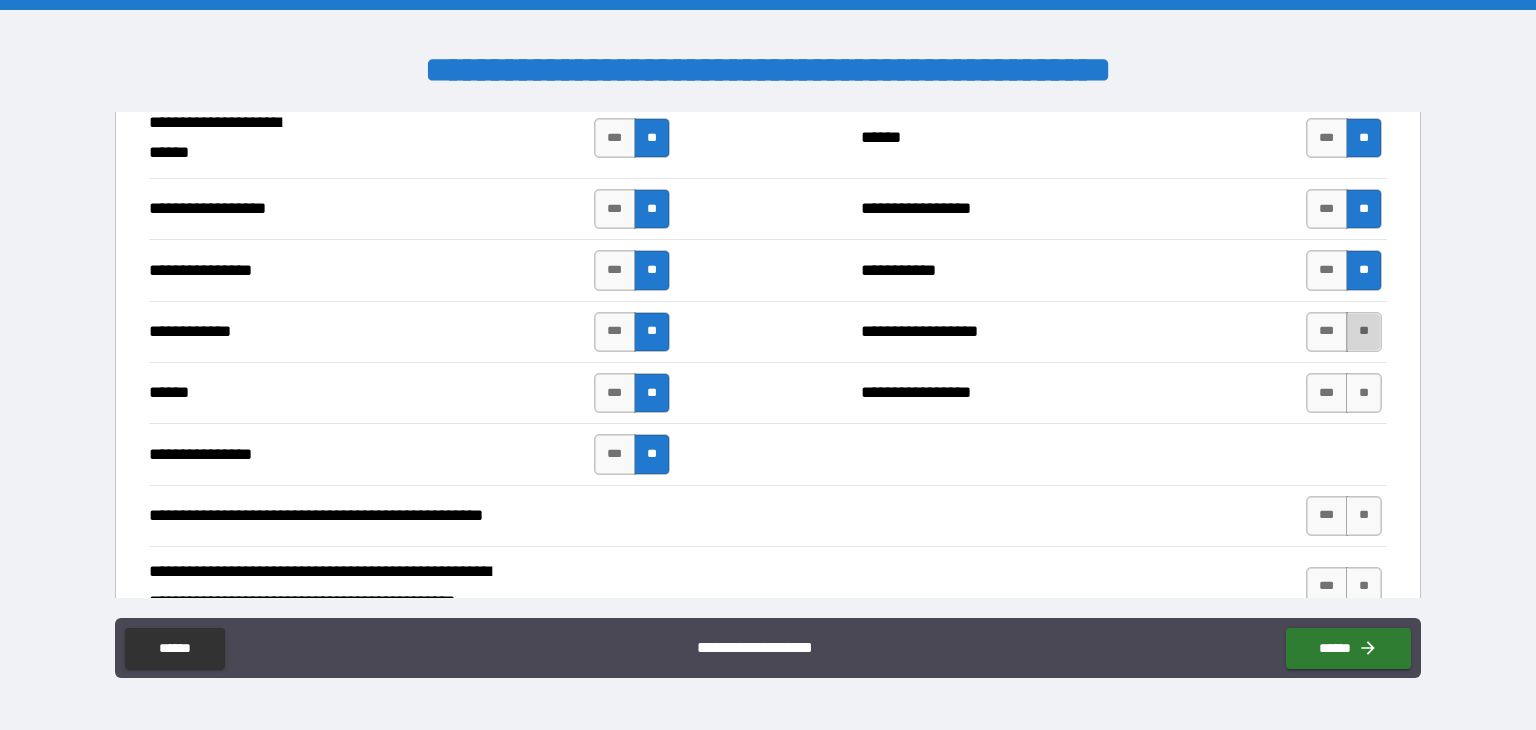 click on "**" at bounding box center [1364, 332] 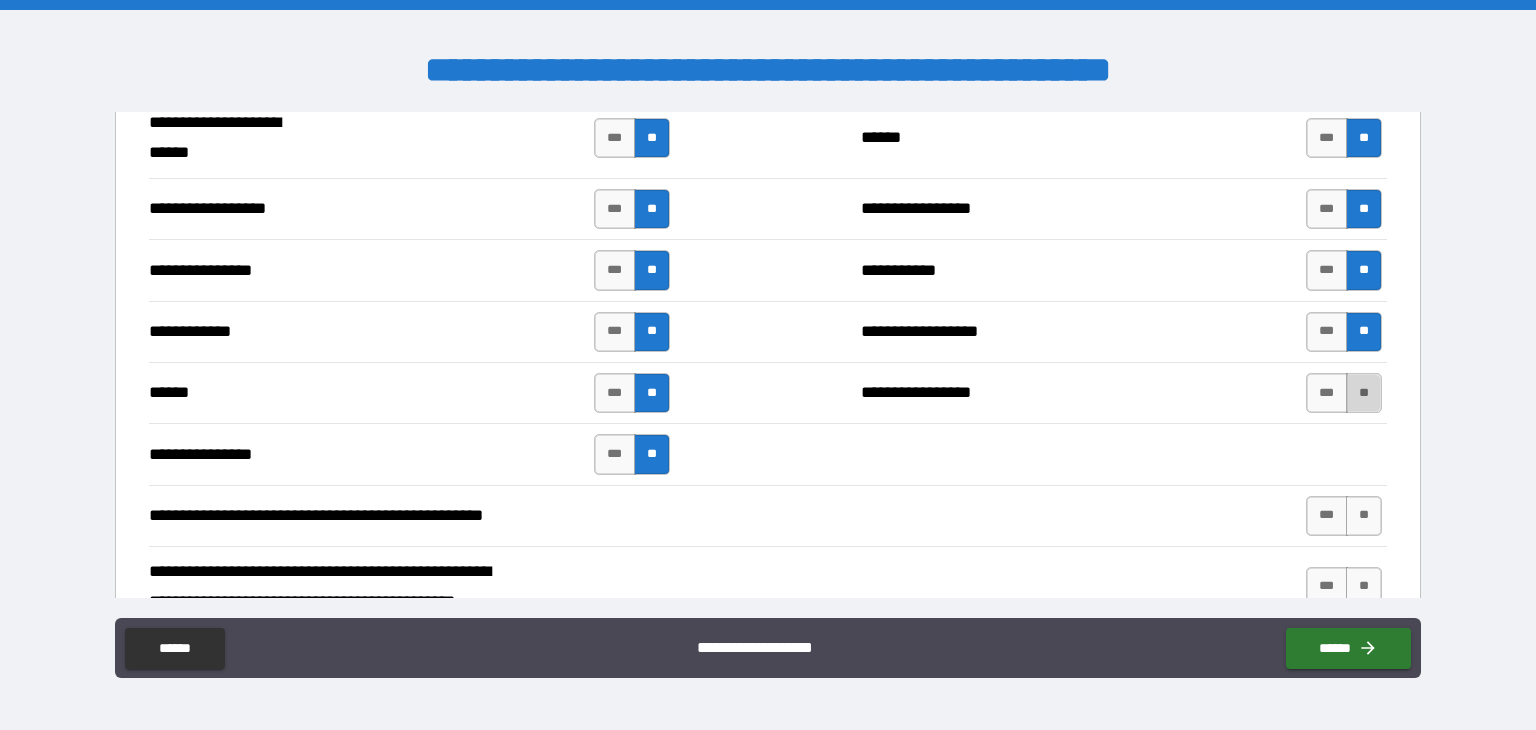 click on "**" at bounding box center [1364, 393] 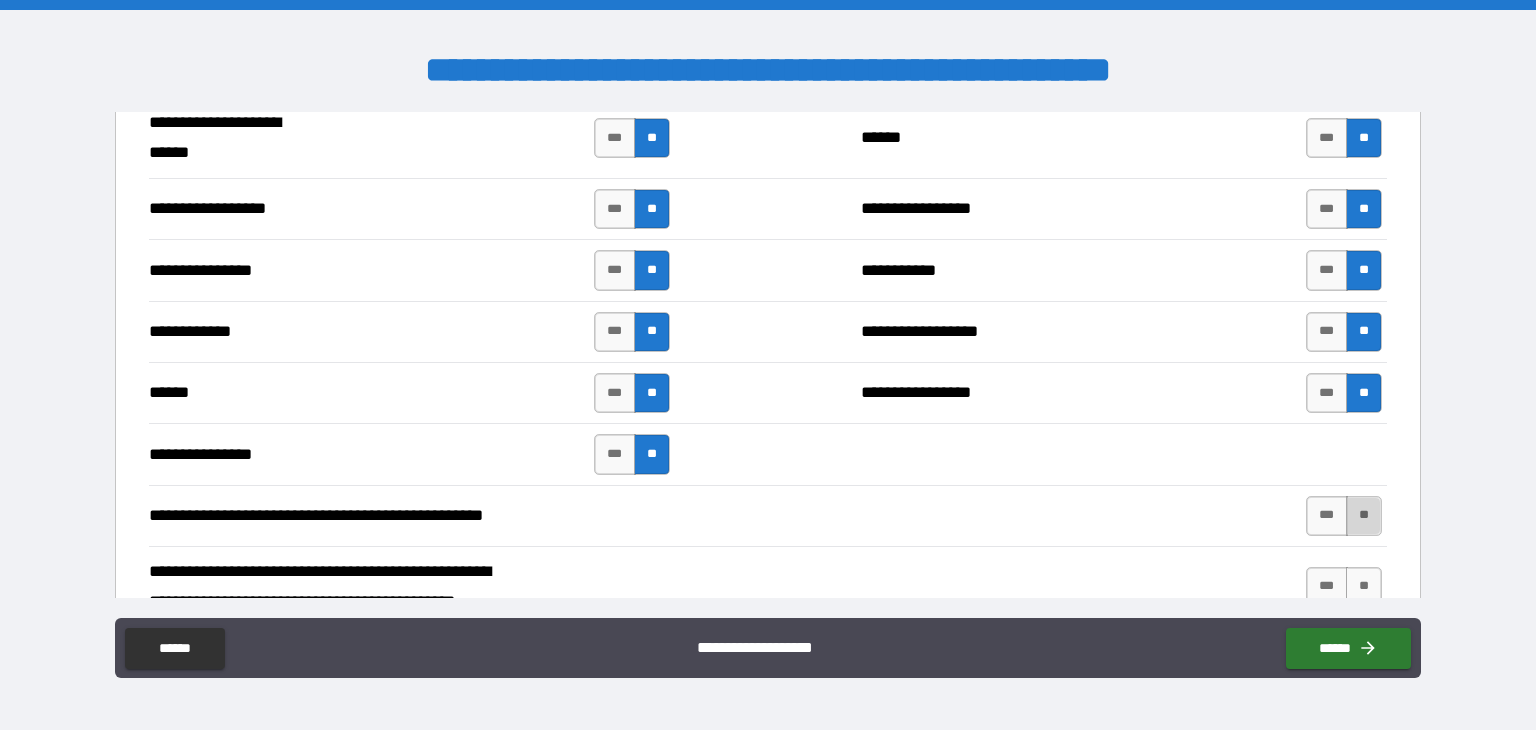 click on "**" at bounding box center [1364, 516] 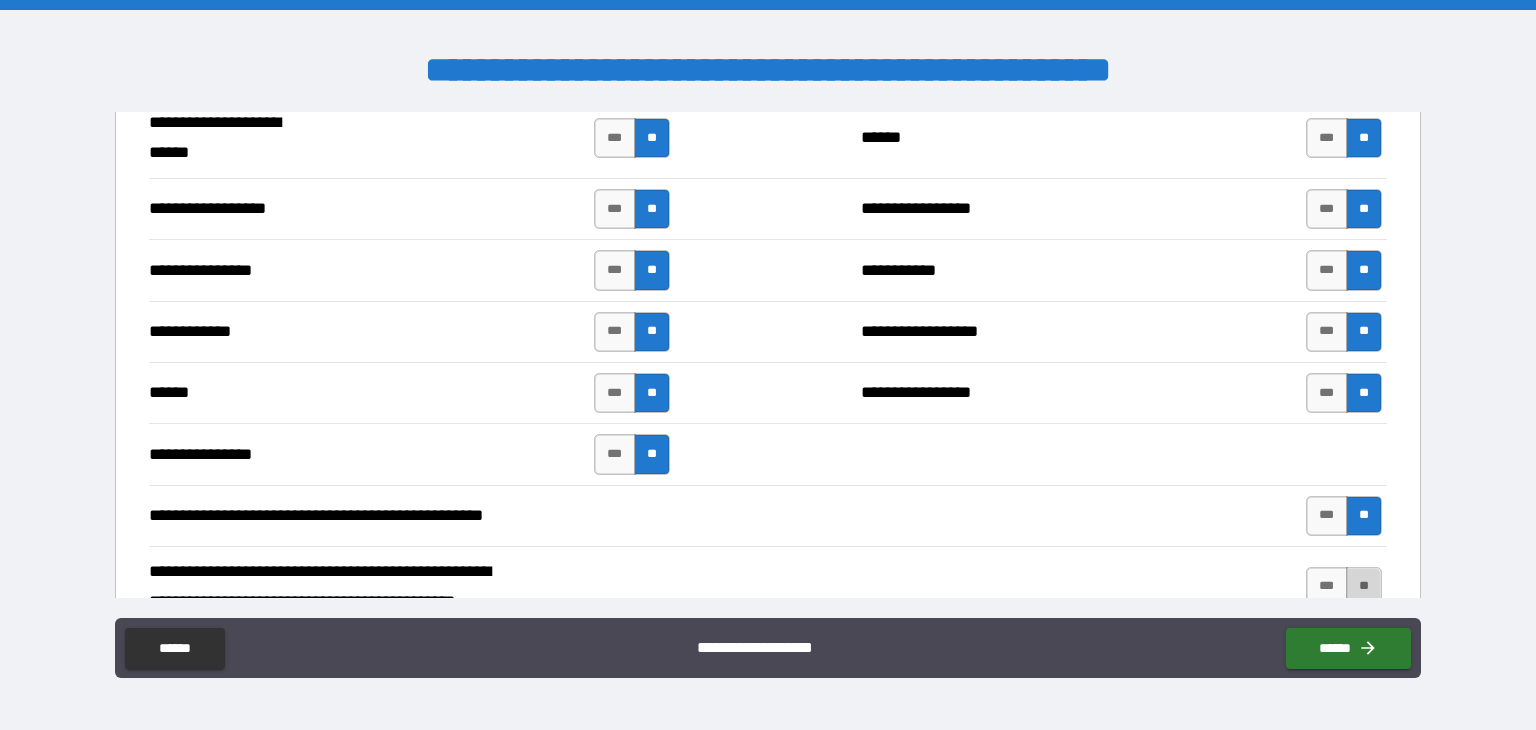 click on "**" at bounding box center (1364, 587) 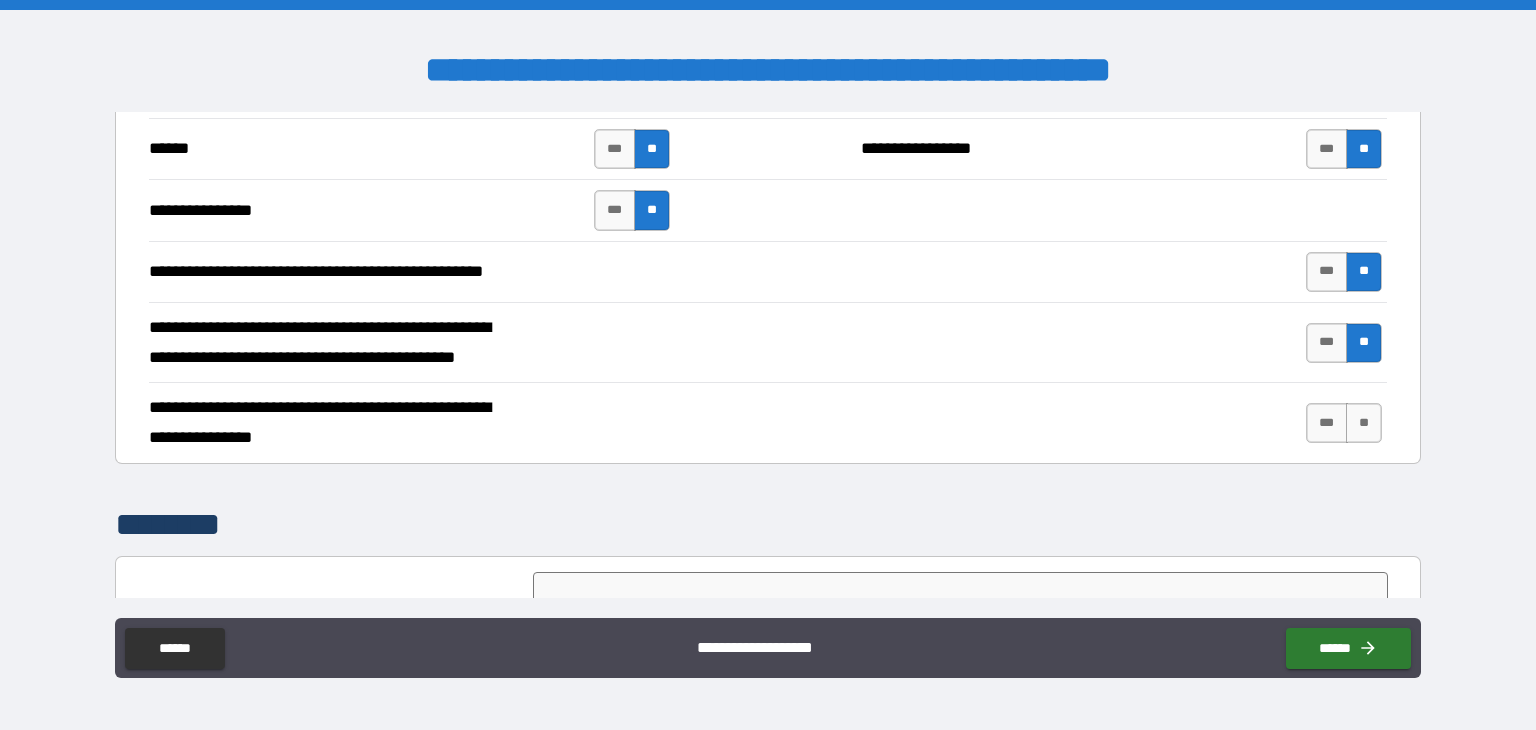 scroll, scrollTop: 5660, scrollLeft: 0, axis: vertical 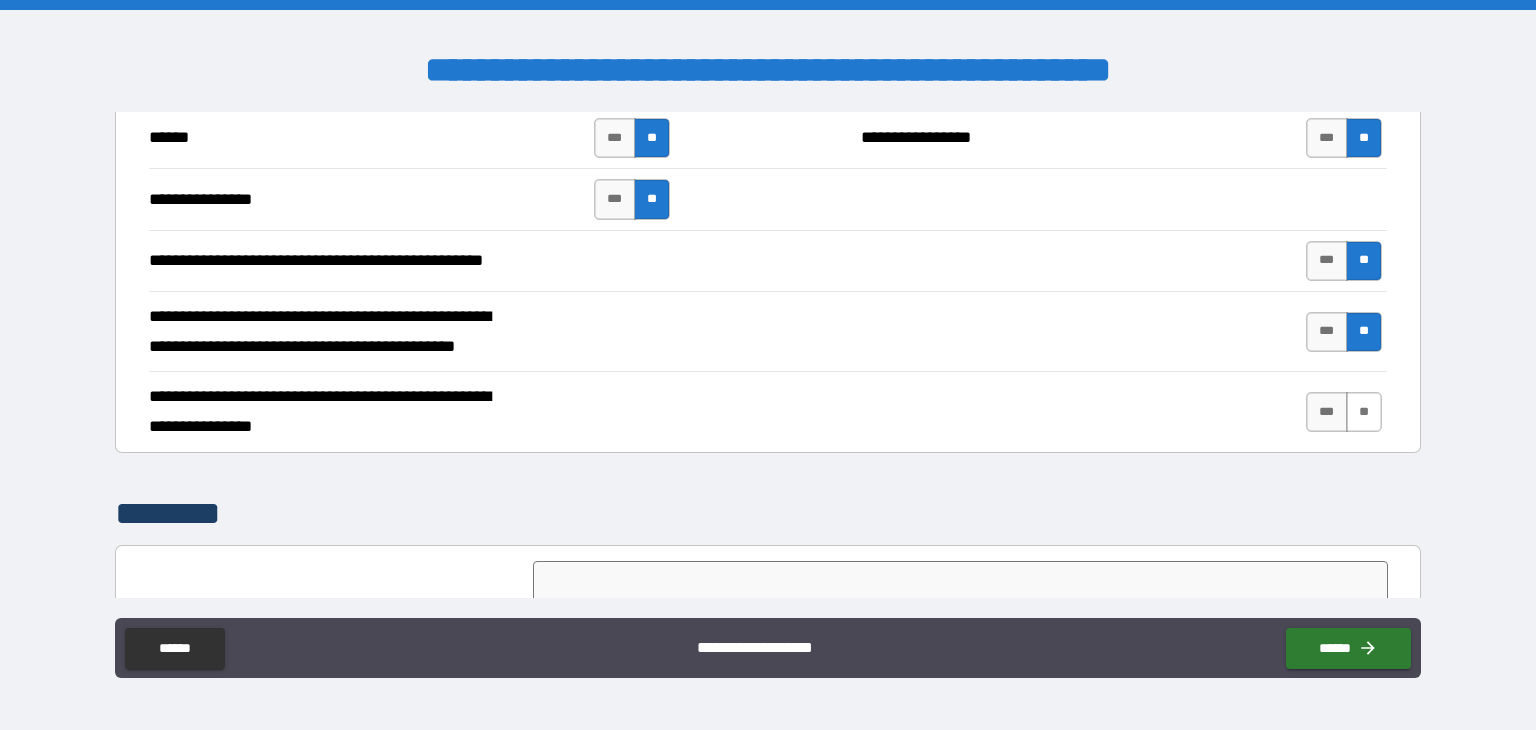 click on "**" at bounding box center (1364, 412) 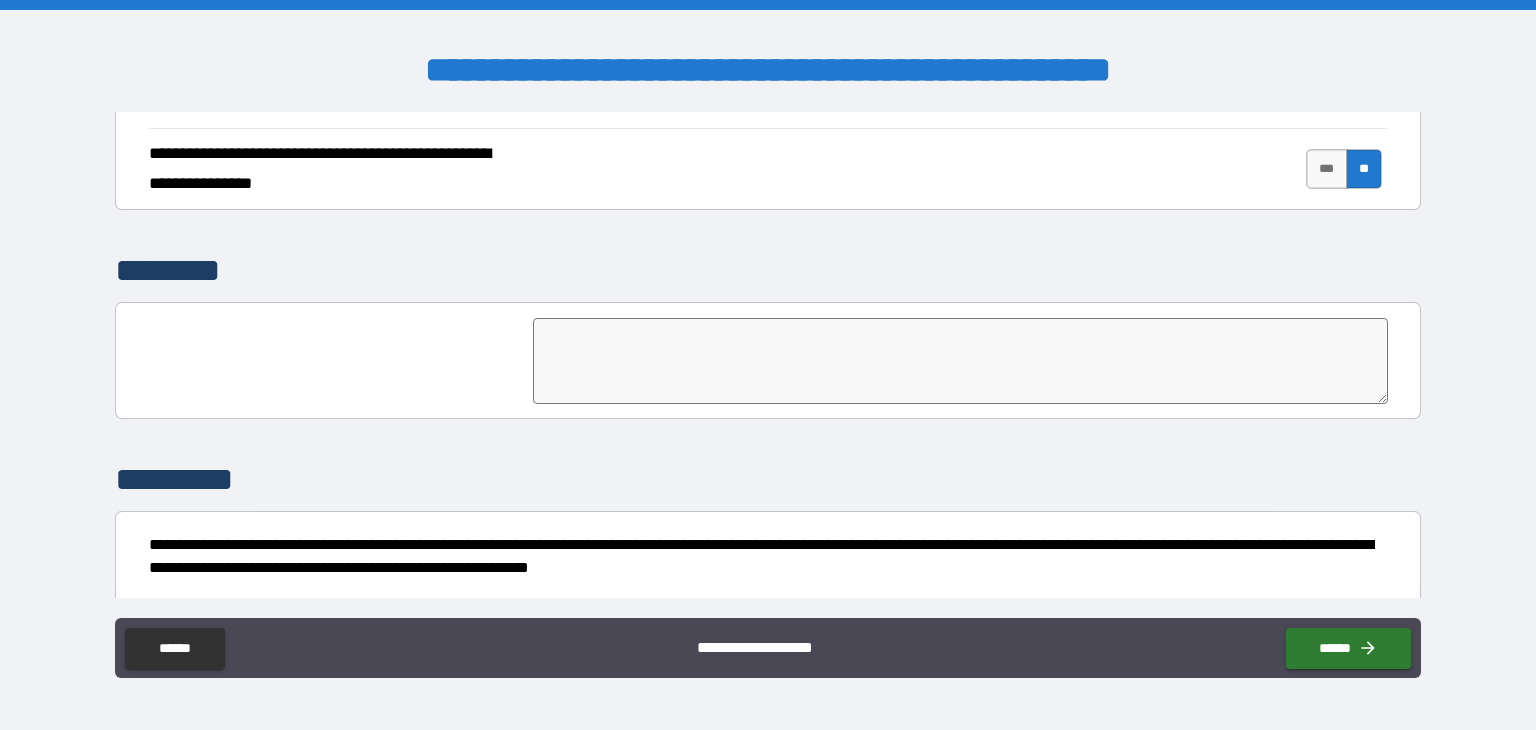 scroll, scrollTop: 5956, scrollLeft: 0, axis: vertical 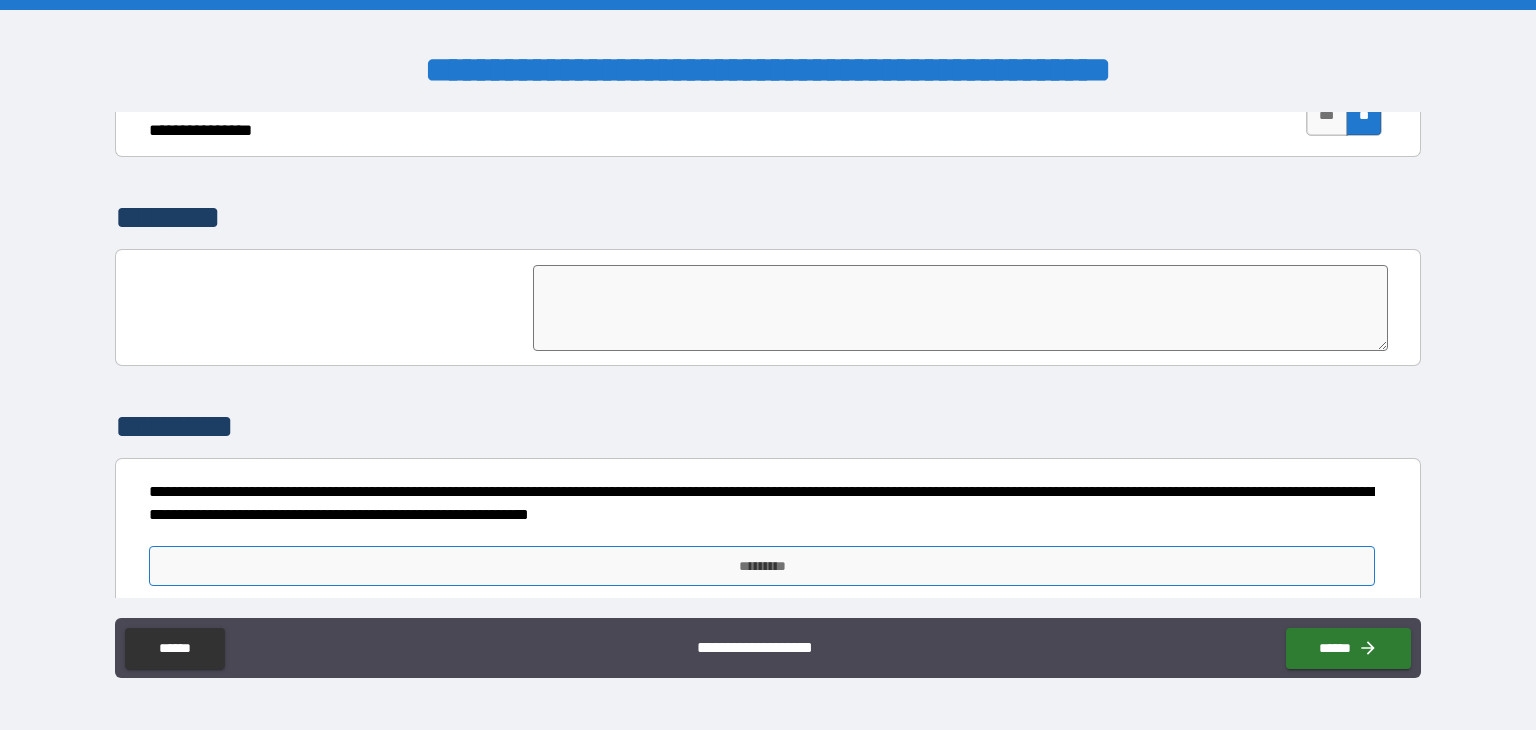 click on "*********" at bounding box center [762, 566] 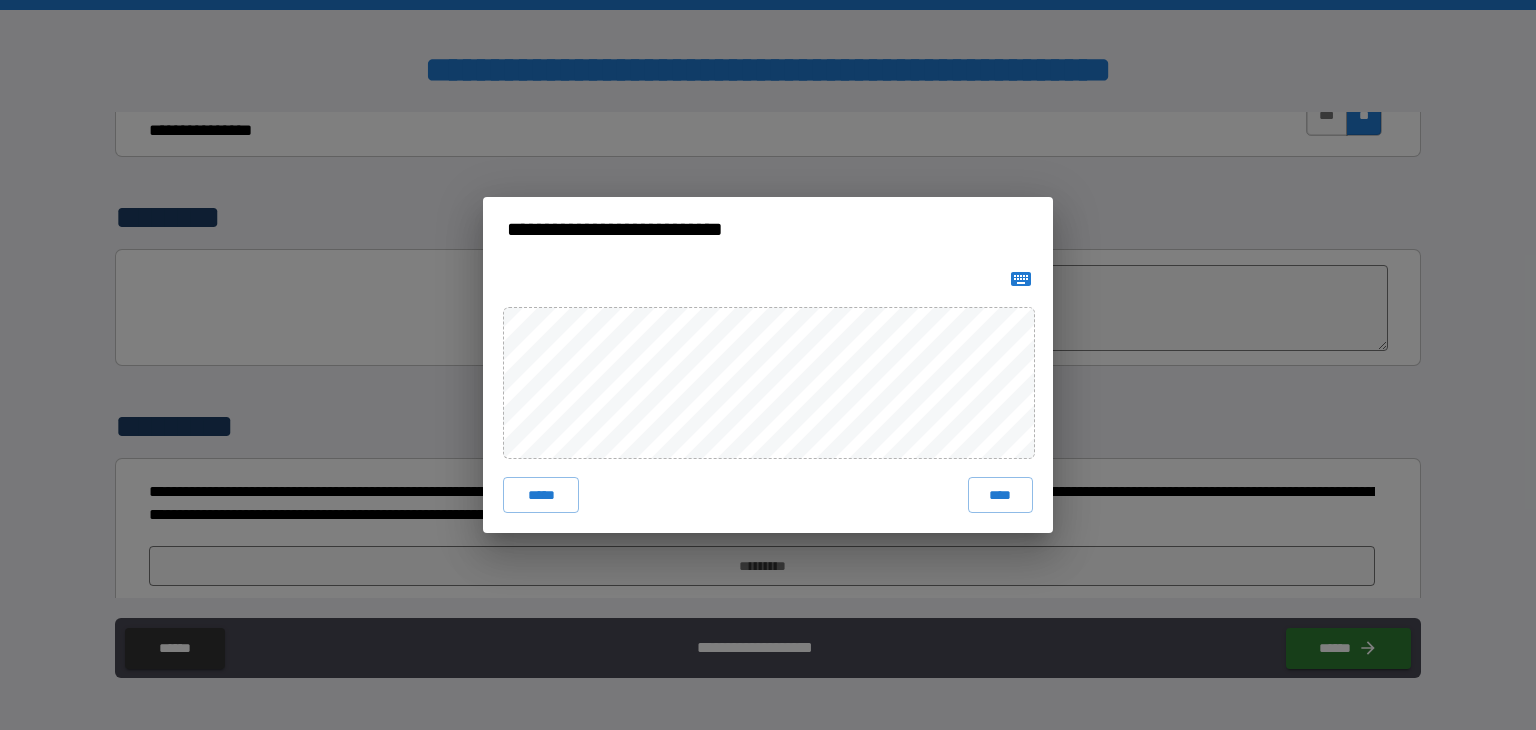 click on "***** ****" at bounding box center (768, 397) 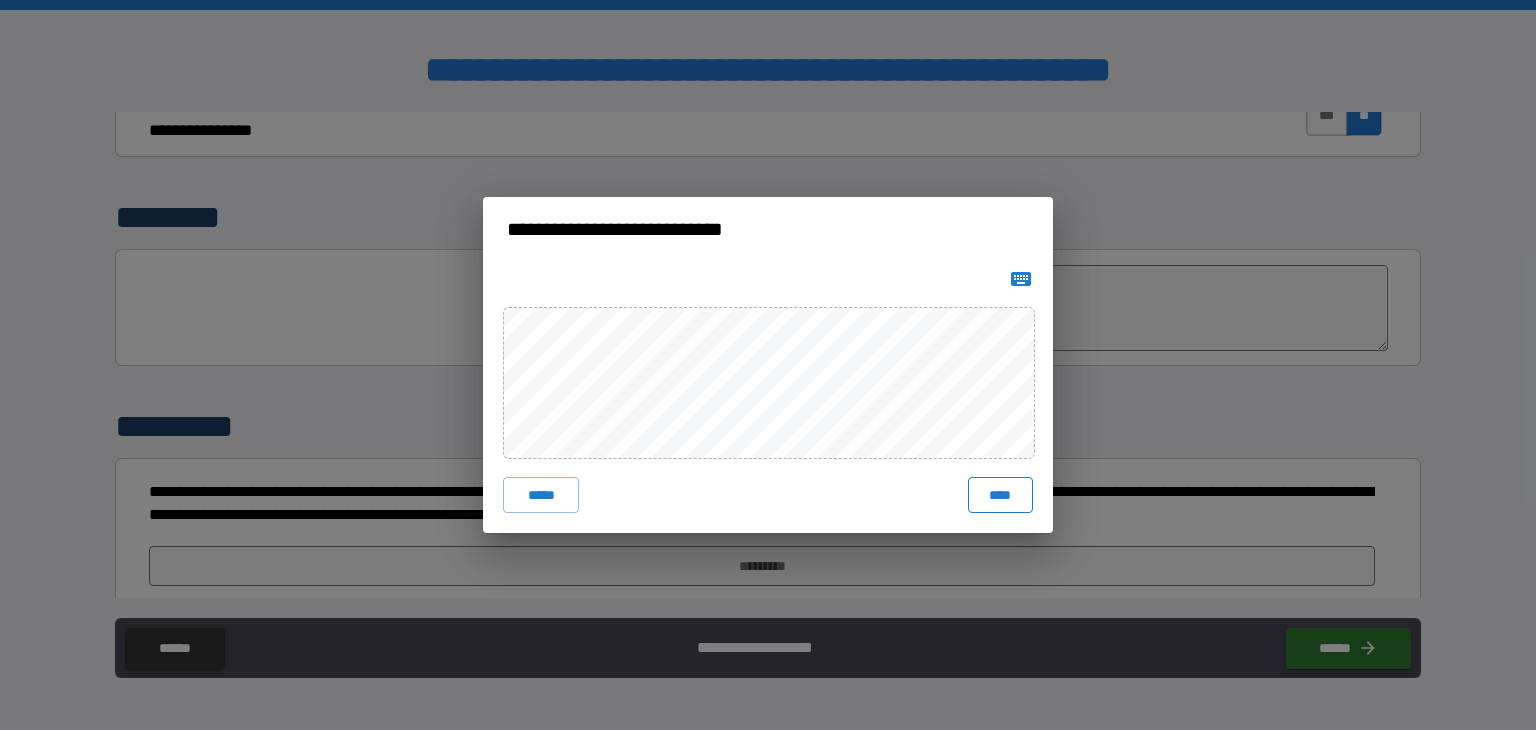 click on "****" at bounding box center [1000, 495] 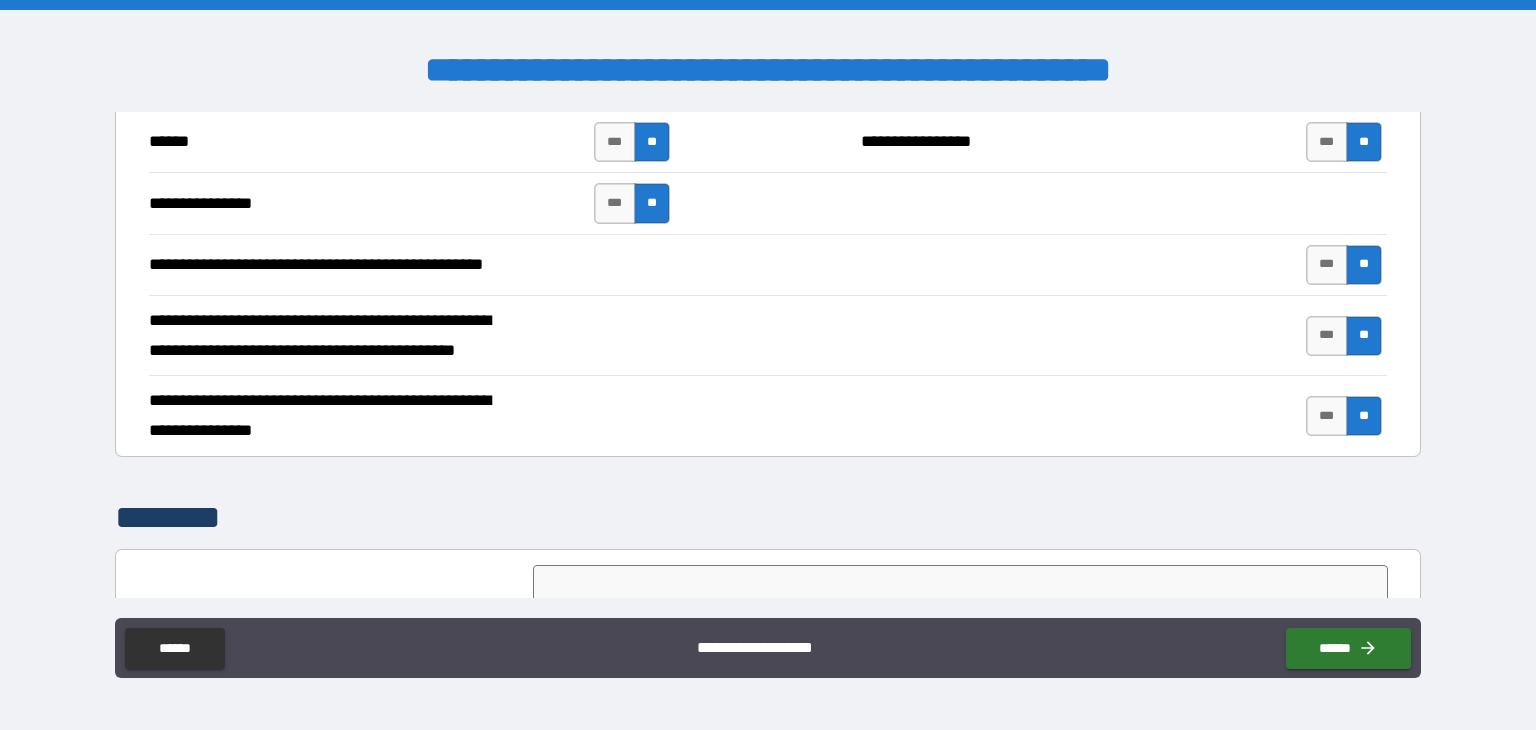 scroll, scrollTop: 5973, scrollLeft: 0, axis: vertical 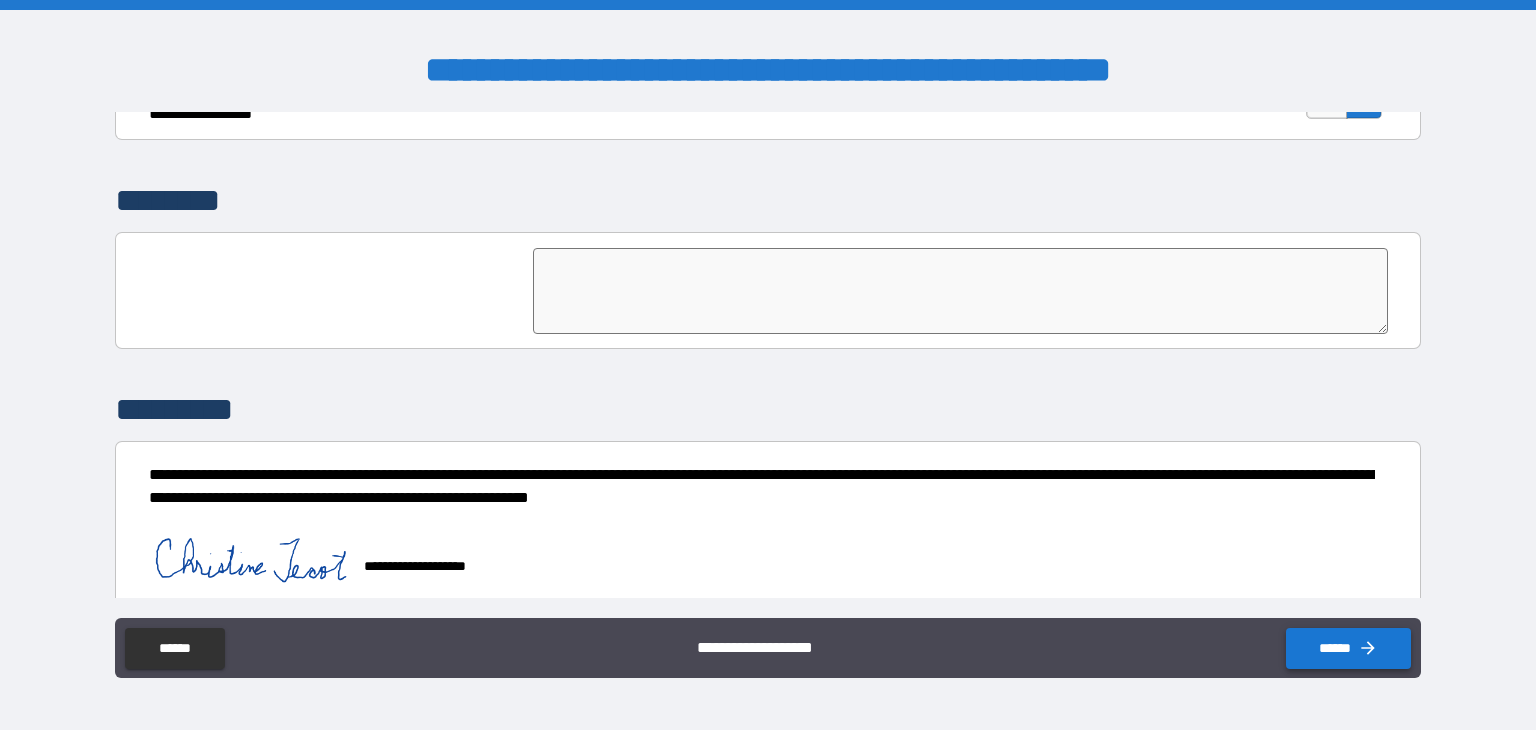 click on "******" at bounding box center [1348, 648] 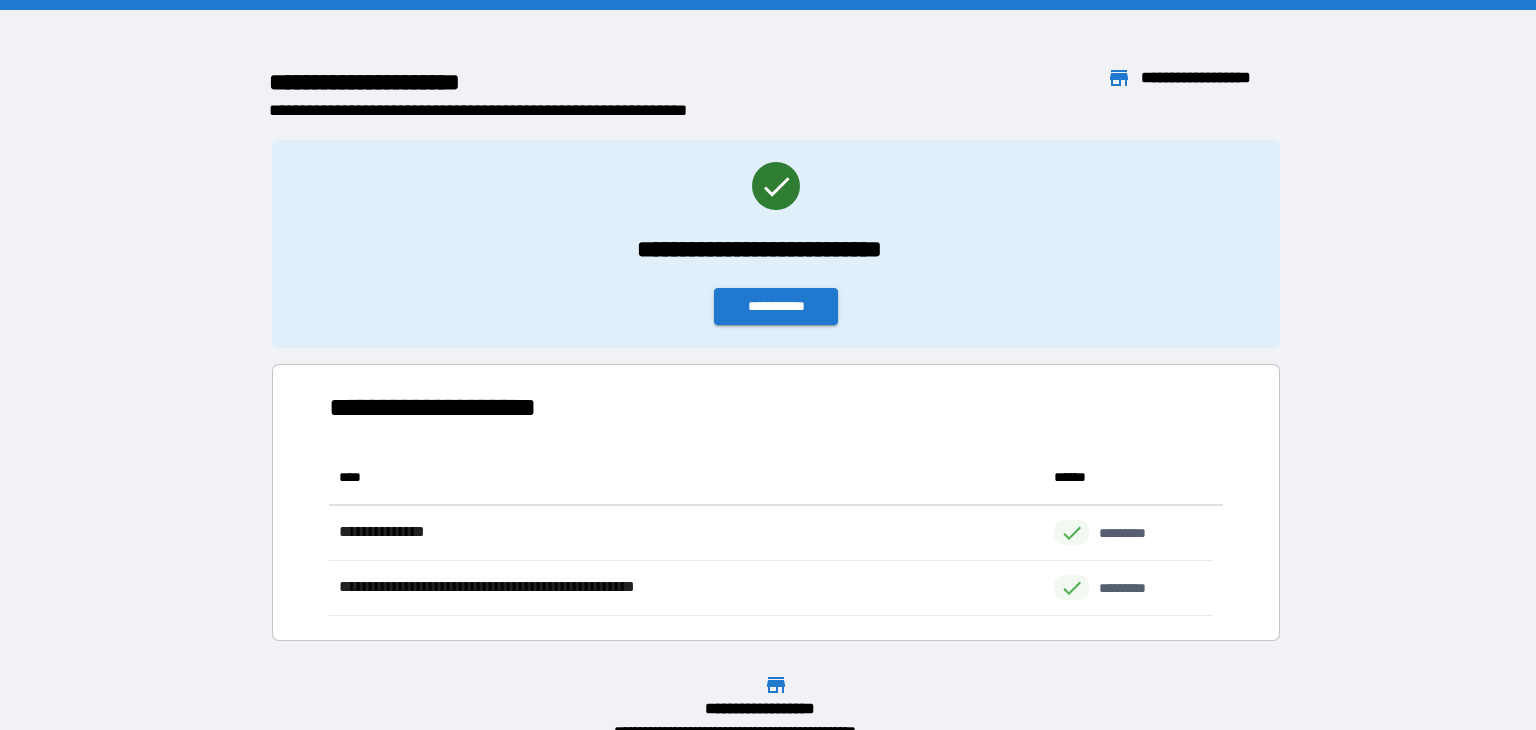 scroll, scrollTop: 16, scrollLeft: 16, axis: both 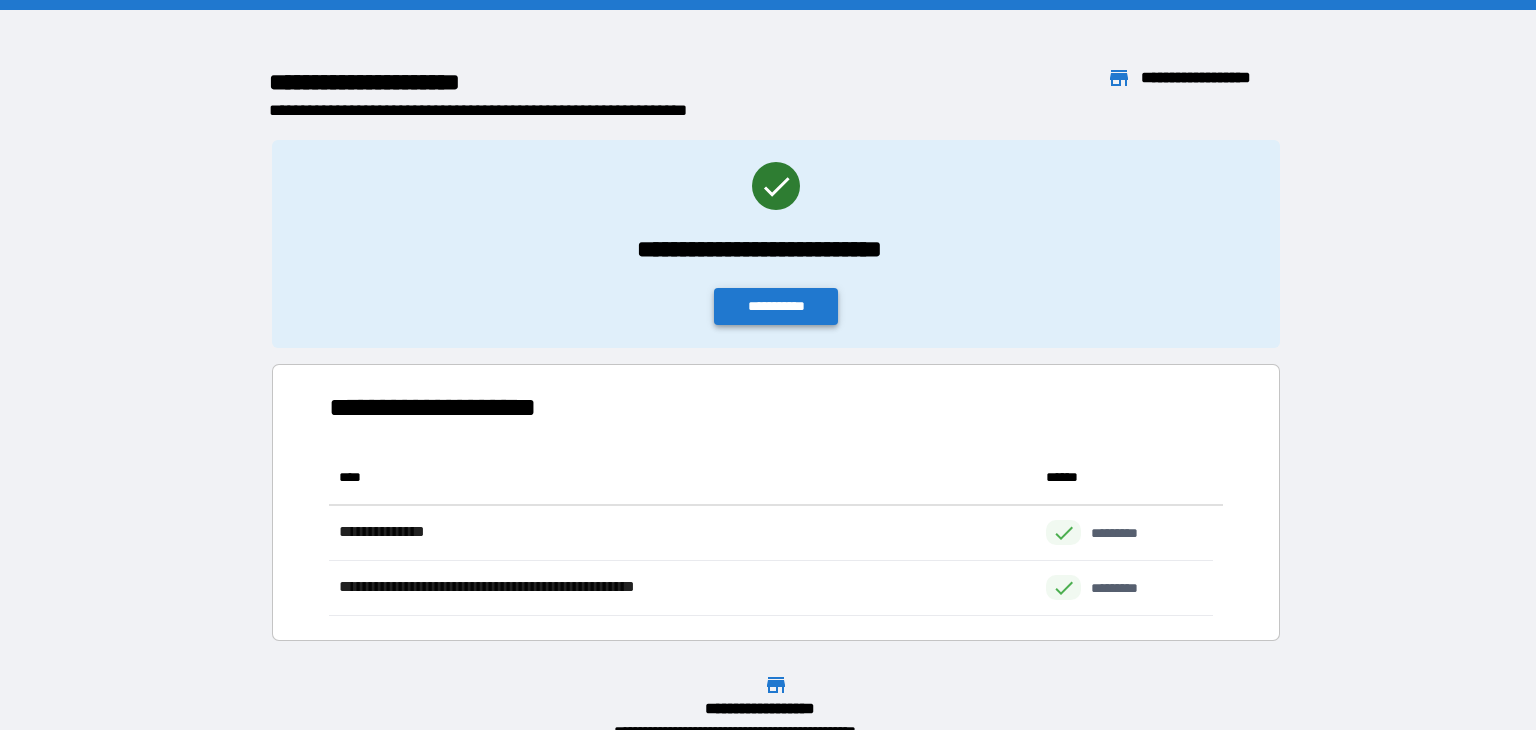 click on "**********" at bounding box center (776, 306) 